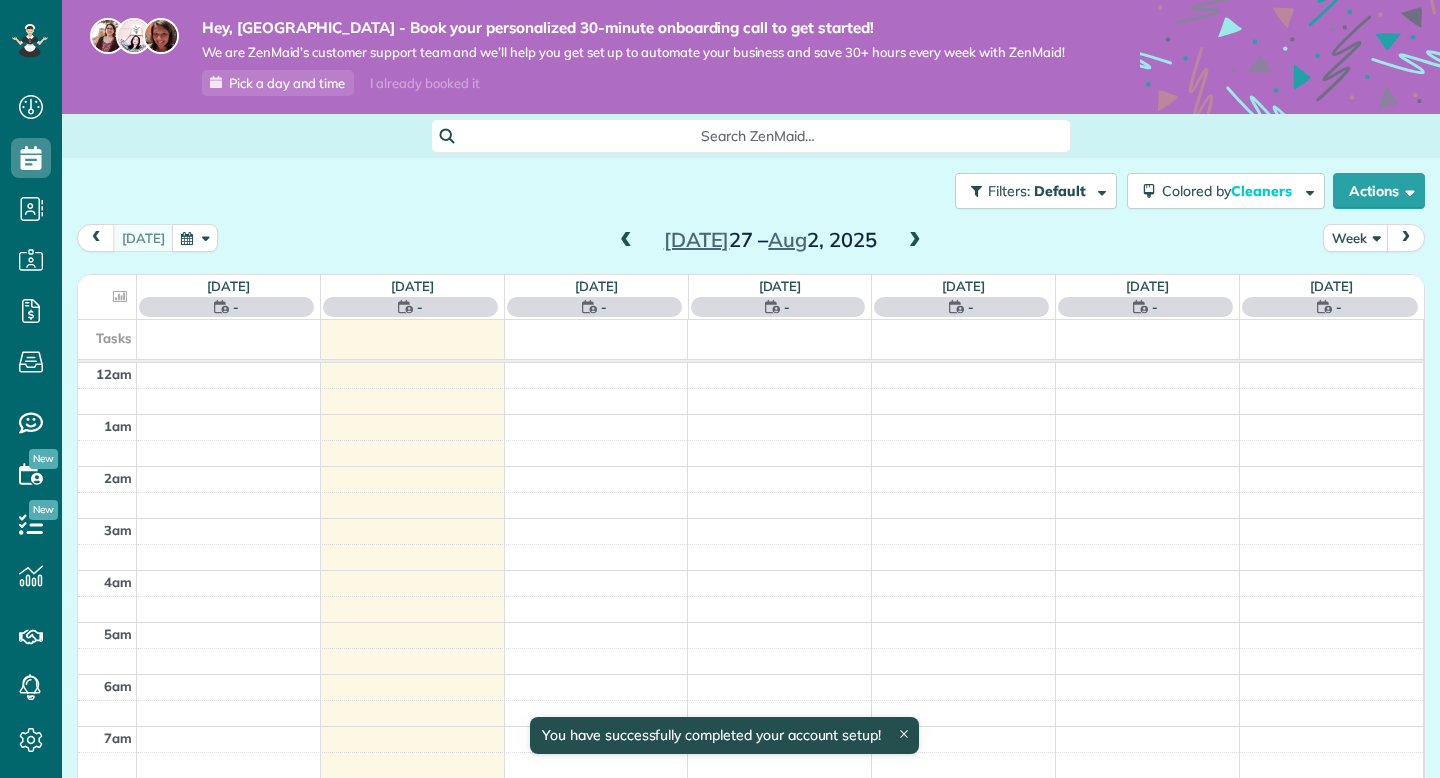 scroll, scrollTop: 0, scrollLeft: 0, axis: both 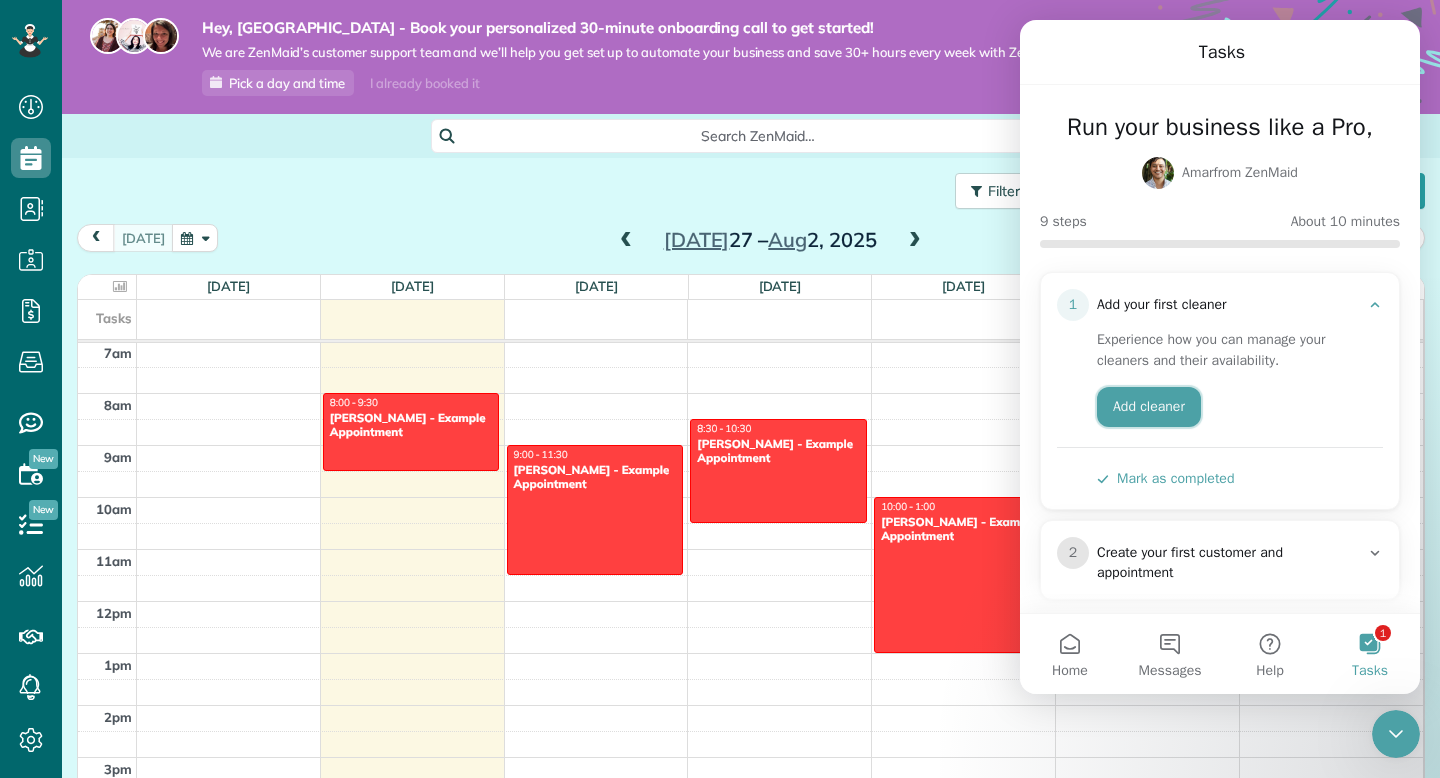 click on "Add cleaner" at bounding box center (1149, 407) 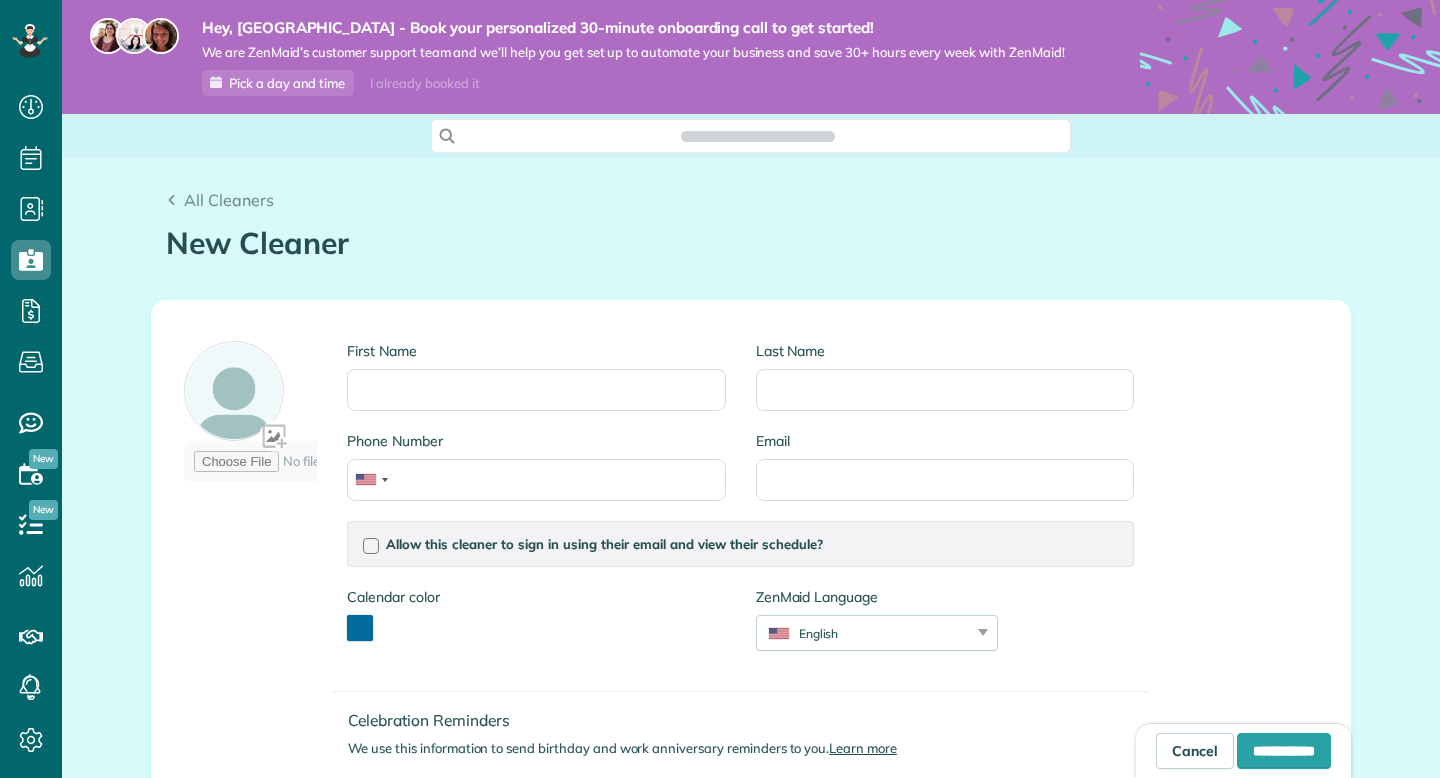 scroll, scrollTop: 0, scrollLeft: 0, axis: both 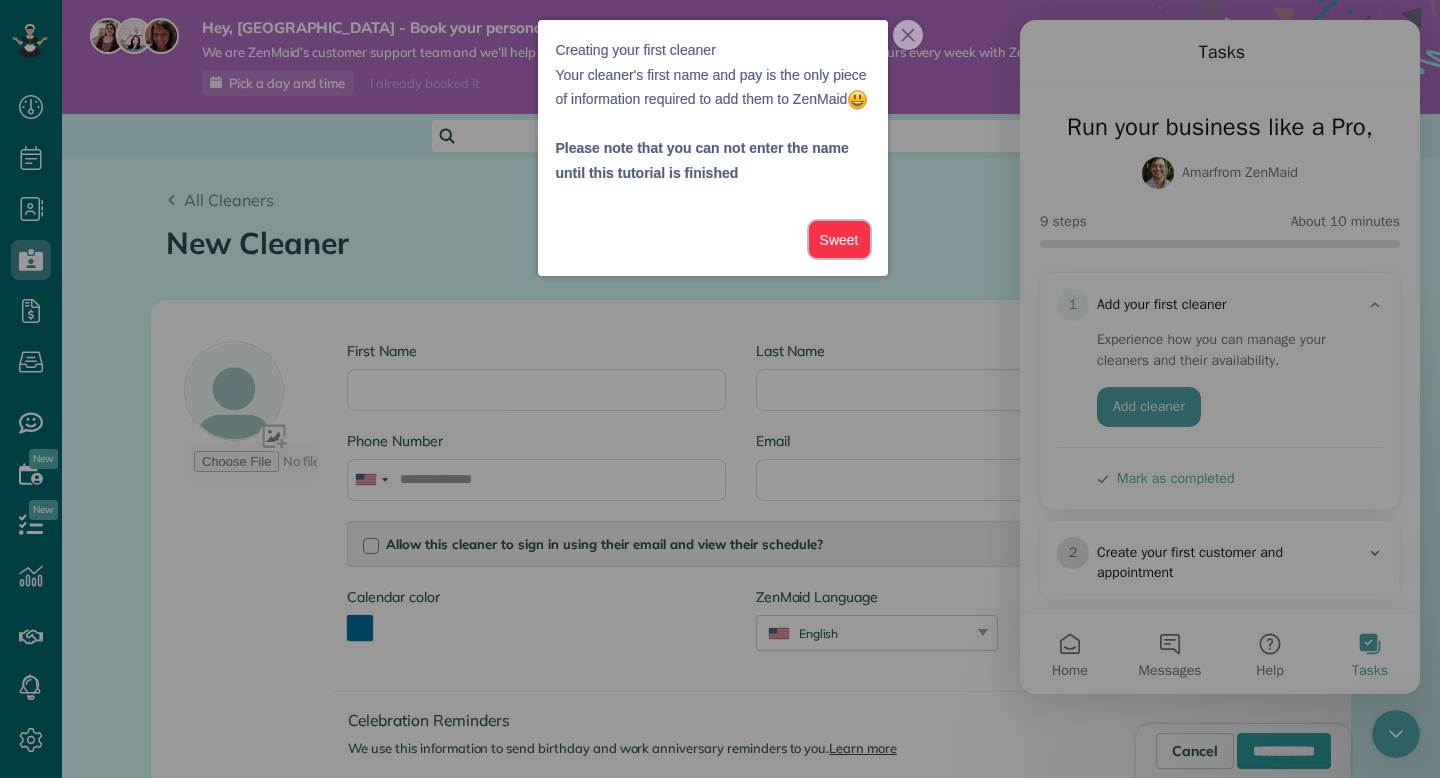 click on "Sweet" at bounding box center [839, 239] 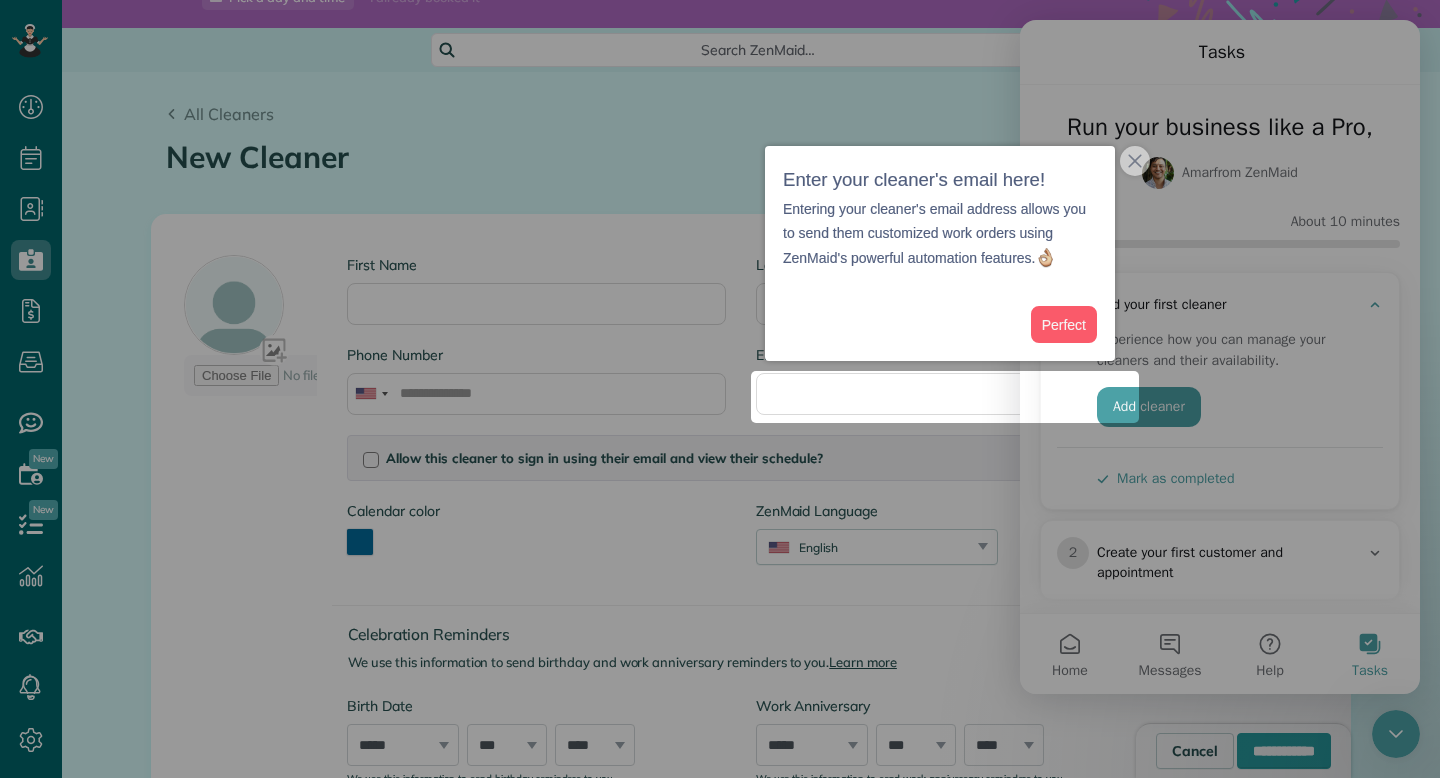 scroll, scrollTop: 90, scrollLeft: 0, axis: vertical 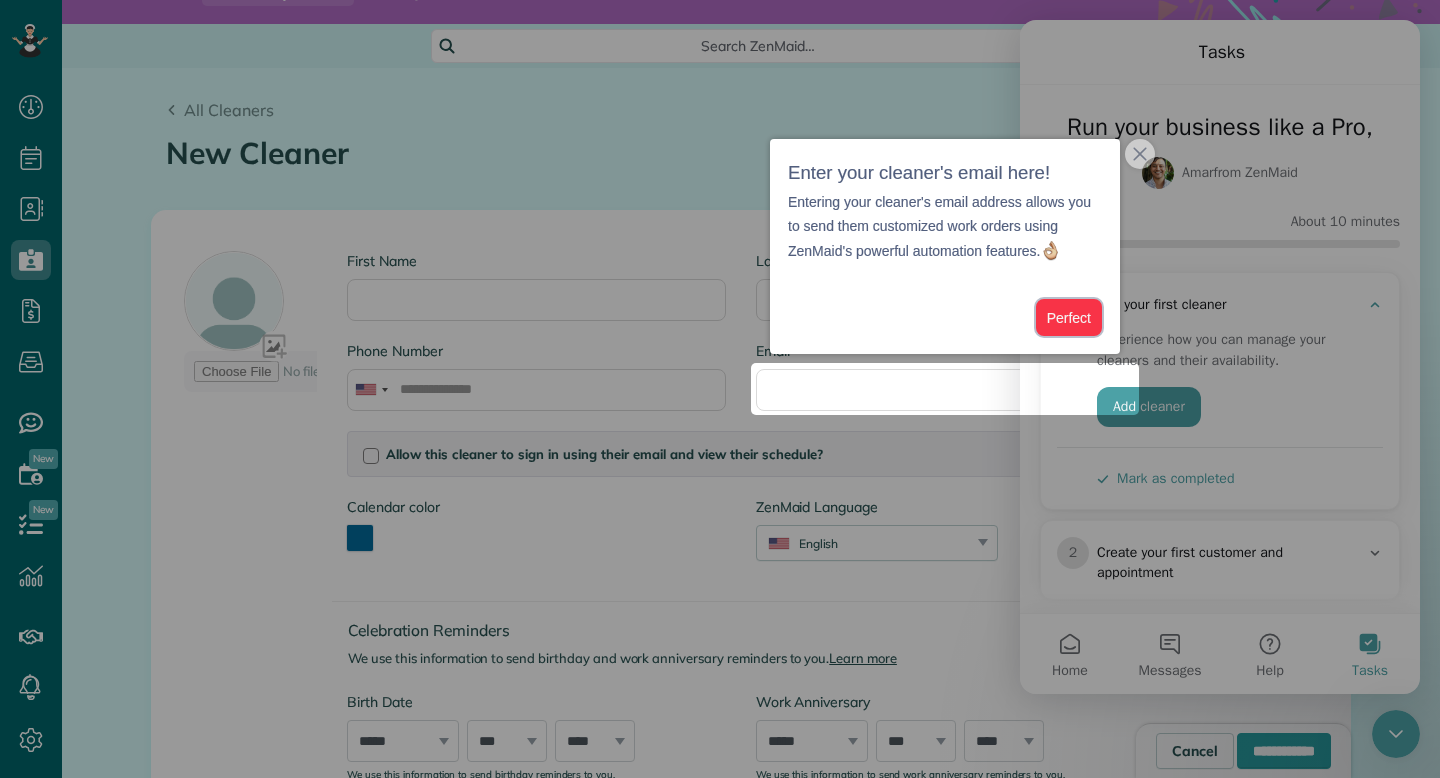 click on "Perfect" at bounding box center [1069, 317] 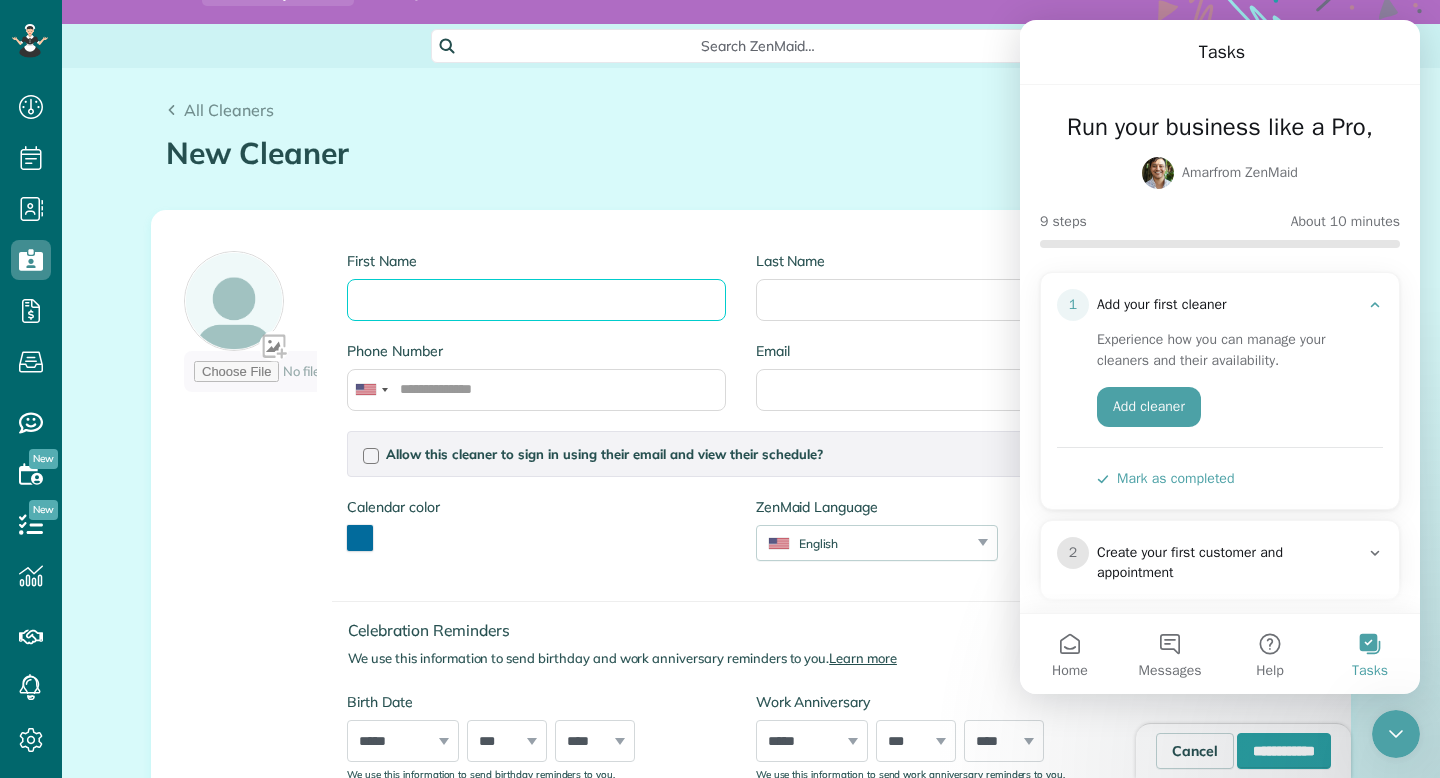 click on "First Name" at bounding box center (536, 300) 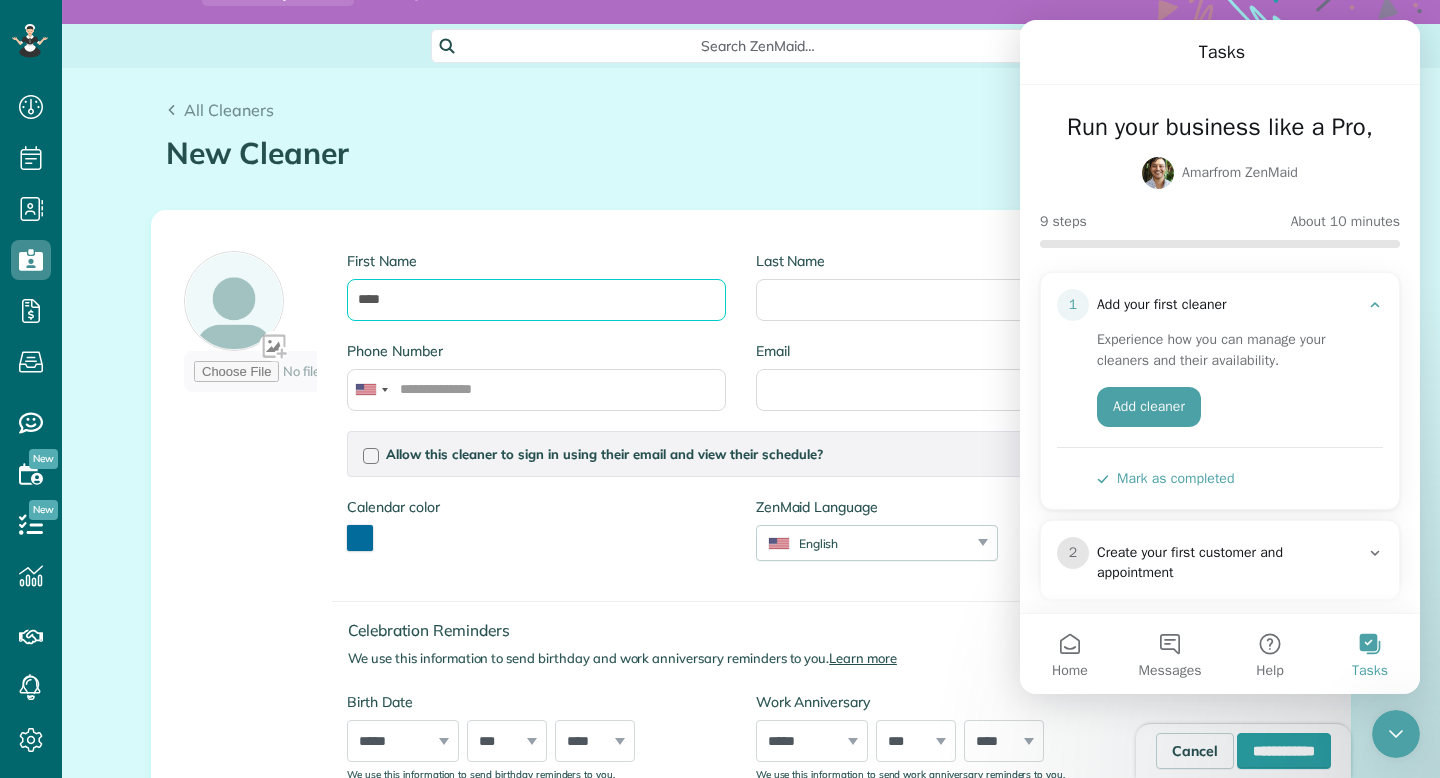 click on "****" at bounding box center (536, 300) 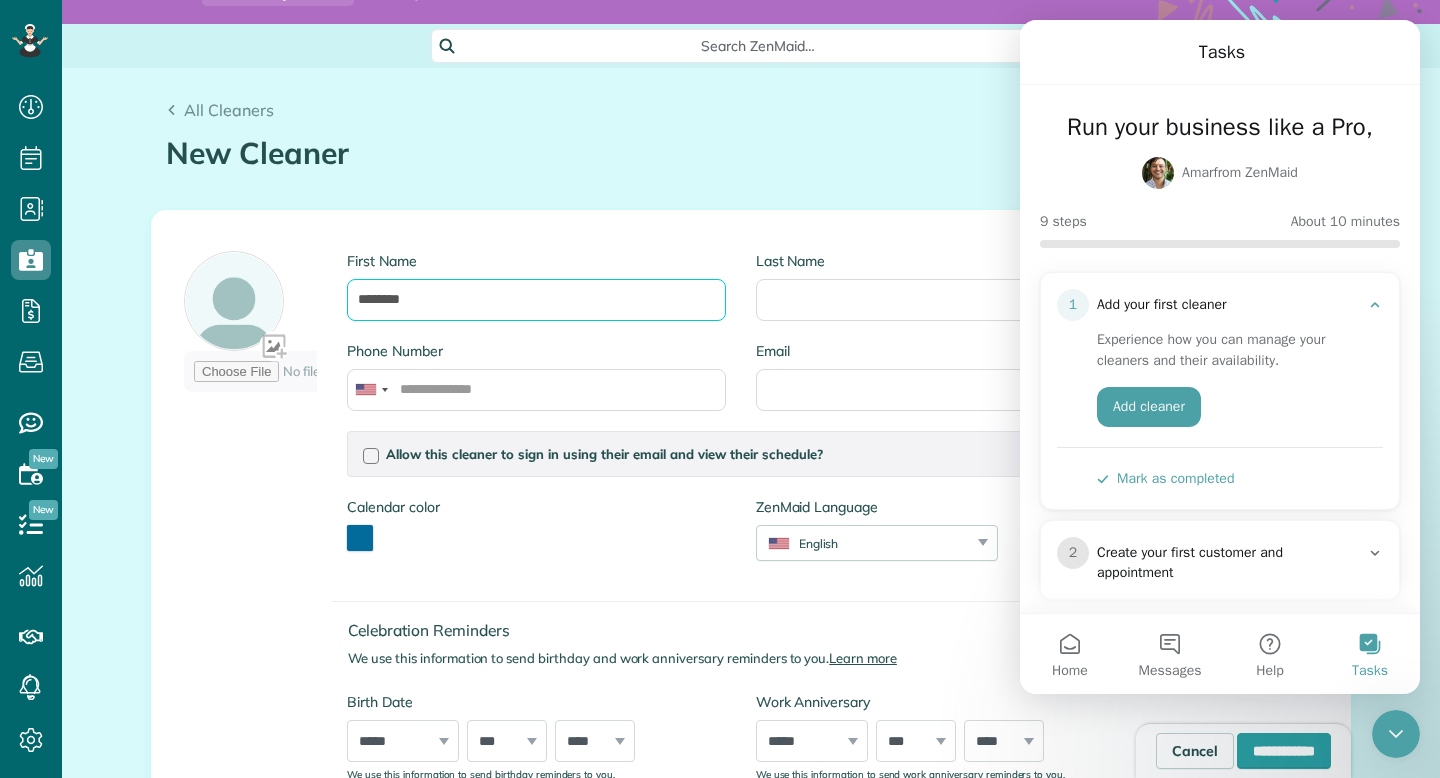type on "********" 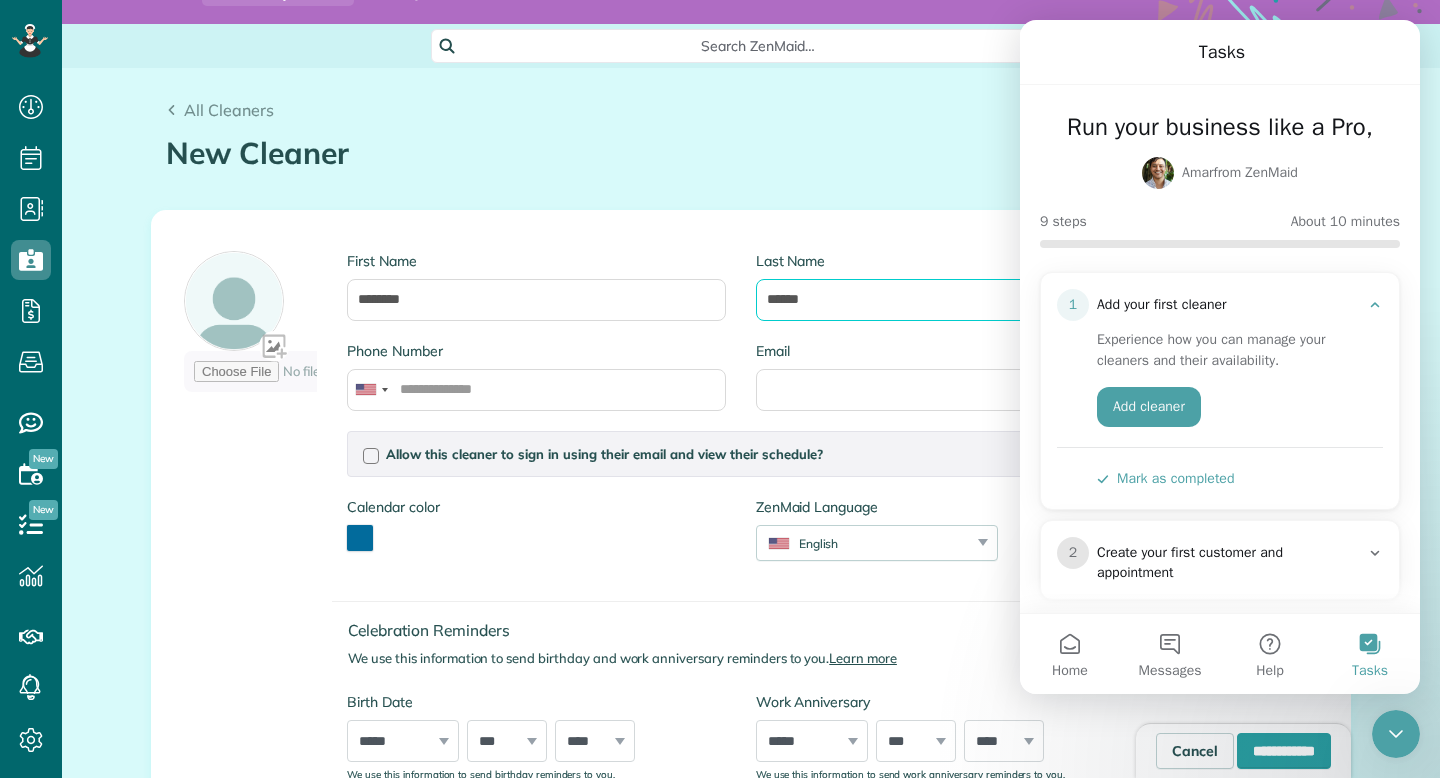 type on "******" 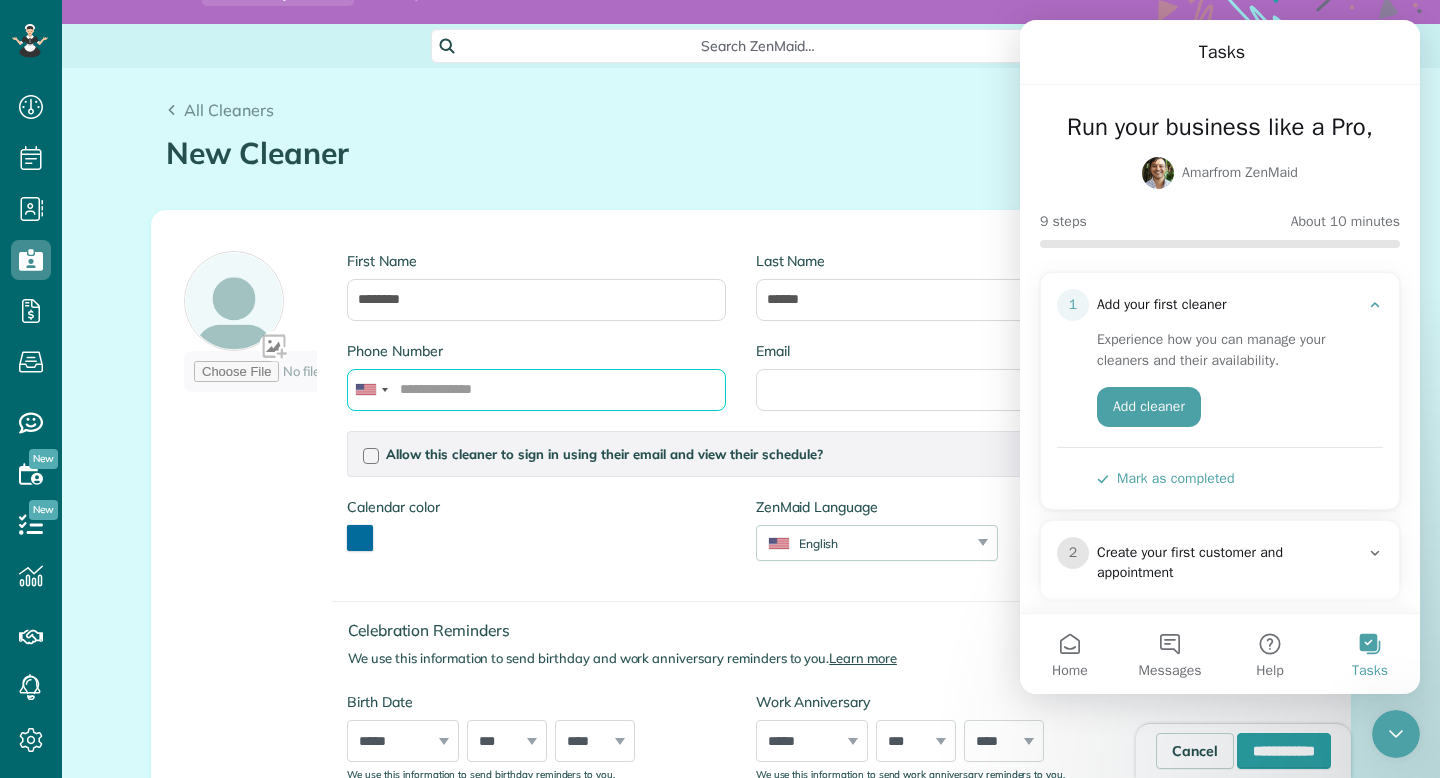 click on "Phone Number" at bounding box center [536, 390] 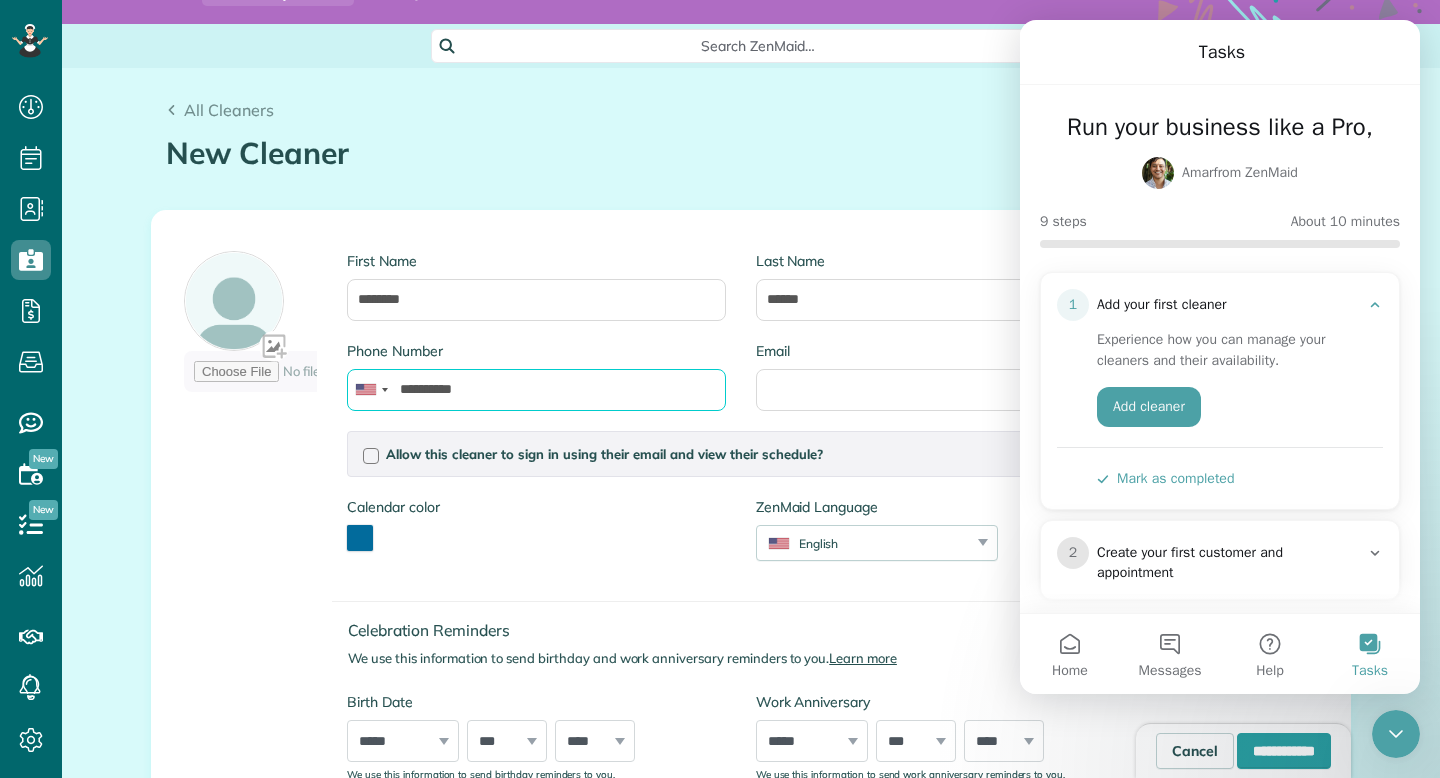 type on "**********" 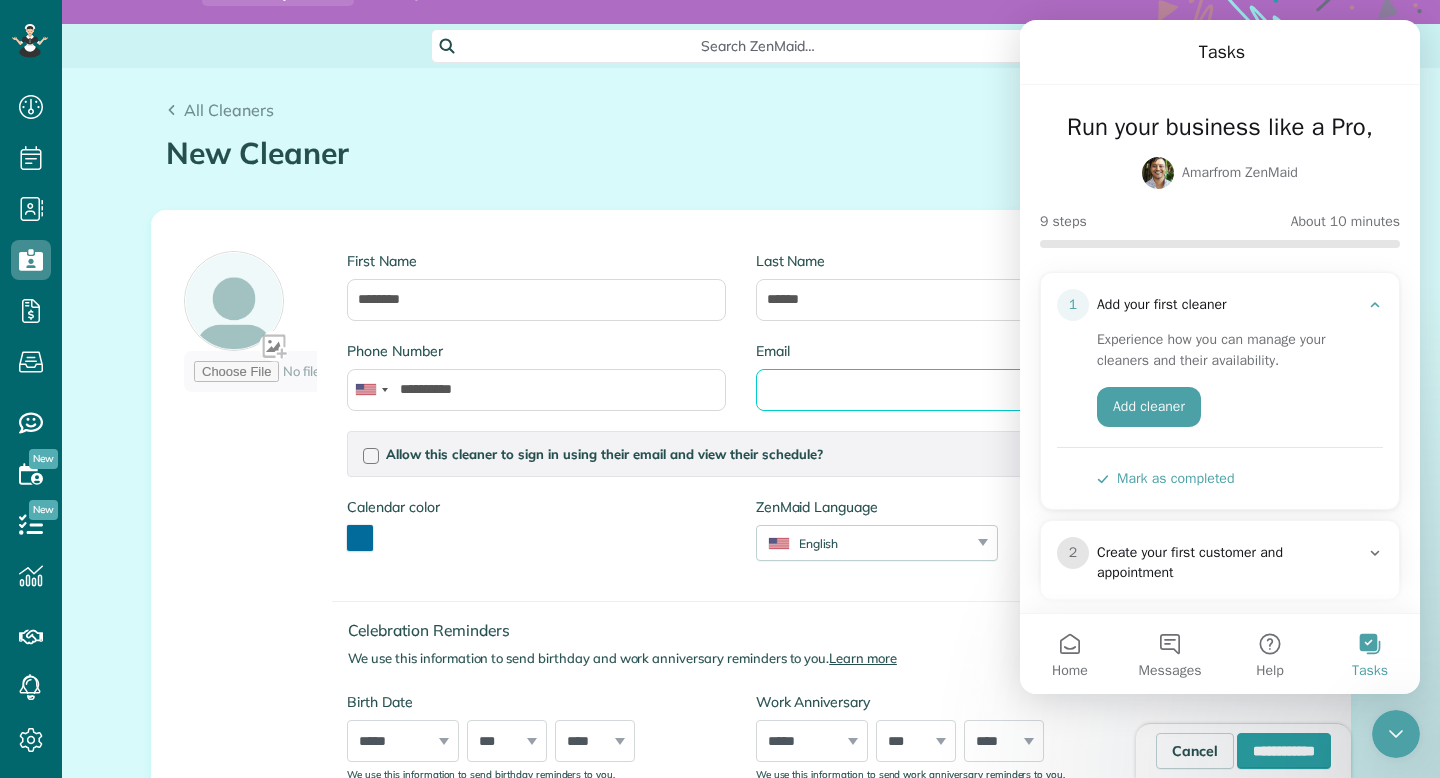 click on "Email" at bounding box center [945, 390] 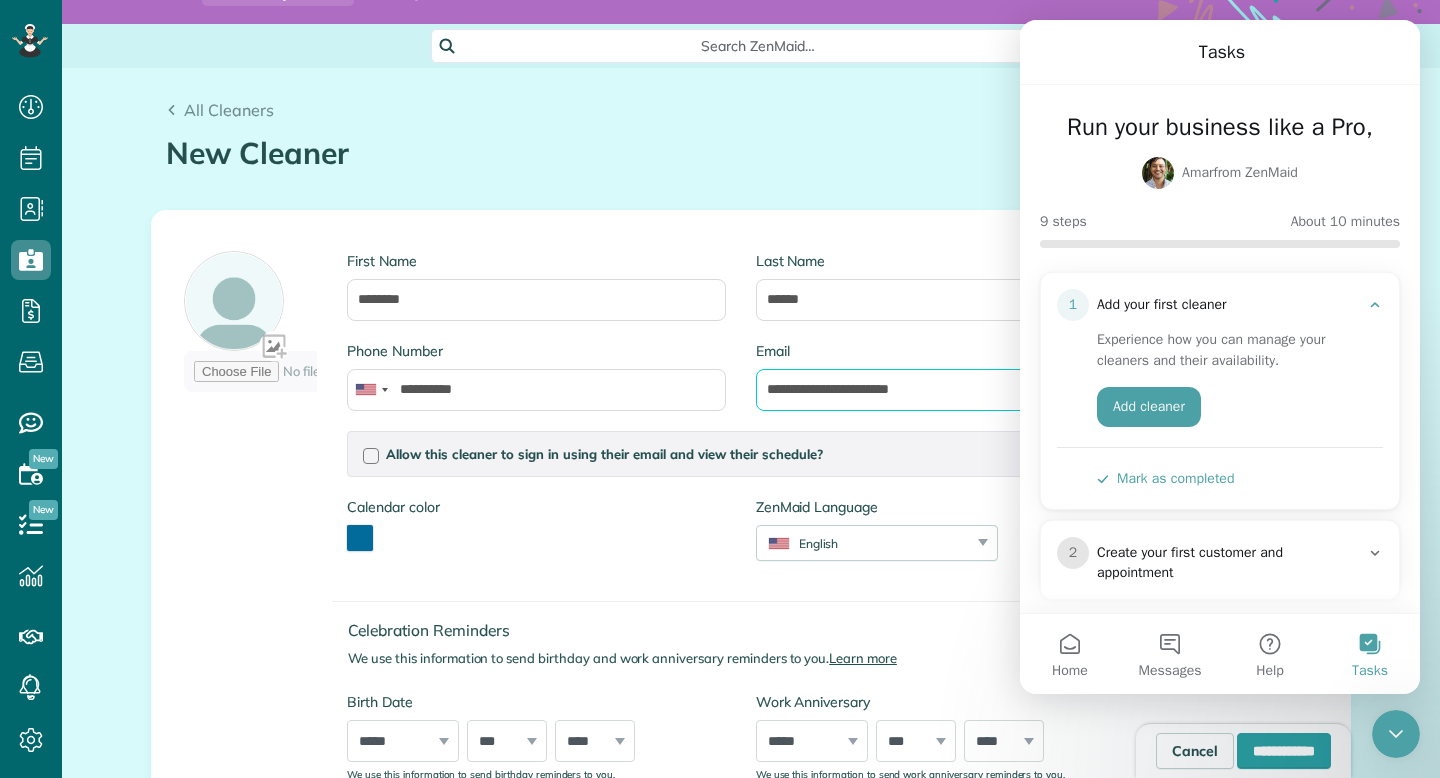 type on "**********" 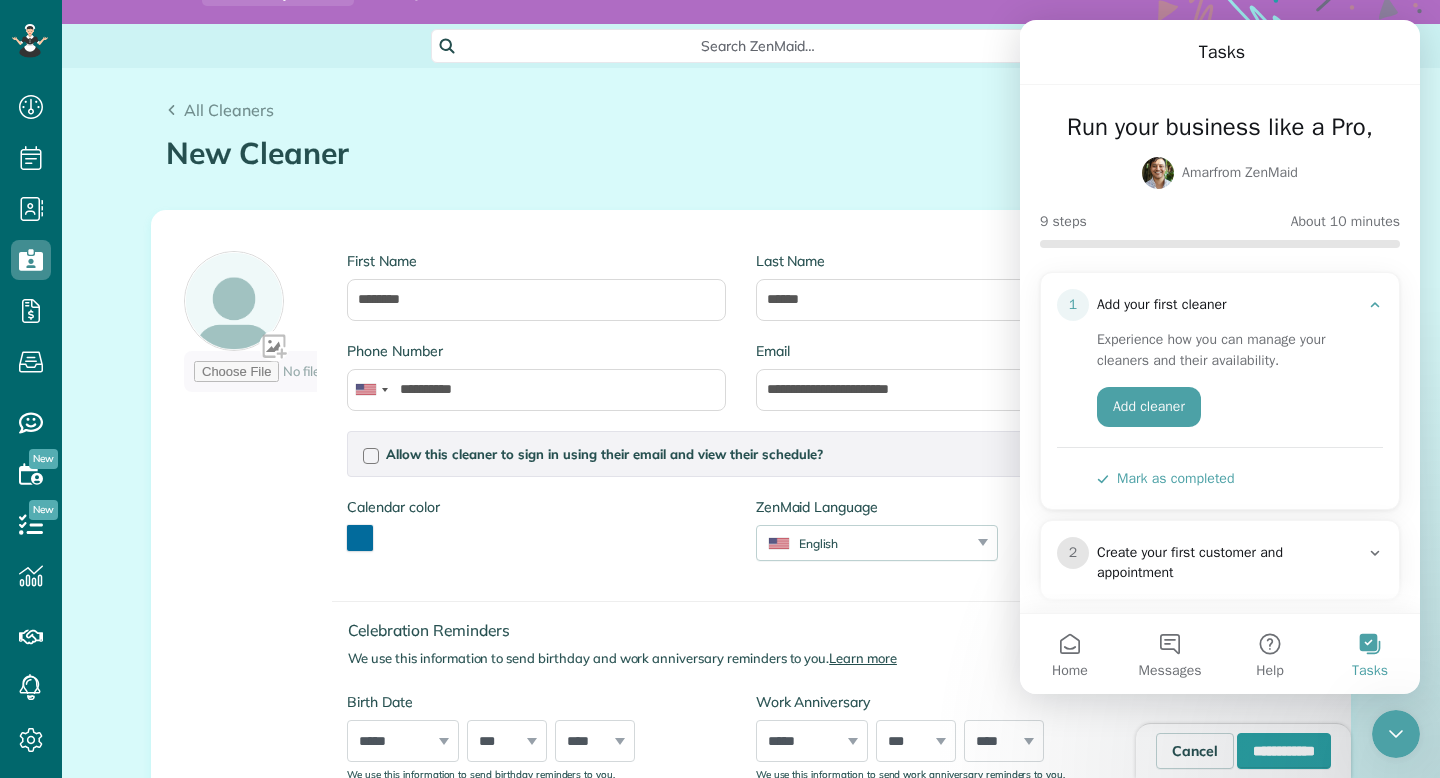 click on "All Cleaners" at bounding box center [751, 110] 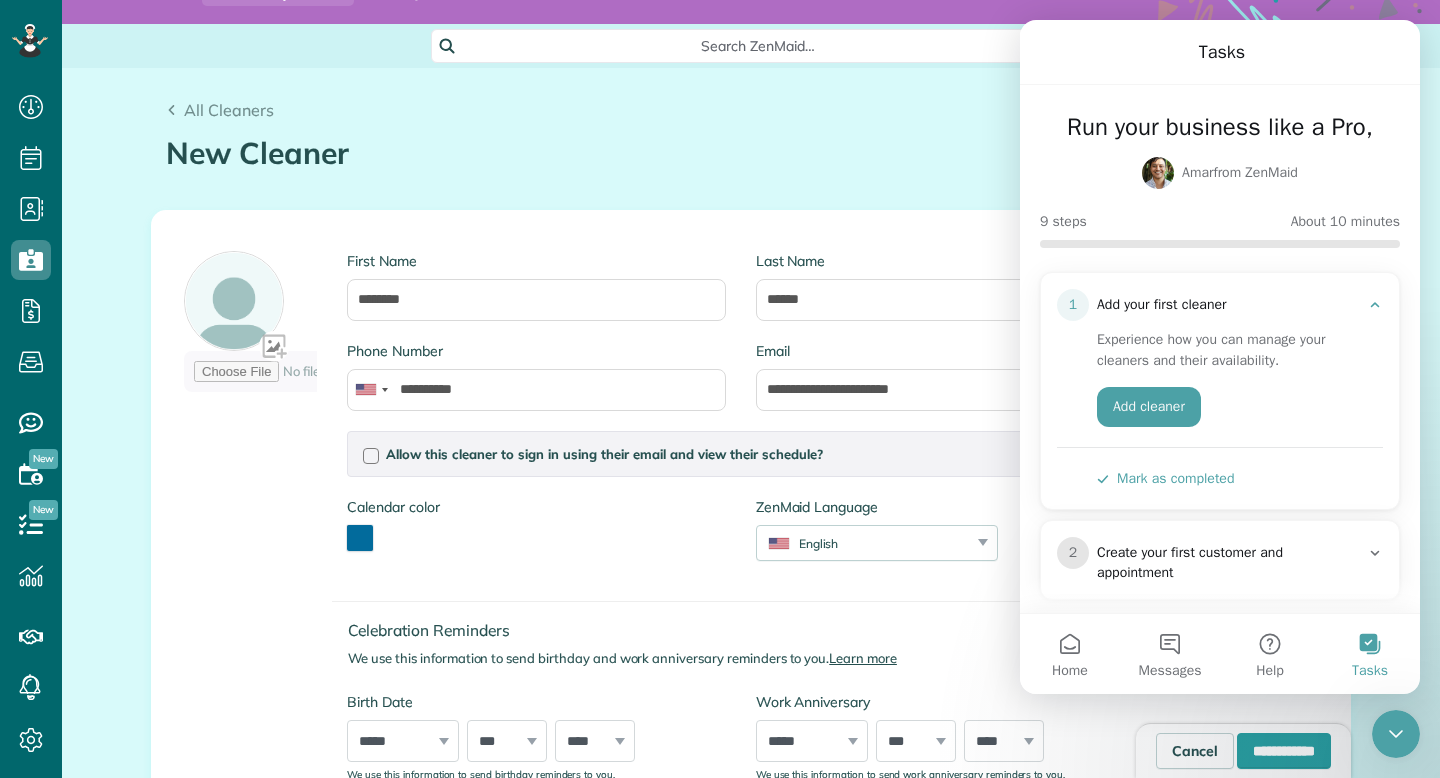click on "Calendar color
*******" at bounding box center (536, 534) 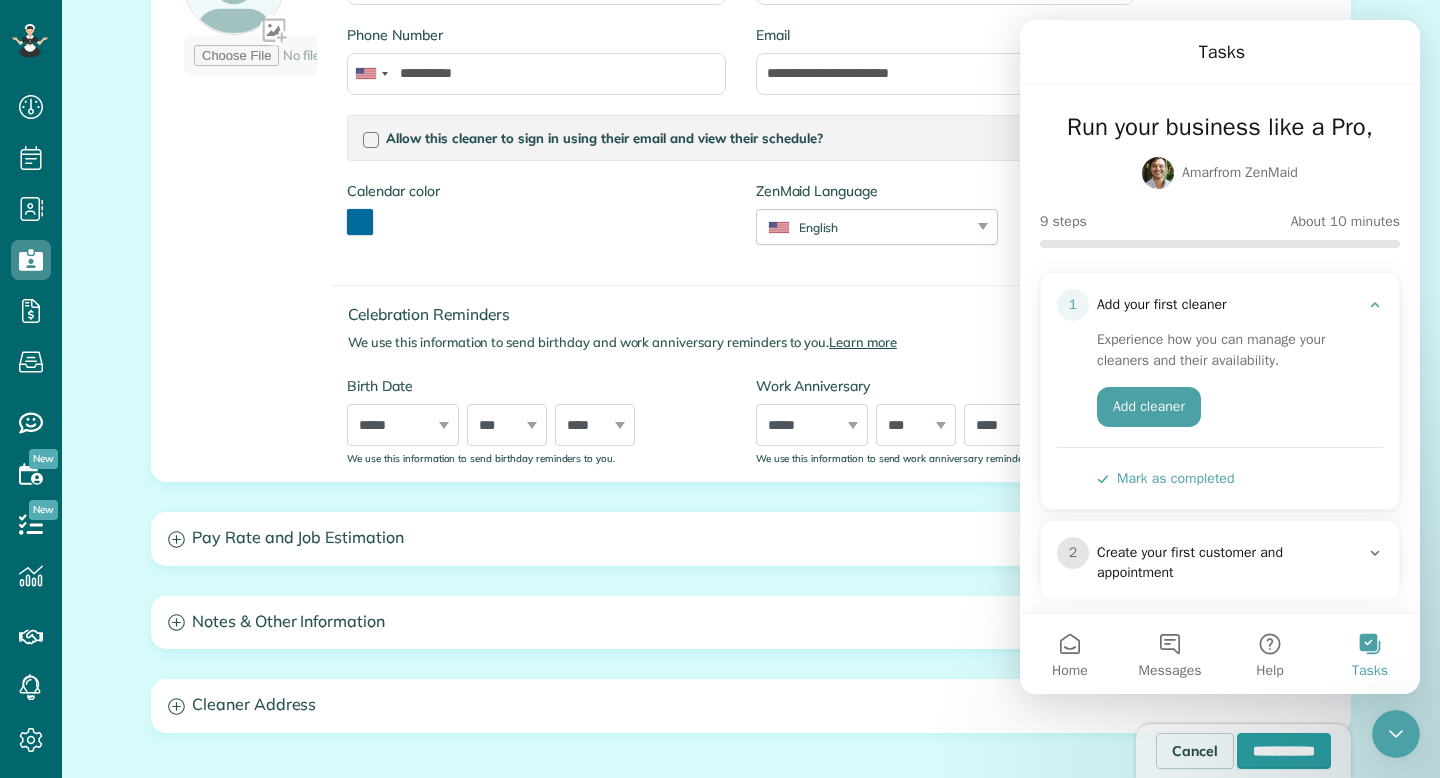 scroll, scrollTop: 411, scrollLeft: 0, axis: vertical 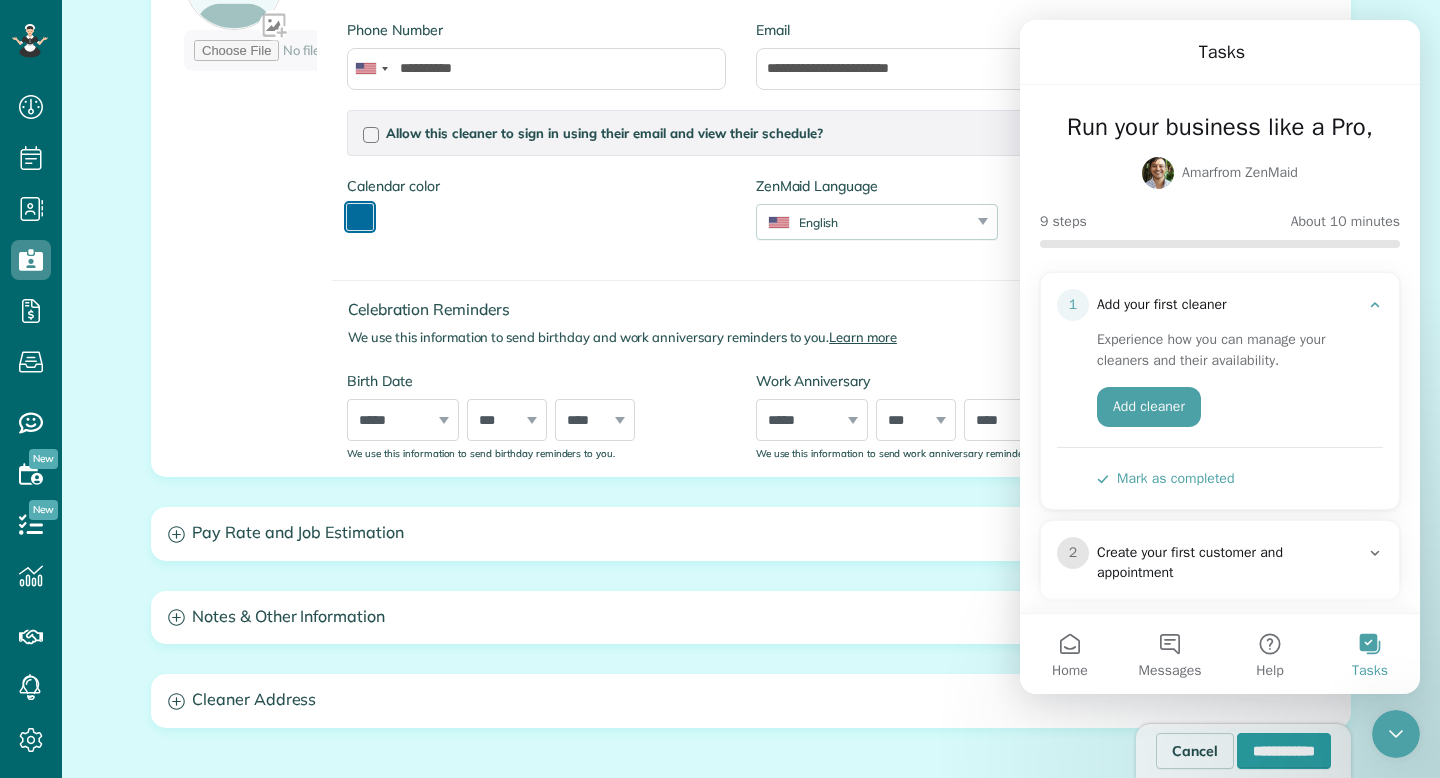 click at bounding box center (360, 217) 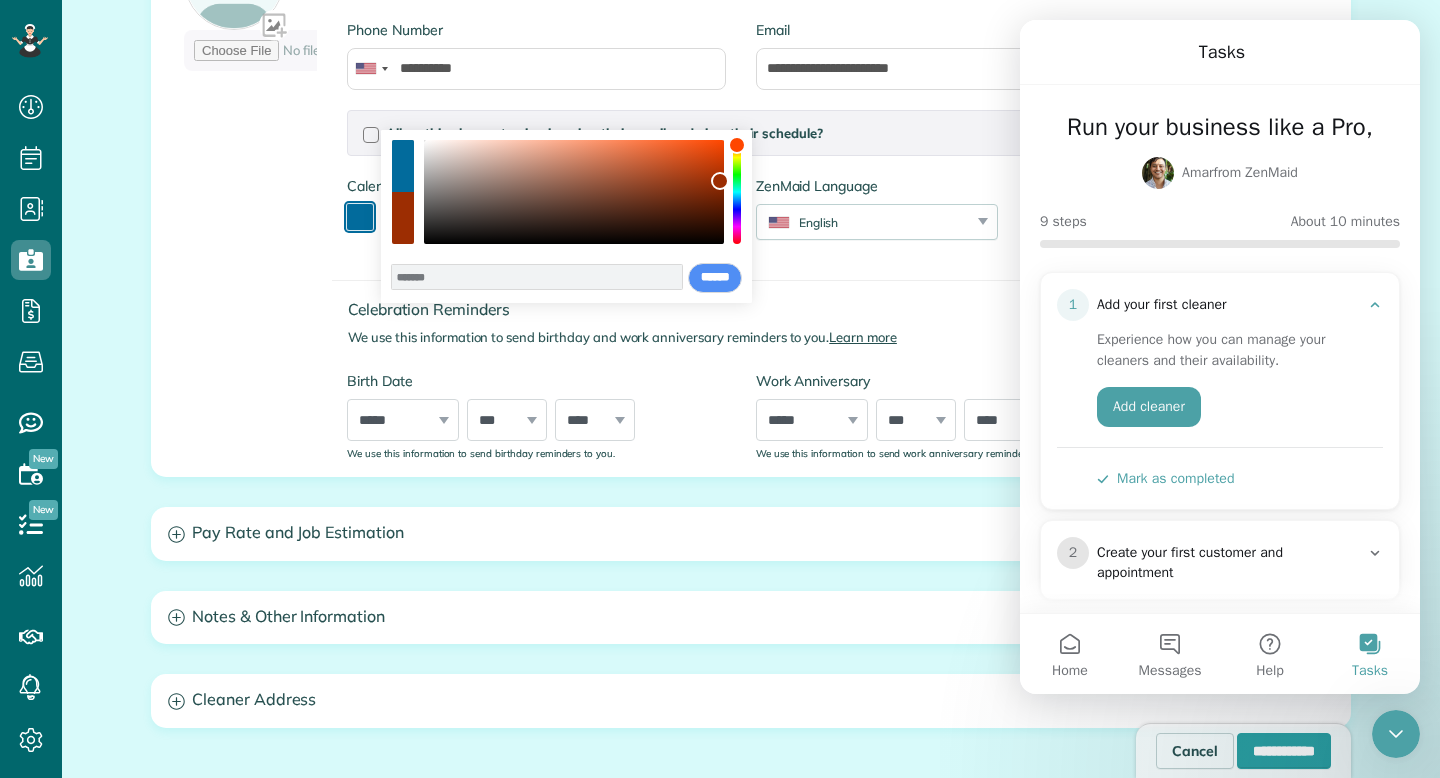click at bounding box center [737, 192] 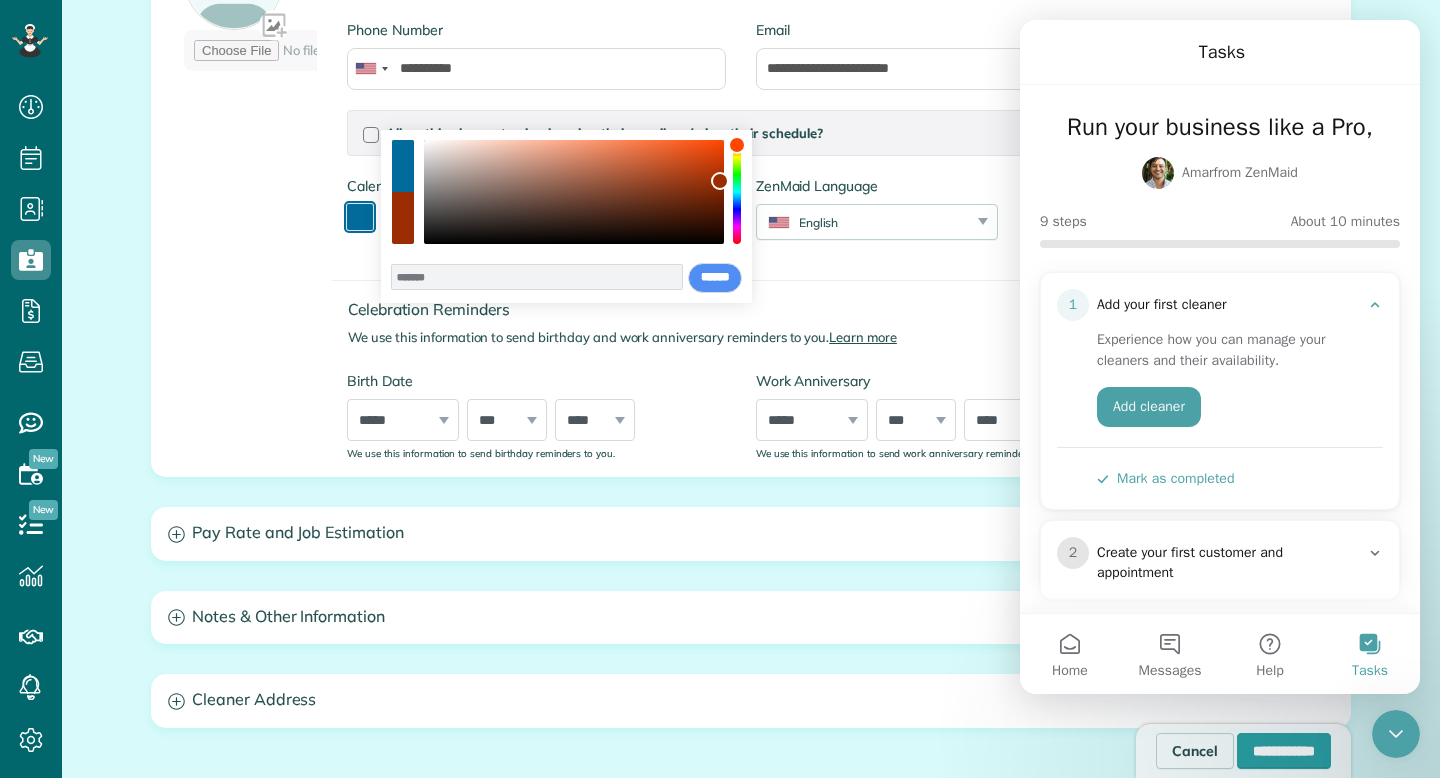 type on "*******" 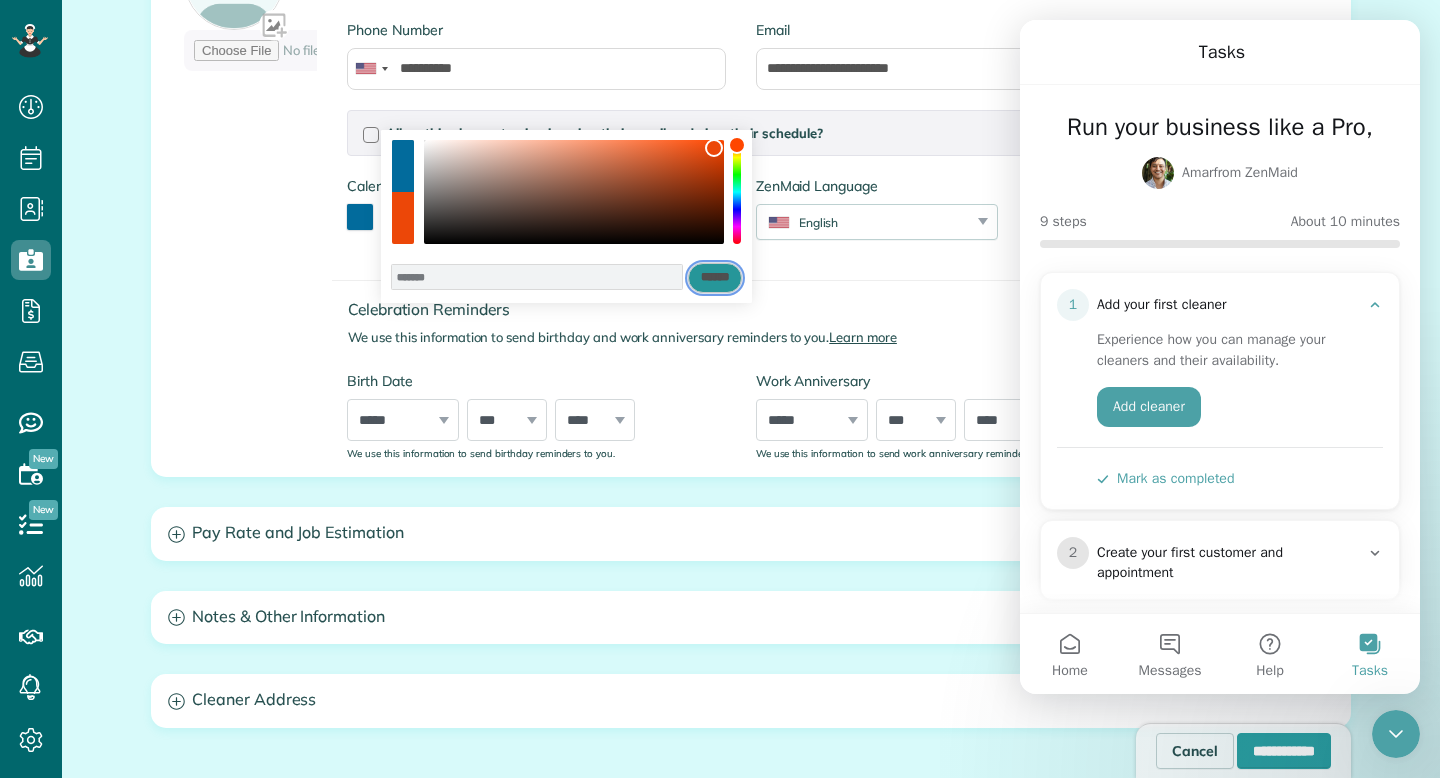click on "******" at bounding box center (715, 278) 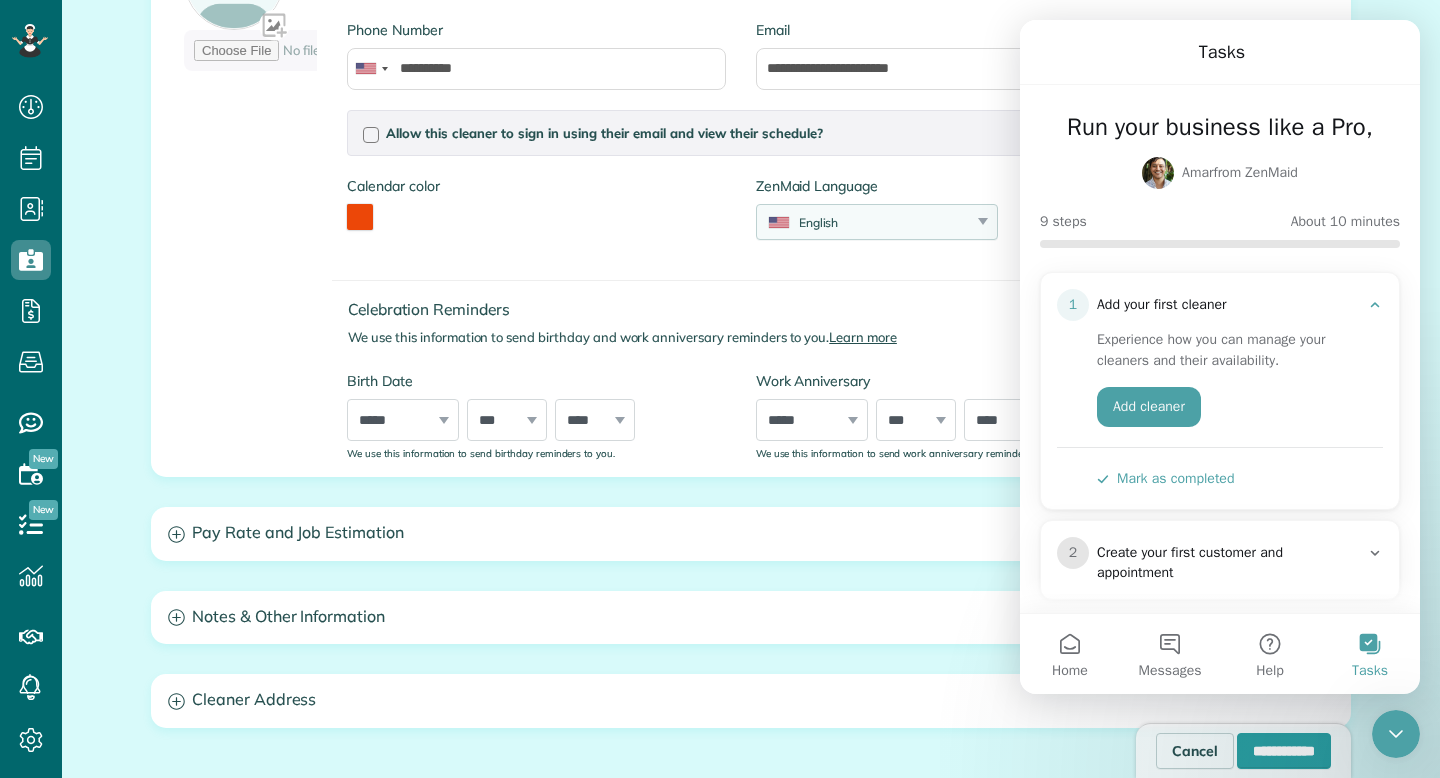 click on "English" at bounding box center (864, 222) 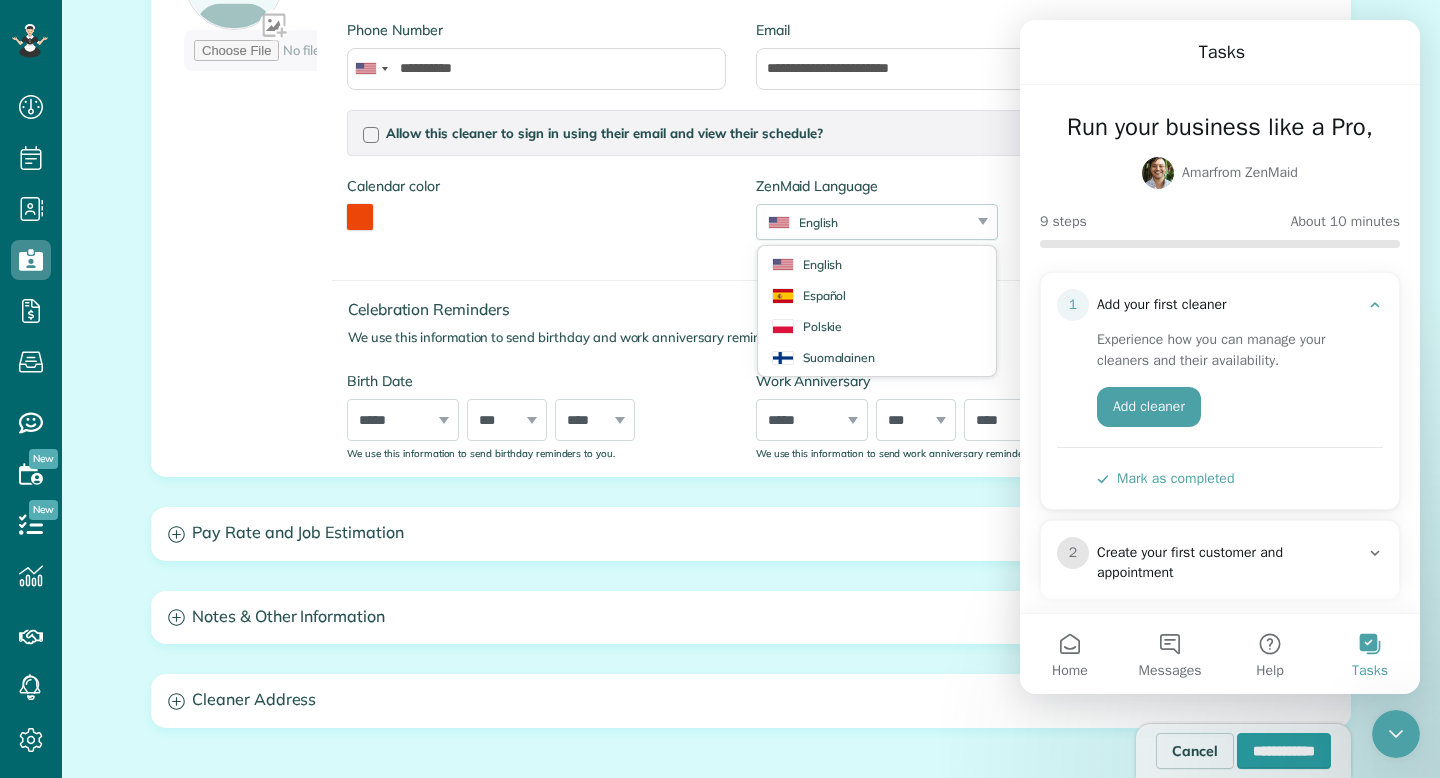 click on "Calendar color
*******" at bounding box center [536, 213] 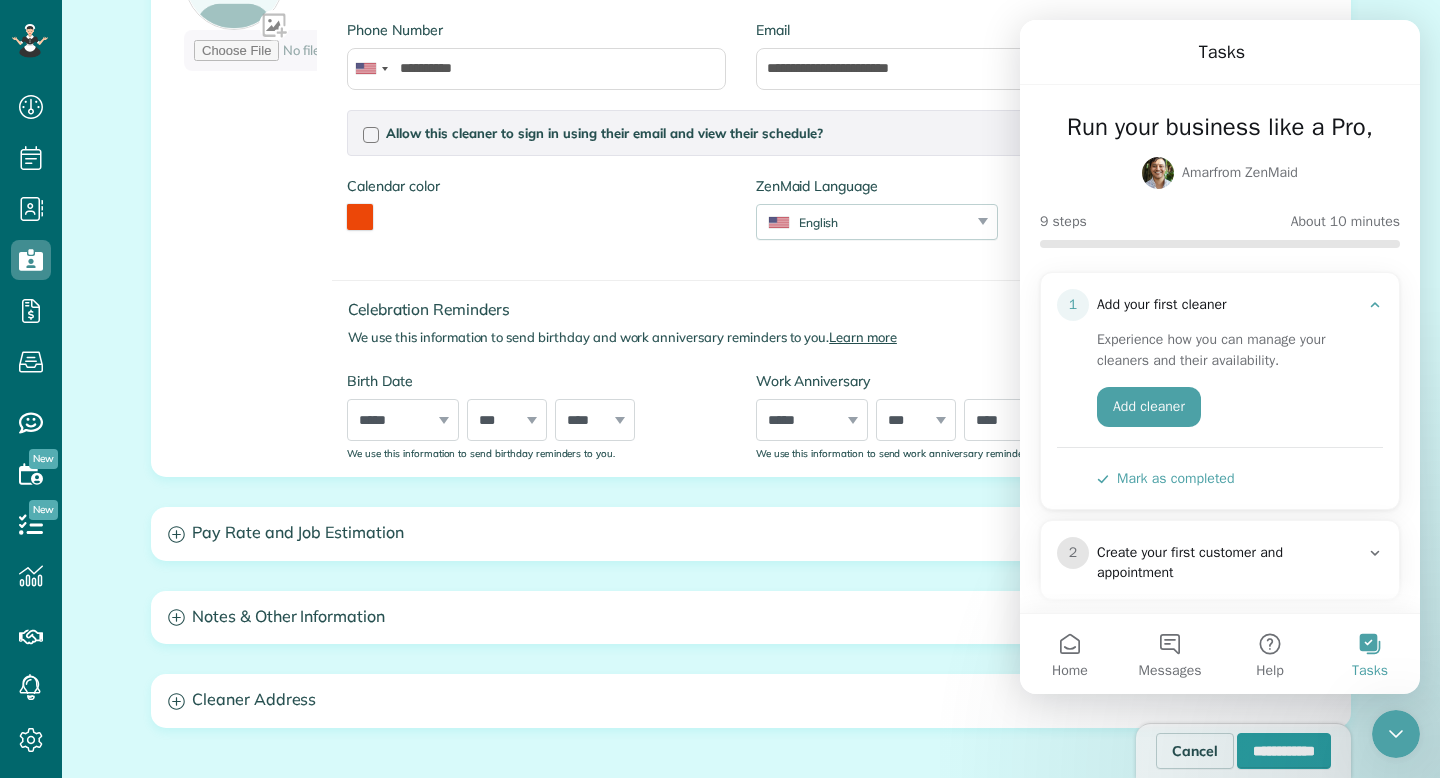 click on "*****
*******
********
*****
*****
***
****
****
******
*********
*******
********
********" at bounding box center [403, 420] 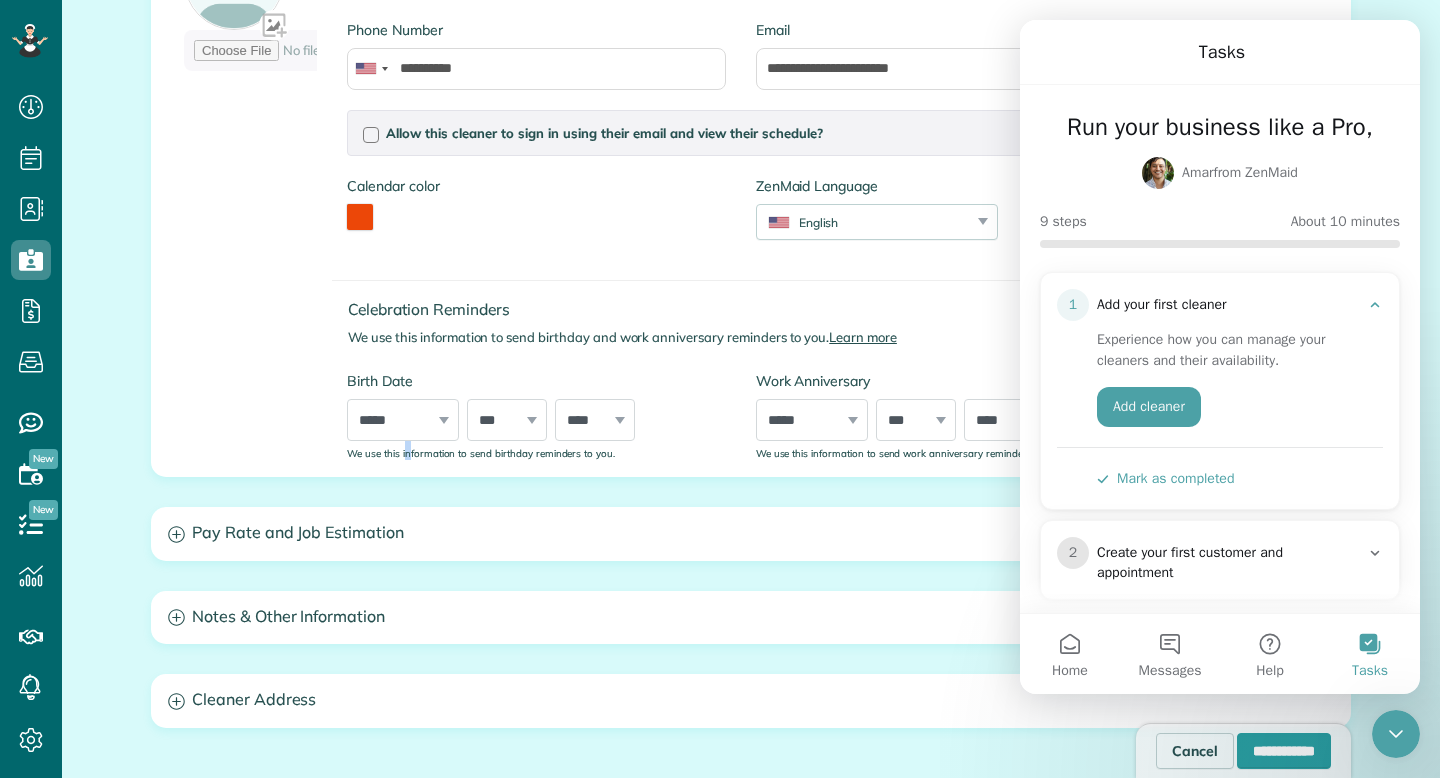 click on "Birth Date
*****
*******
********
*****
*****
***
****
****
******
*********
*******
********
********
***
*
*
*
*
*
*
*
*
*
**
**
**
**
**
**
**
**
**
**
**
**
**
**
**
**
**
**
**
**
**
**
****
****
****
****
****
****
****
****
****
****
****
****
****
****
****
****
****
****
****
****
****
****
****
****
****
****
****
****
****
****
****
****
****
****
****
****
****
****
****
****
****
****
****
****
****
****
****
****
****
****
****
****
****
****
****
****
****
****
****
****
****
****
****
****
****
****
****
****
****
****
****
****
****
****
****
****
****
****
****
****
We use this information to send birthday reminders to you." at bounding box center (536, 415) 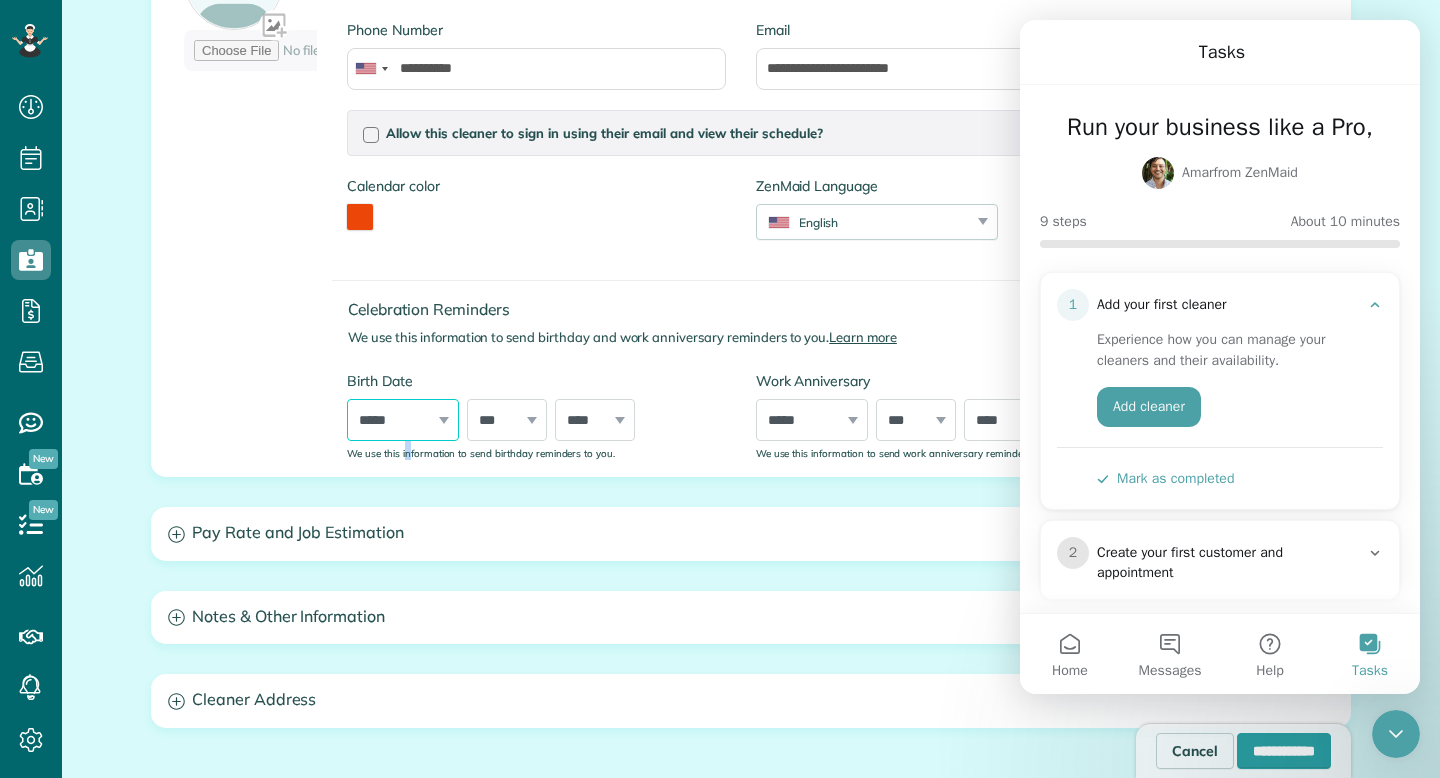 click on "*****
*******
********
*****
*****
***
****
****
******
*********
*******
********
********" at bounding box center [403, 420] 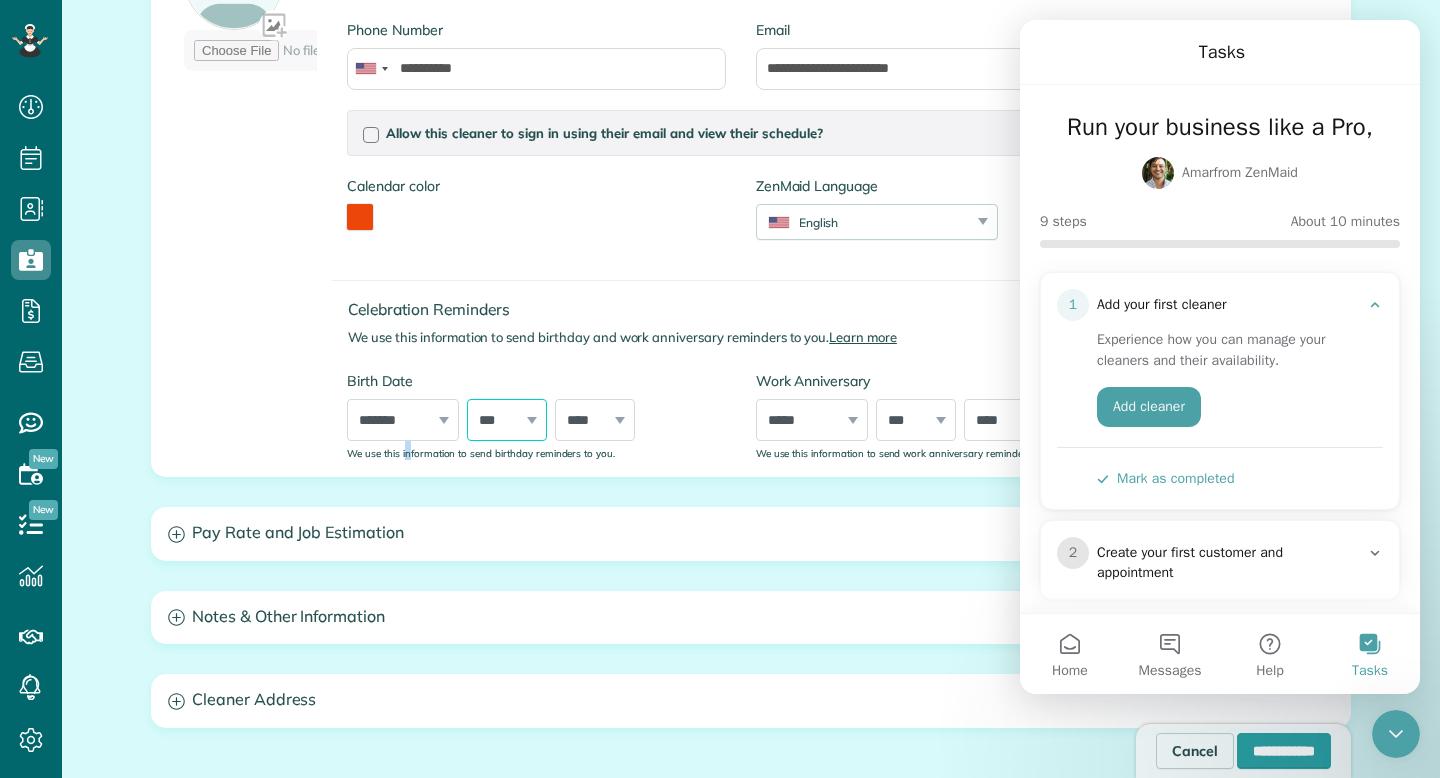 click on "***
*
*
*
*
*
*
*
*
*
**
**
**
**
**
**
**
**
**
**
**
**
**
**
**
**
**
**
**
**
**
**" at bounding box center (507, 420) 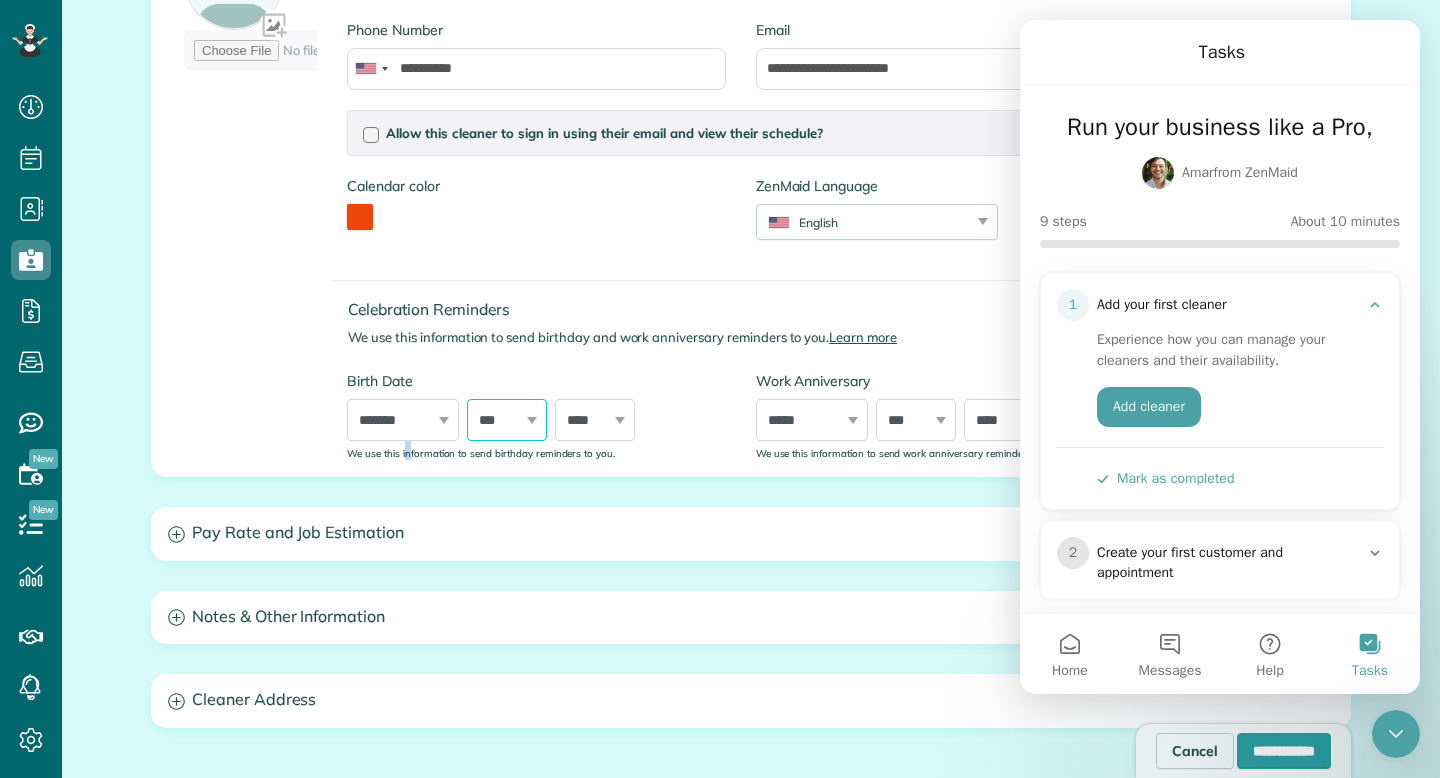 select on "**" 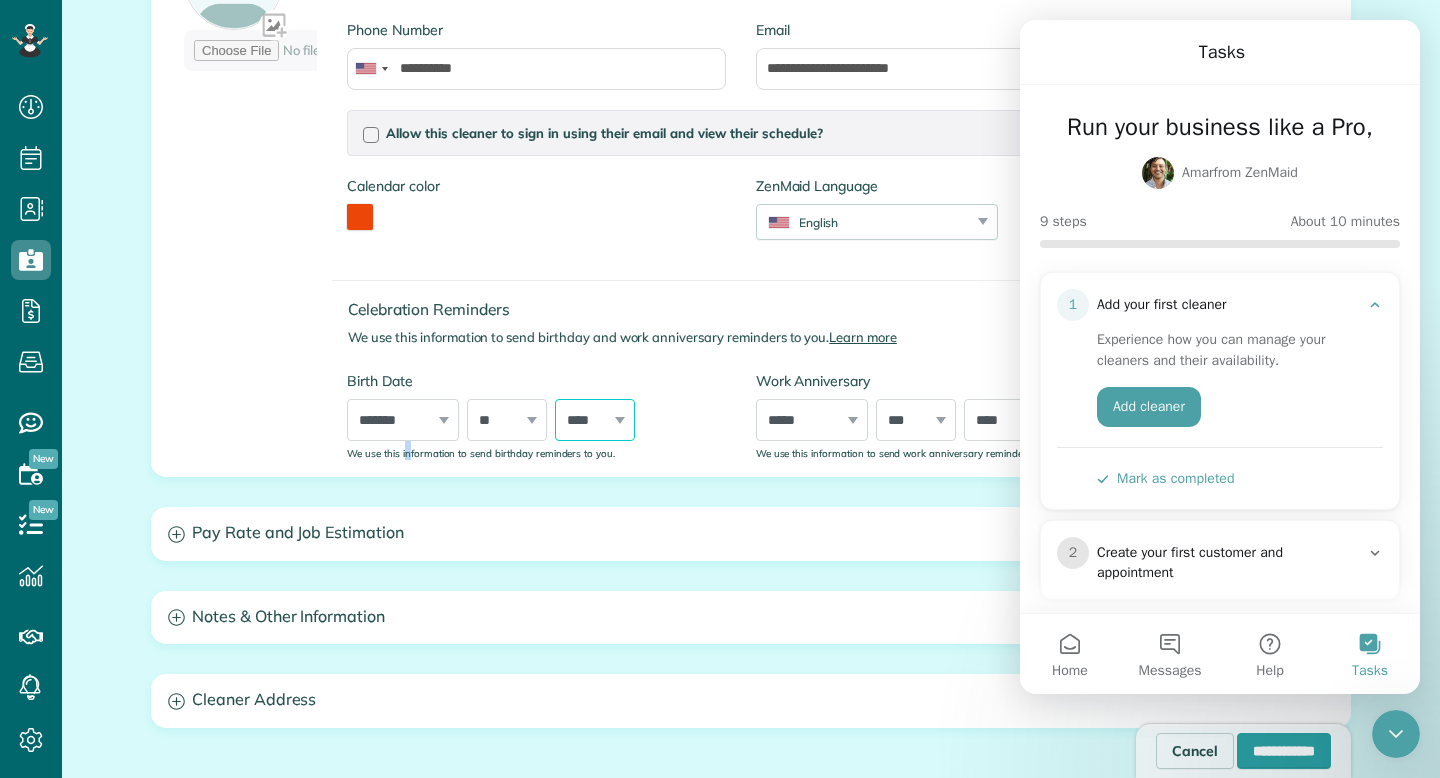 click on "****
****
****
****
****
****
****
****
****
****
****
****
****
****
****
****
****
****
****
****
****
****
****
****
****
****
****
****
****
****
****
****
****
****
****
****
****
****
****
****
****
****
****
****
****
****
****
****
****
****
****
****
****
****
****
****
****
****
****
****
****
****
****
****
****
****
****
****
****
****
****
****
****
****
****
****
****
****
****
****" at bounding box center (595, 420) 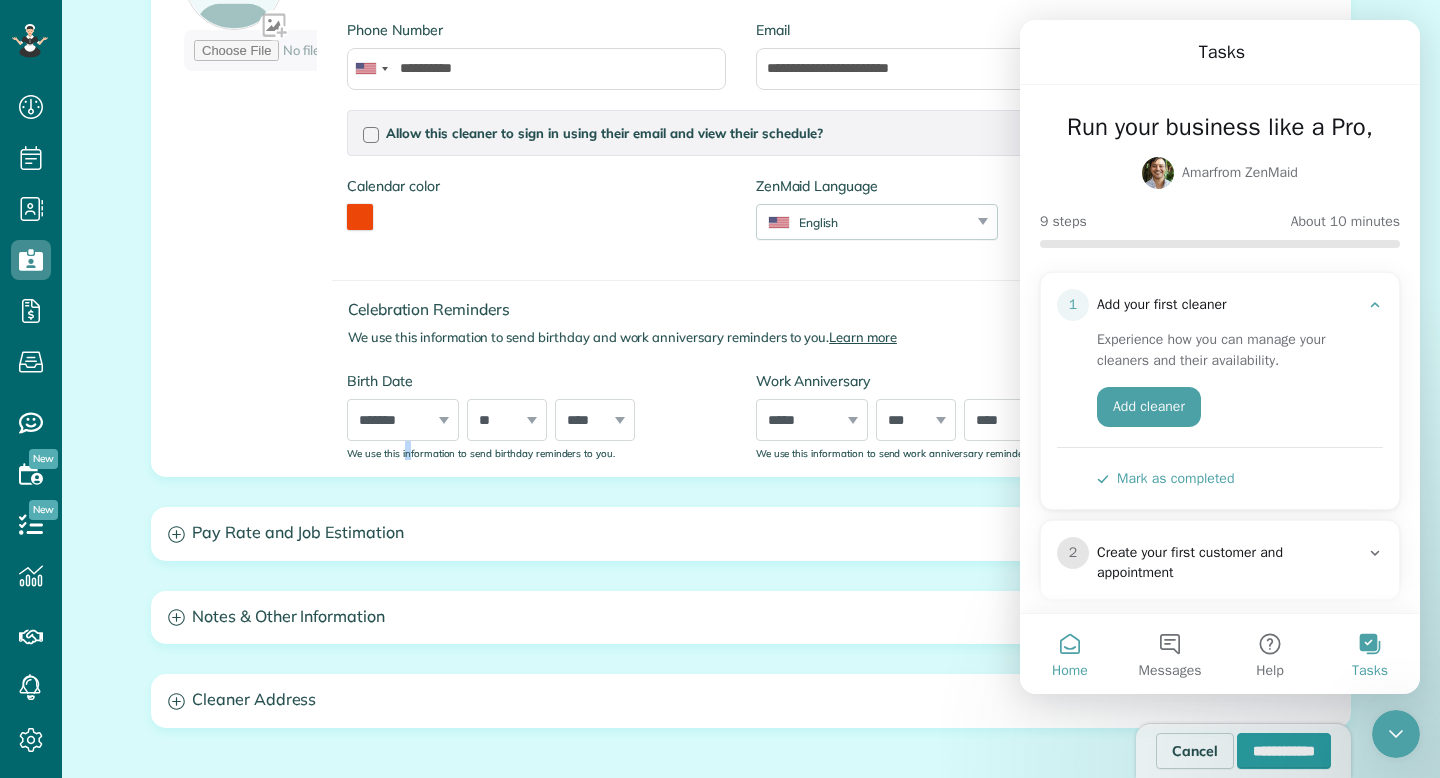 click on "Home" at bounding box center [1070, 654] 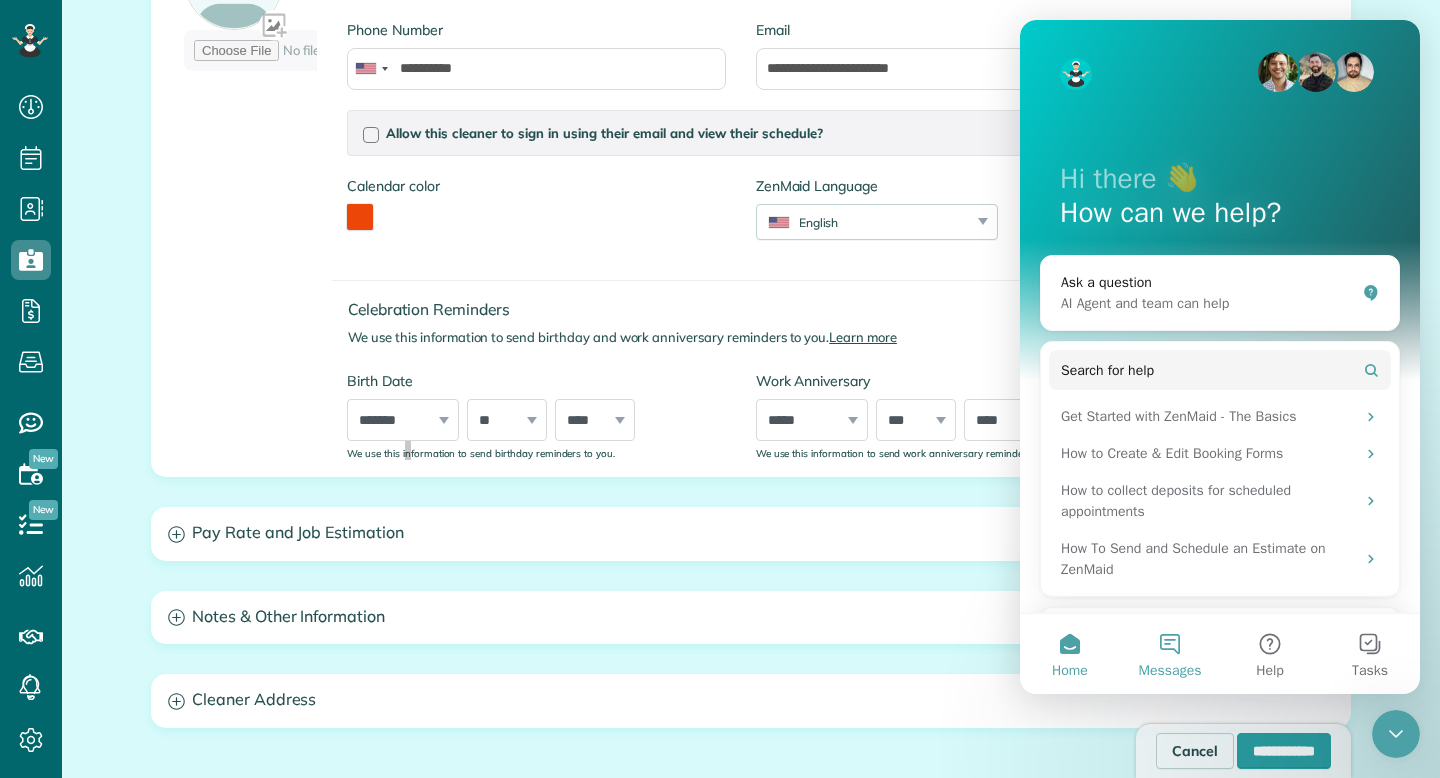 click on "Messages" at bounding box center (1170, 654) 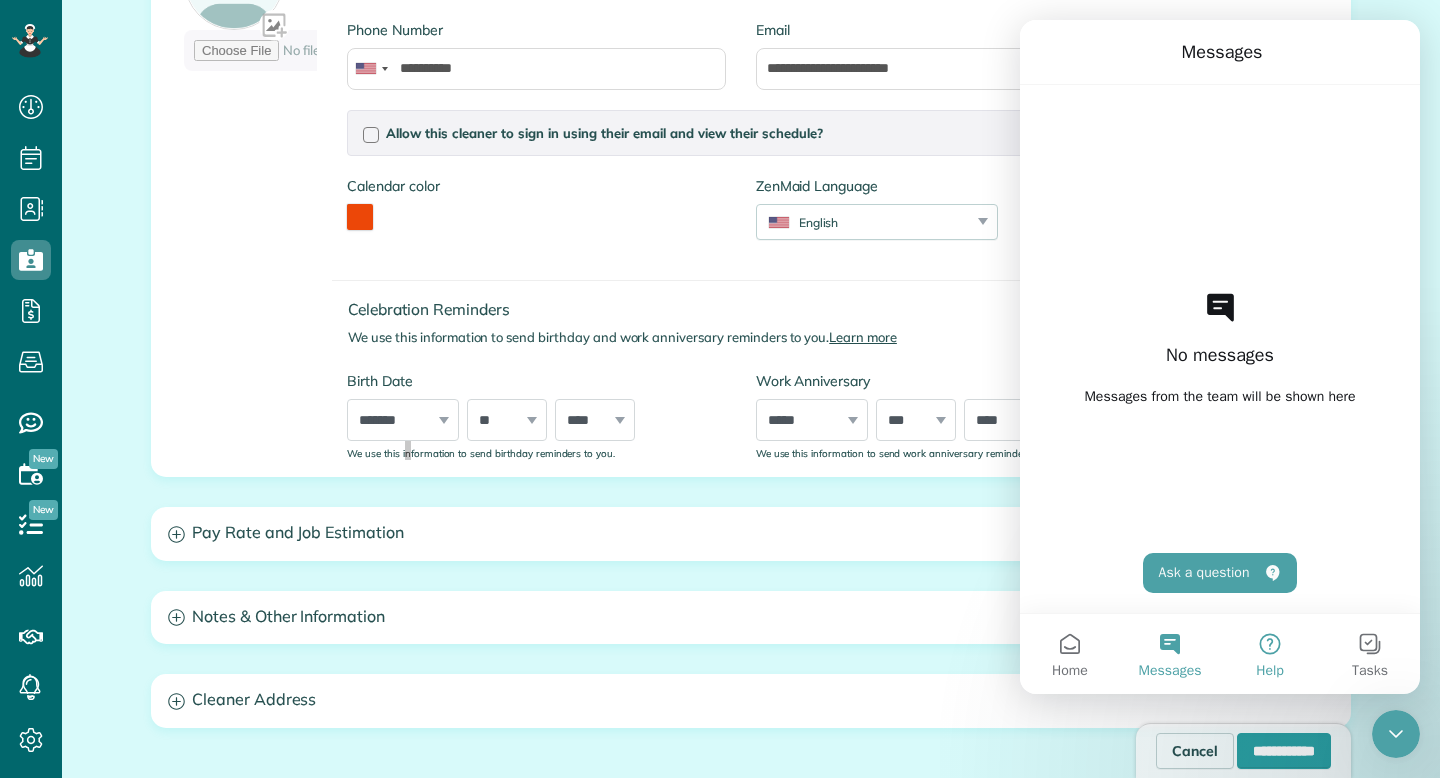 click on "Help" at bounding box center [1270, 654] 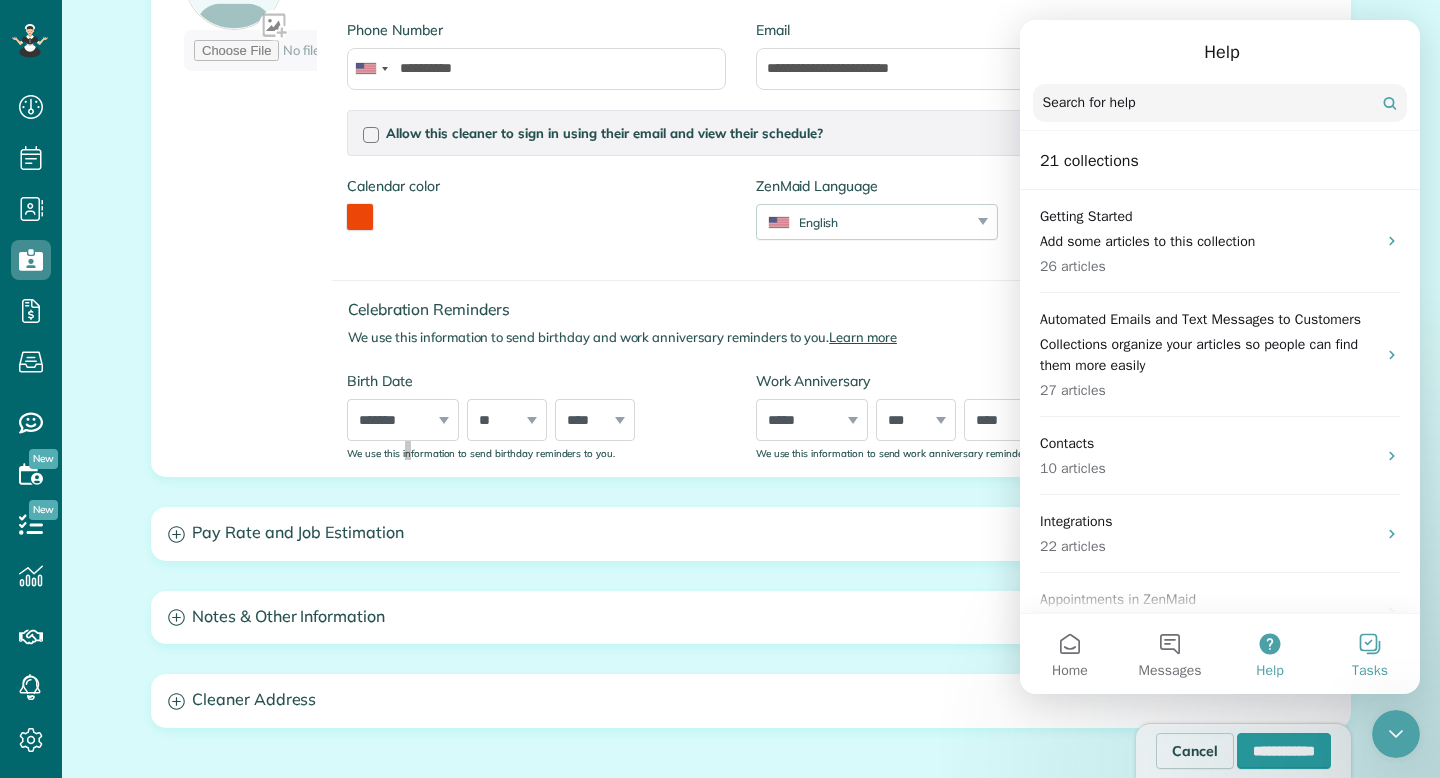 click on "Tasks" at bounding box center (1370, 654) 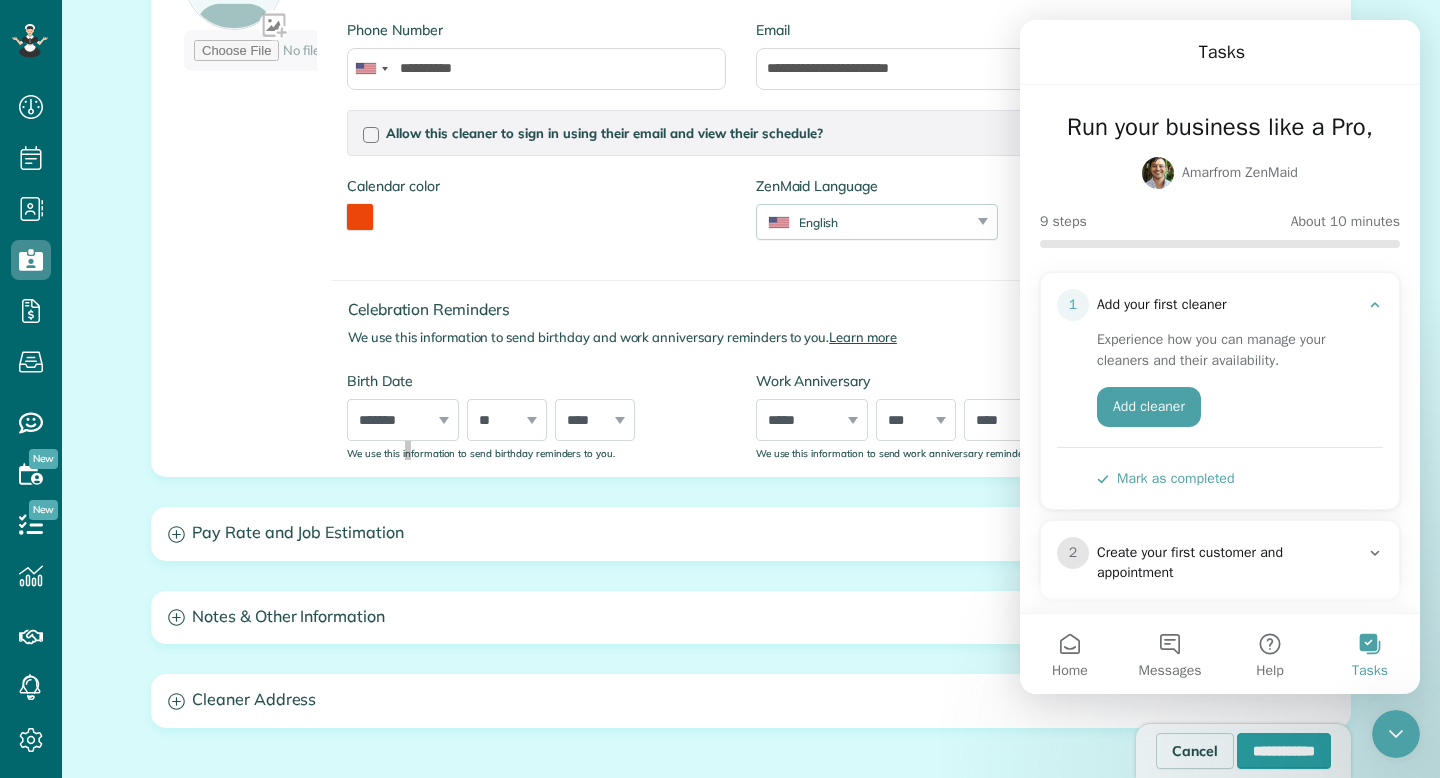 click on "Mark as completed" at bounding box center [1165, 478] 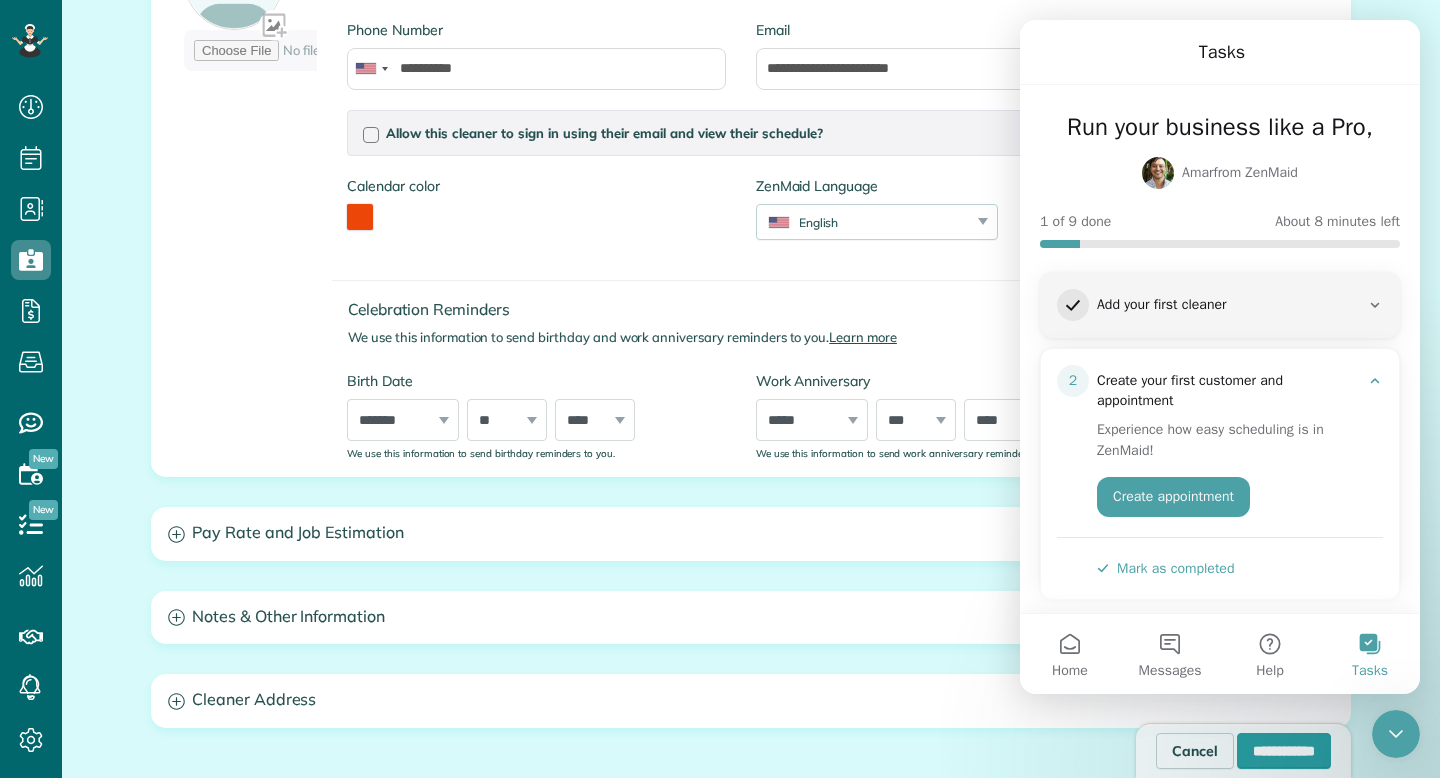 click on "Calendar color
*******" at bounding box center (536, 213) 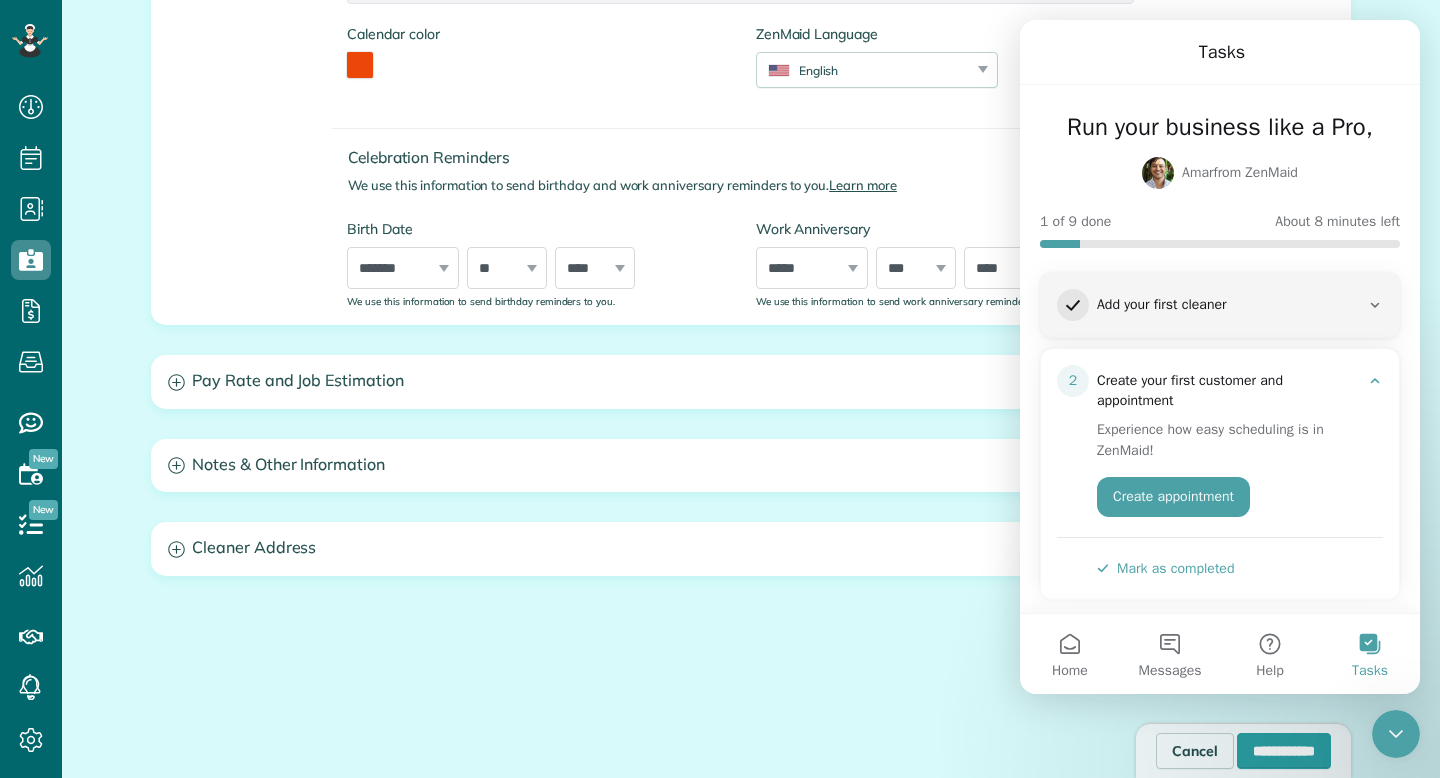 scroll, scrollTop: 631, scrollLeft: 0, axis: vertical 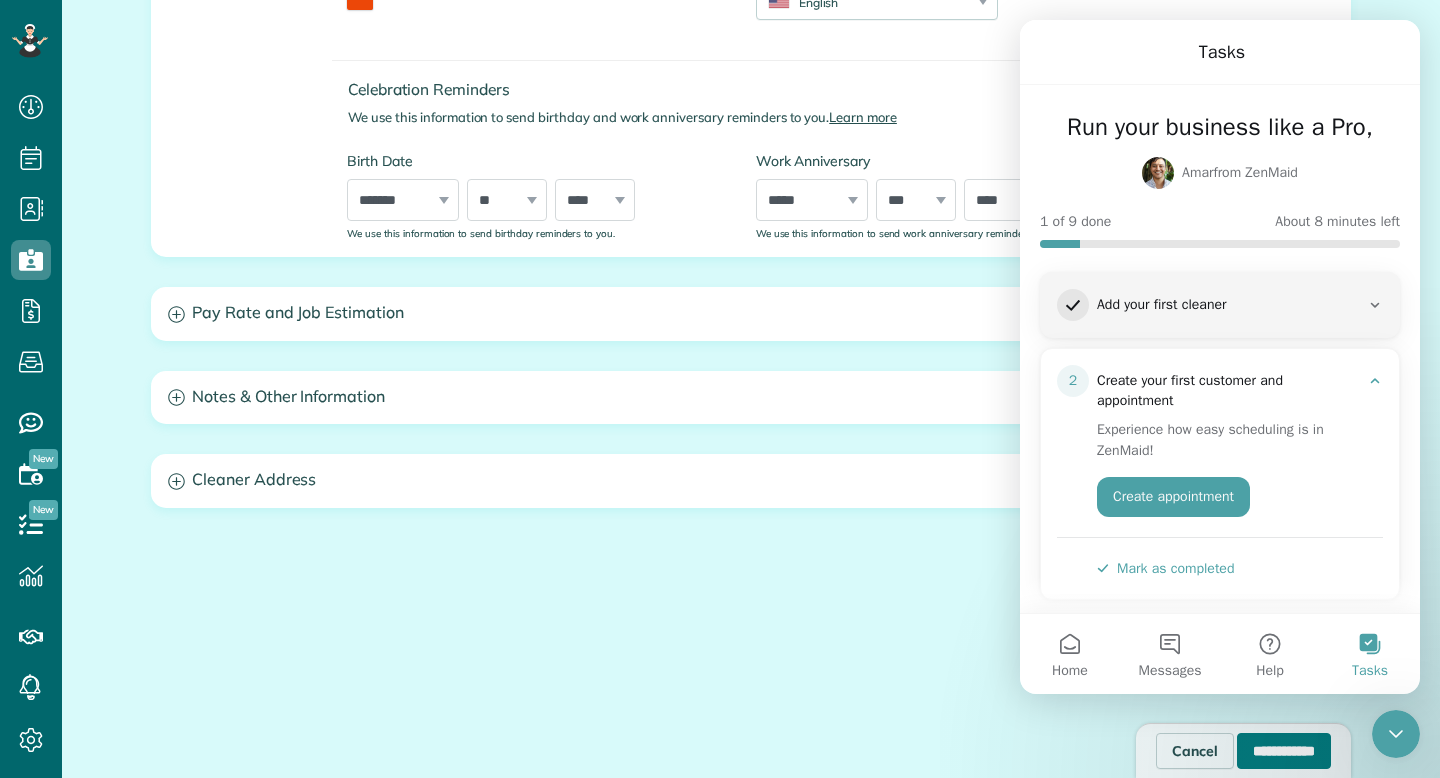 click on "**********" at bounding box center [1284, 751] 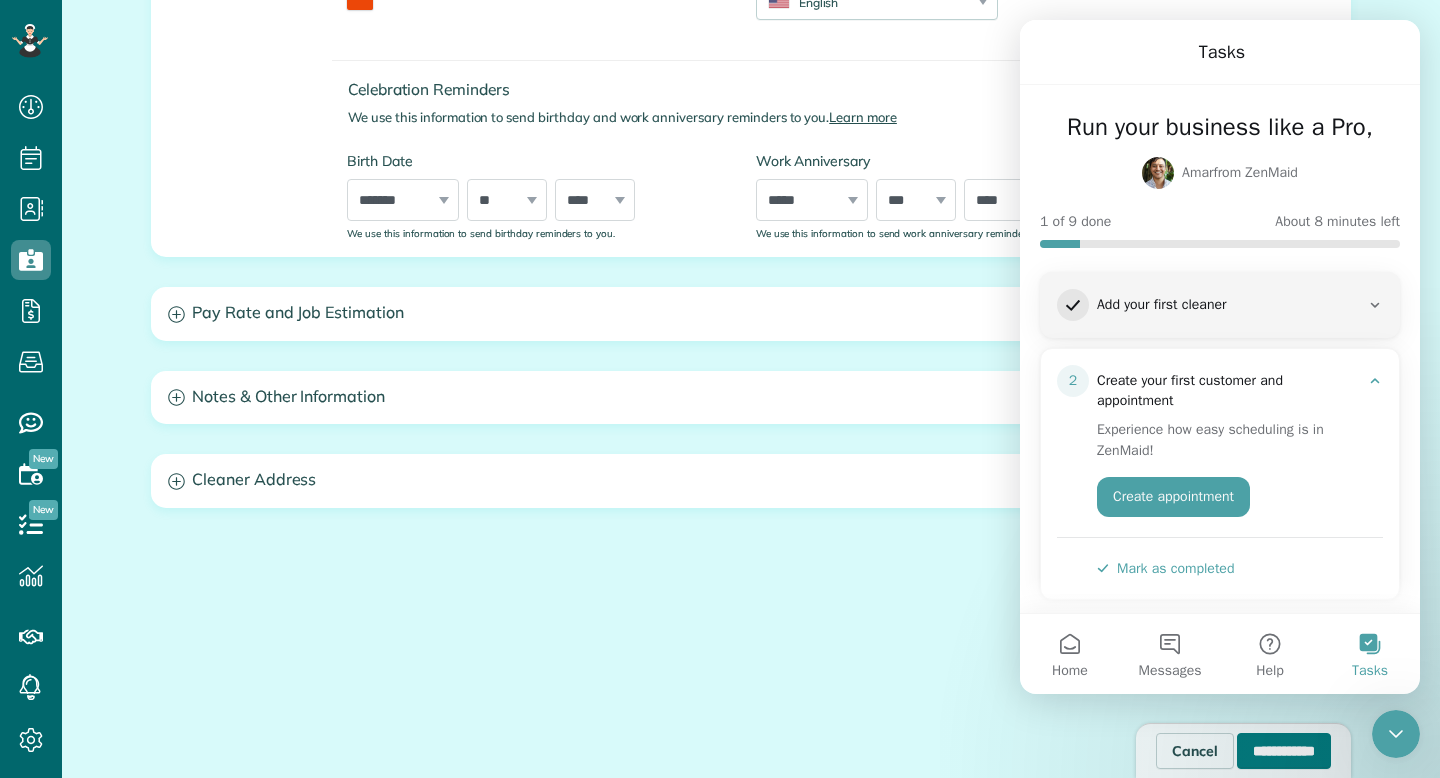type on "**********" 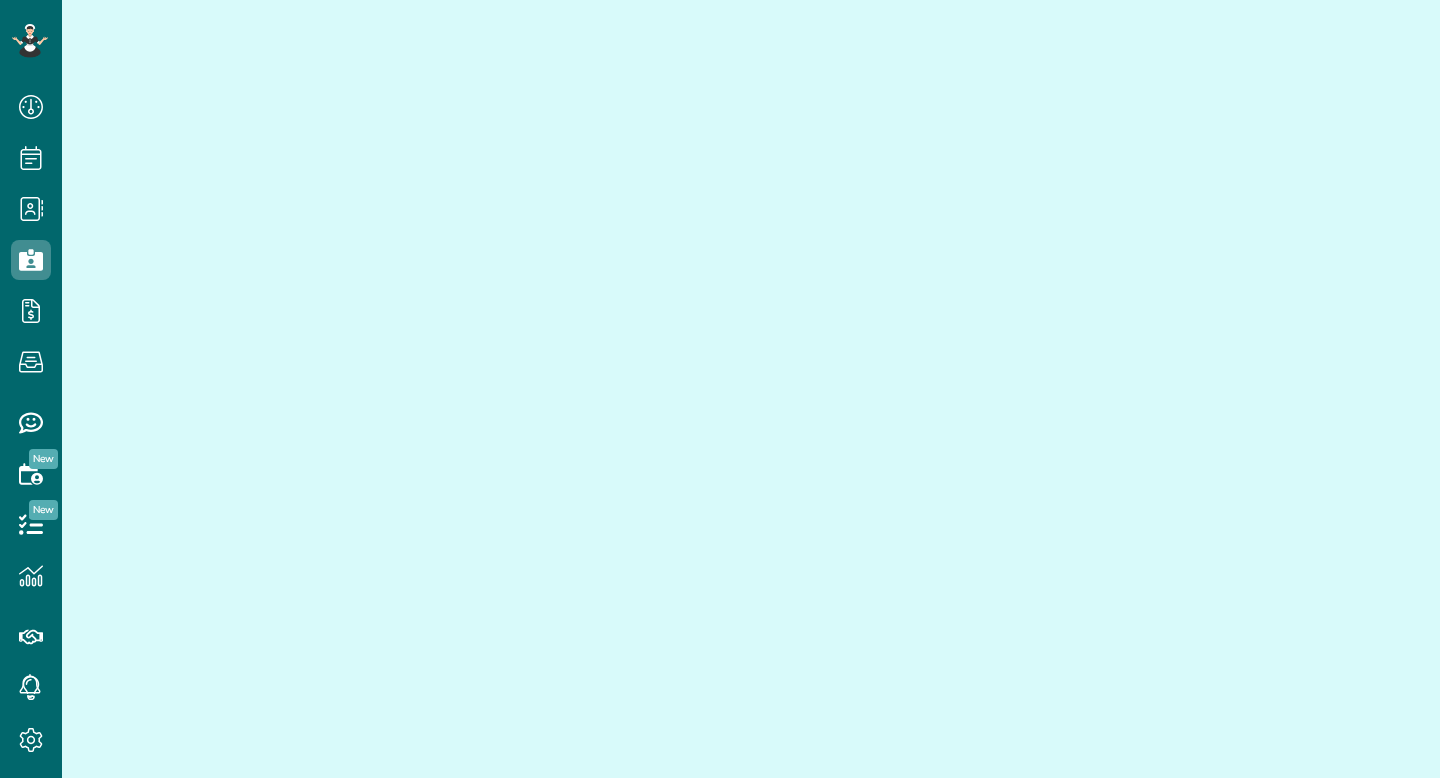 scroll, scrollTop: 0, scrollLeft: 0, axis: both 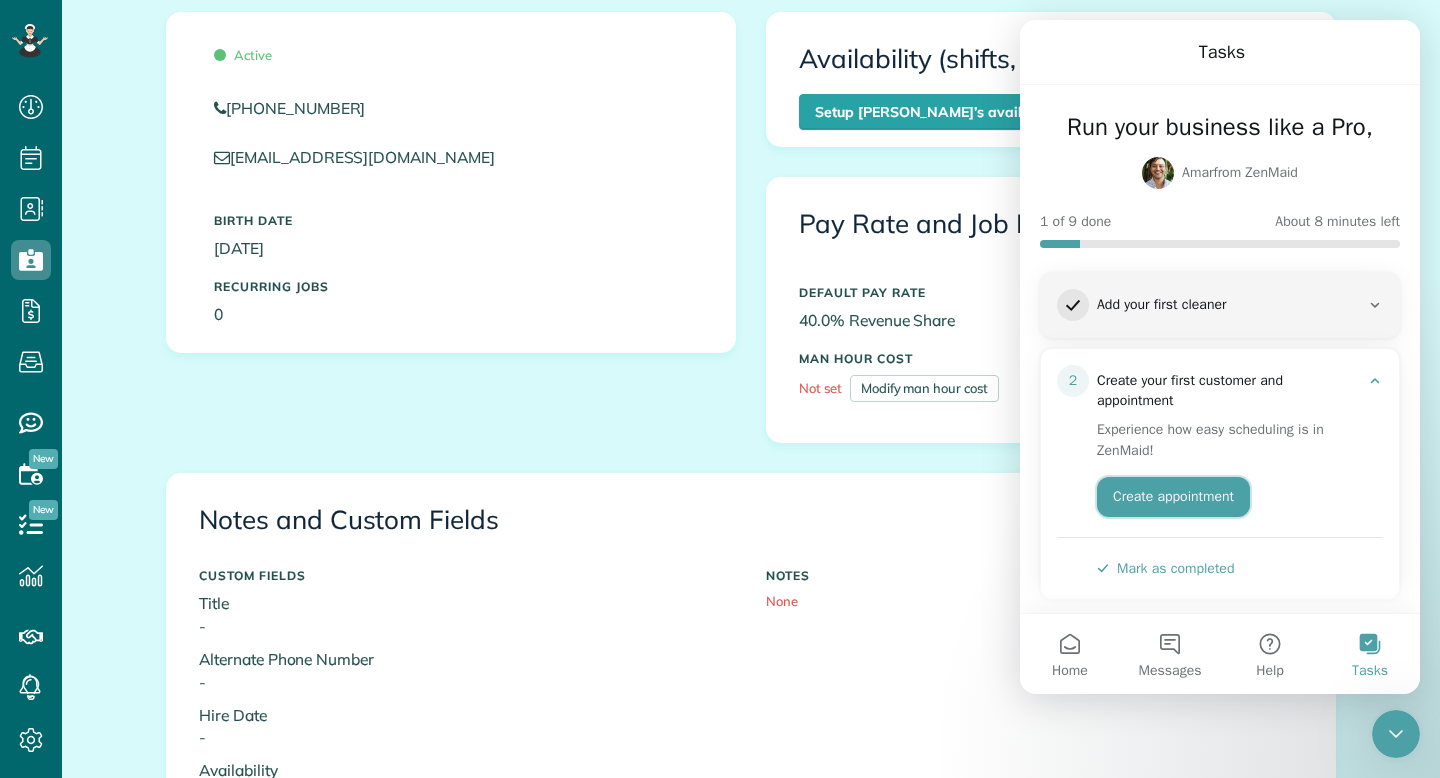 click on "Create appointment" at bounding box center [1173, 497] 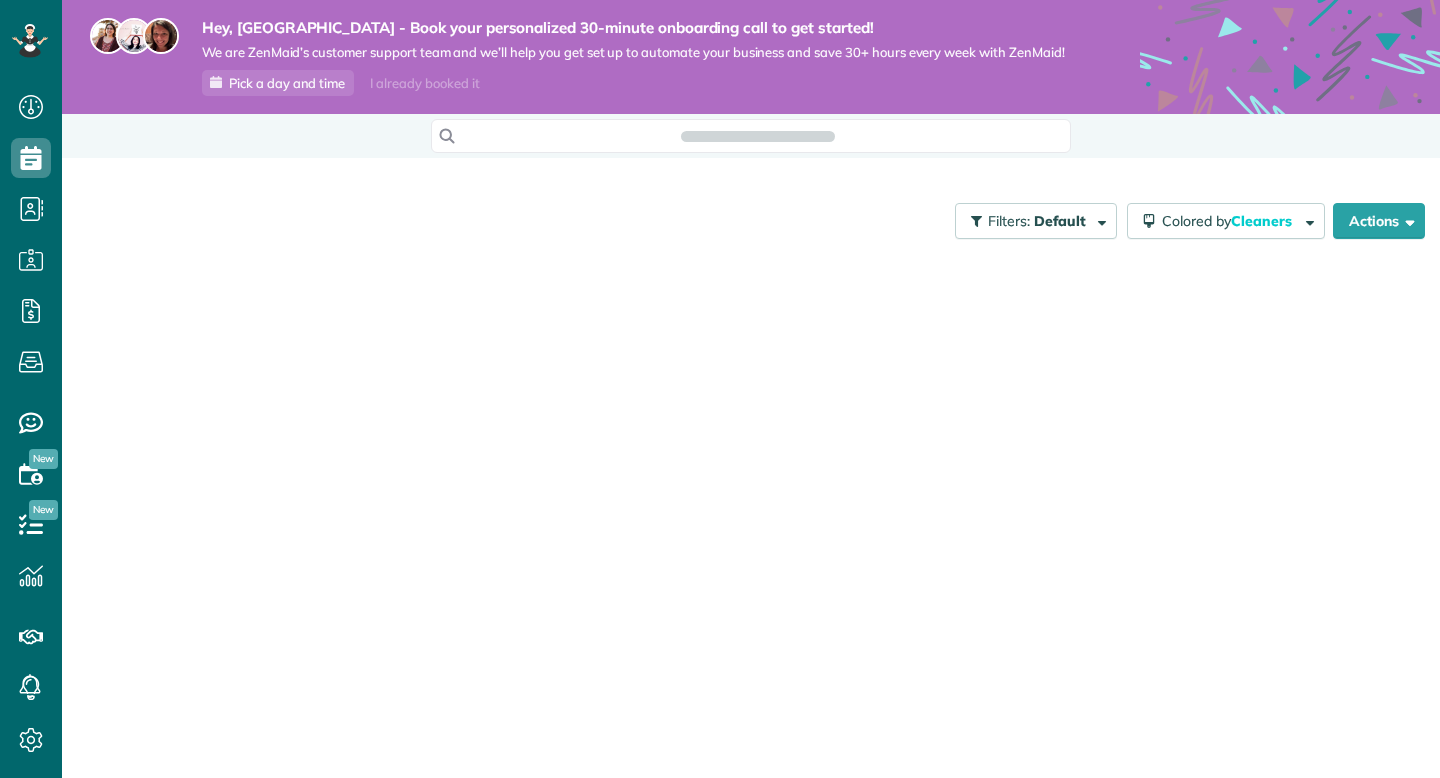 scroll, scrollTop: 0, scrollLeft: 0, axis: both 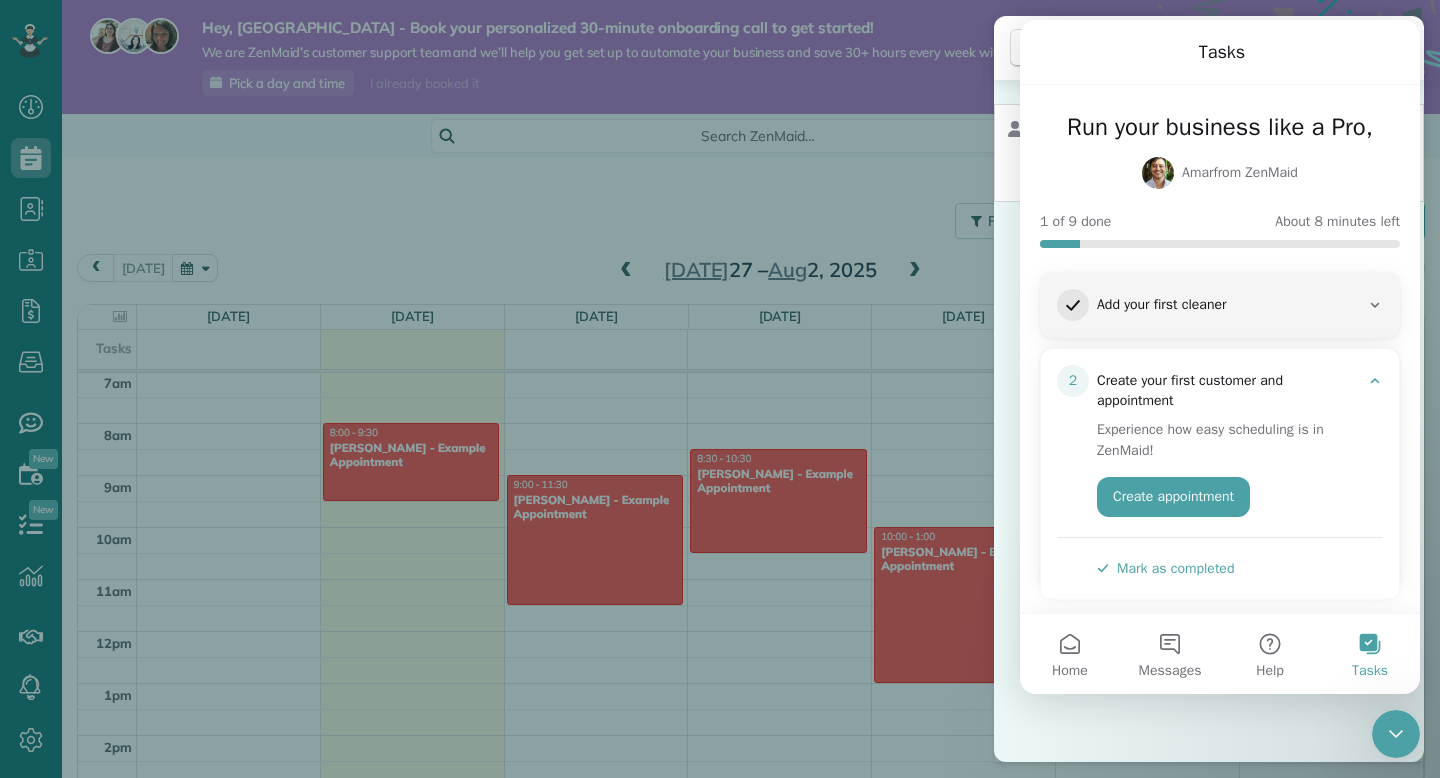 click 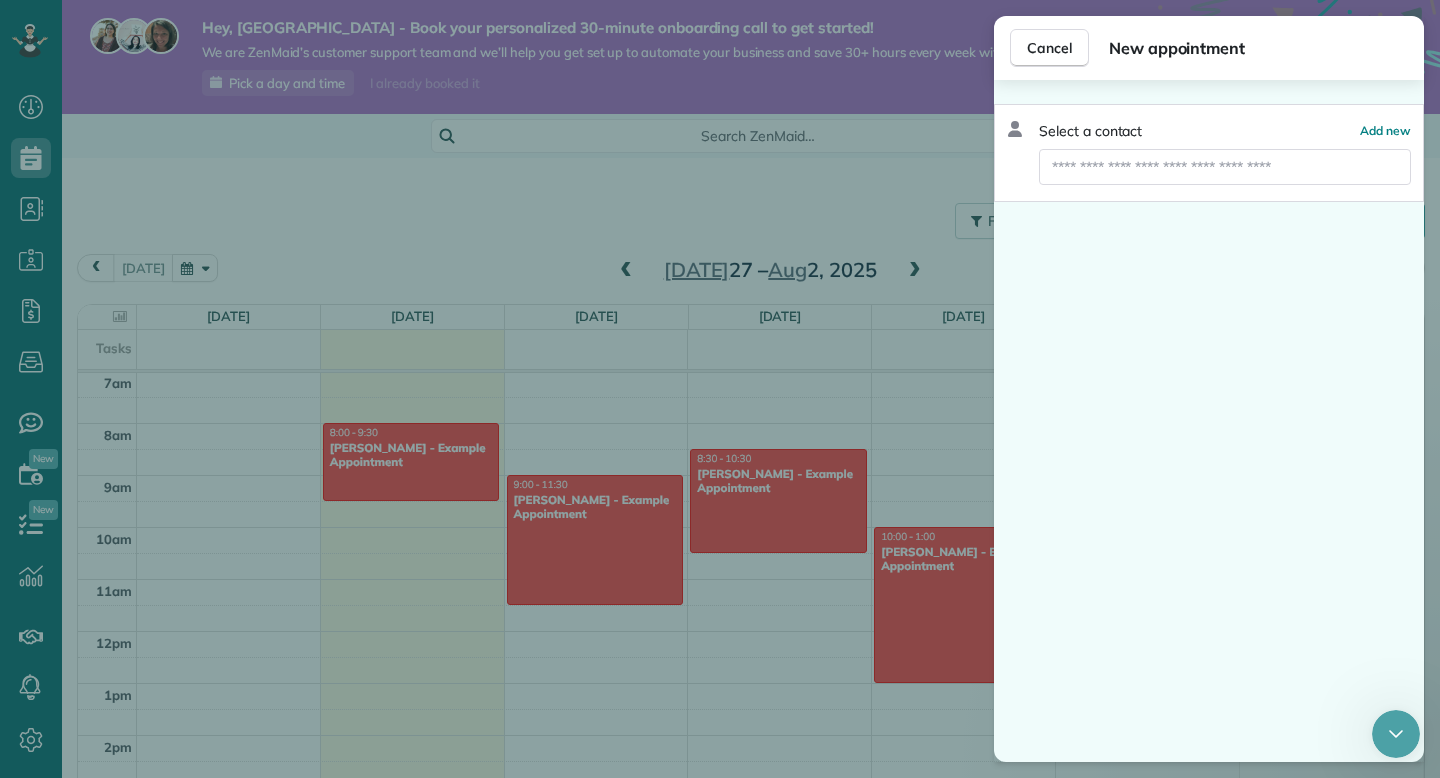 scroll, scrollTop: 0, scrollLeft: 0, axis: both 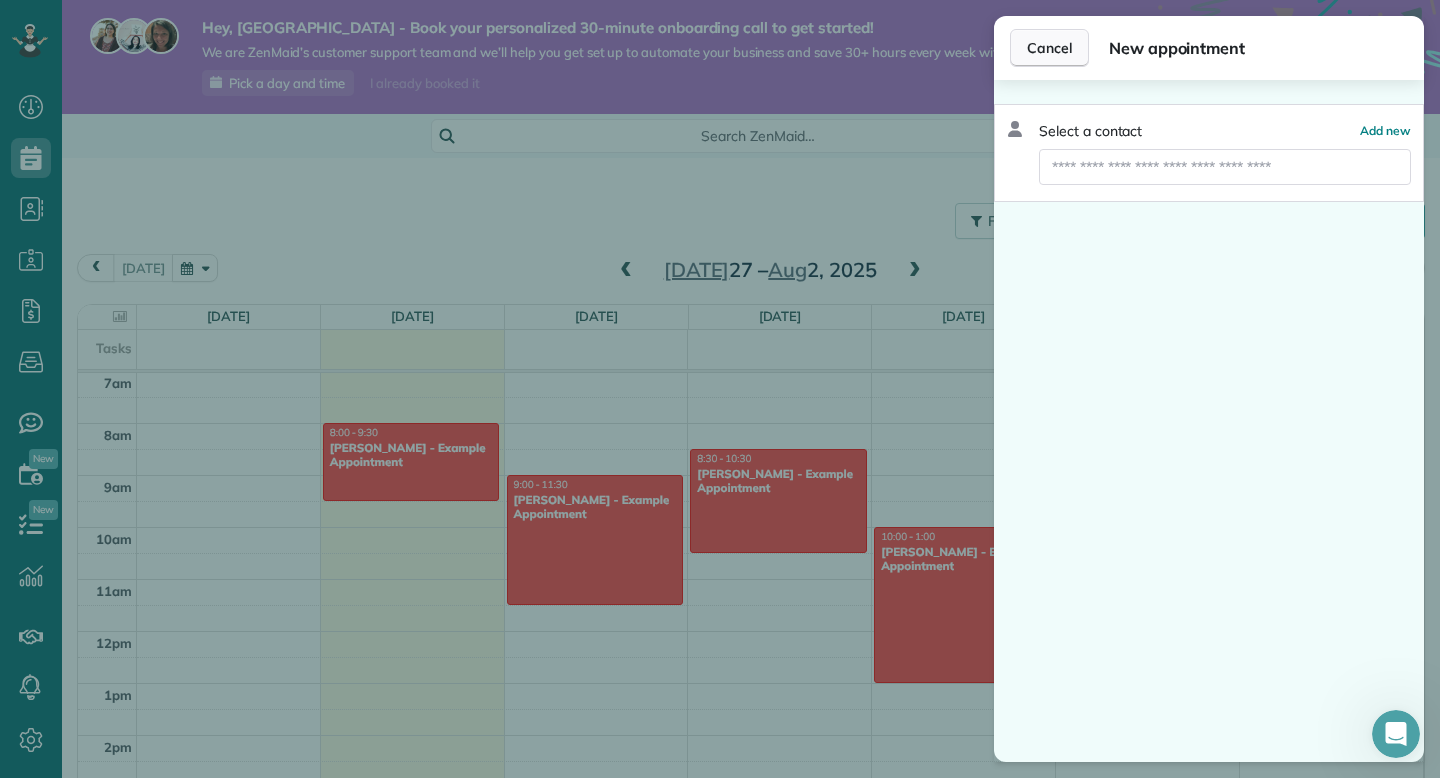 click on "Cancel" at bounding box center (1049, 48) 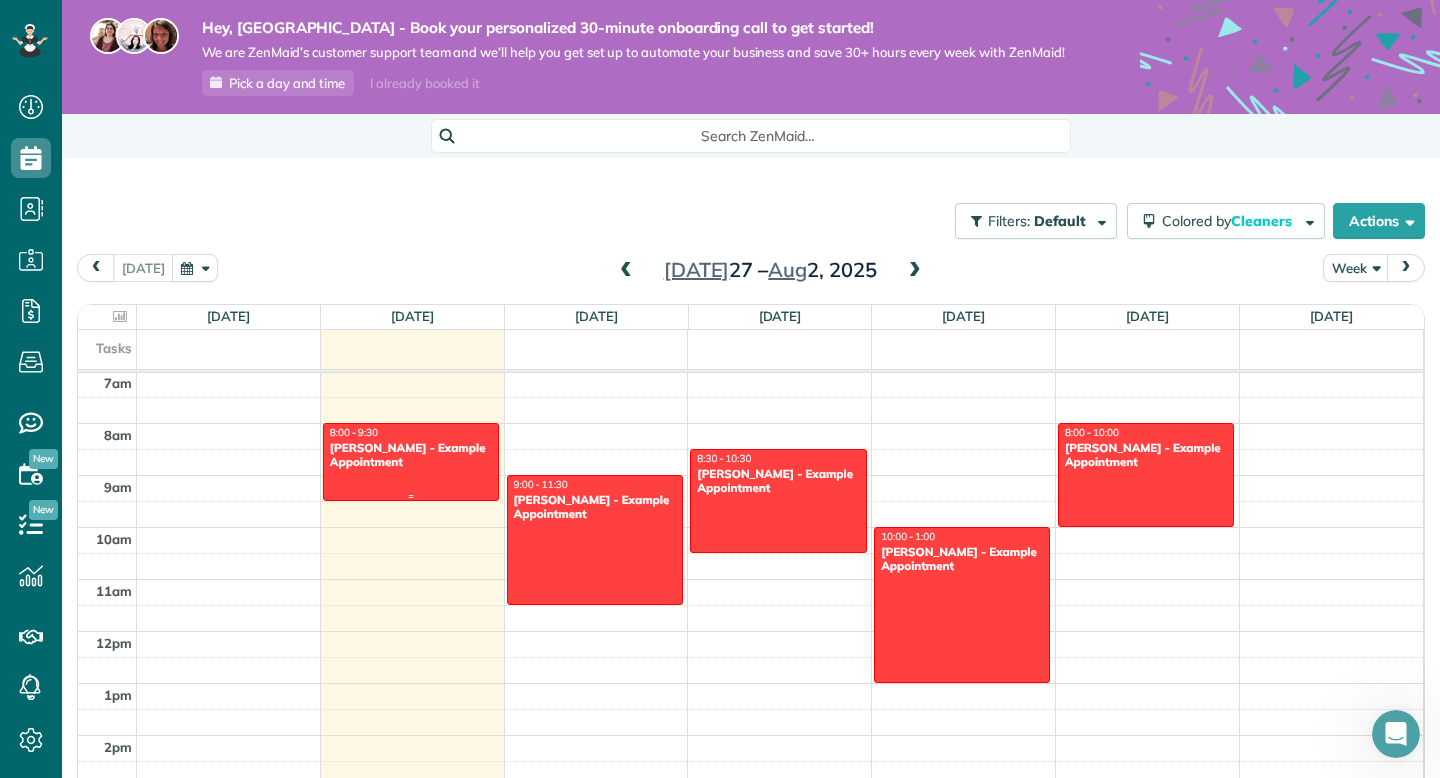 click on "Debbie Sardone - Example Appointment" at bounding box center (411, 455) 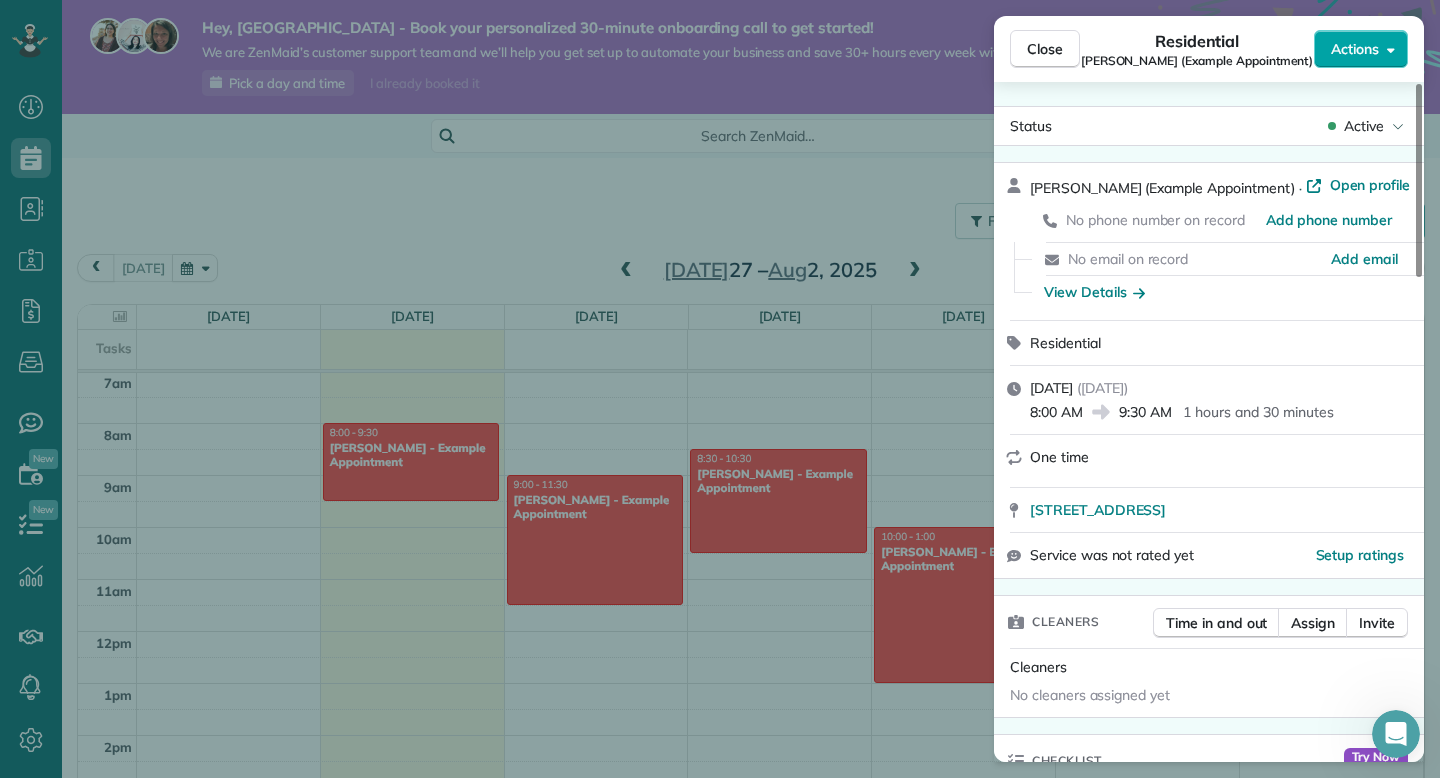 click on "Actions" at bounding box center (1361, 49) 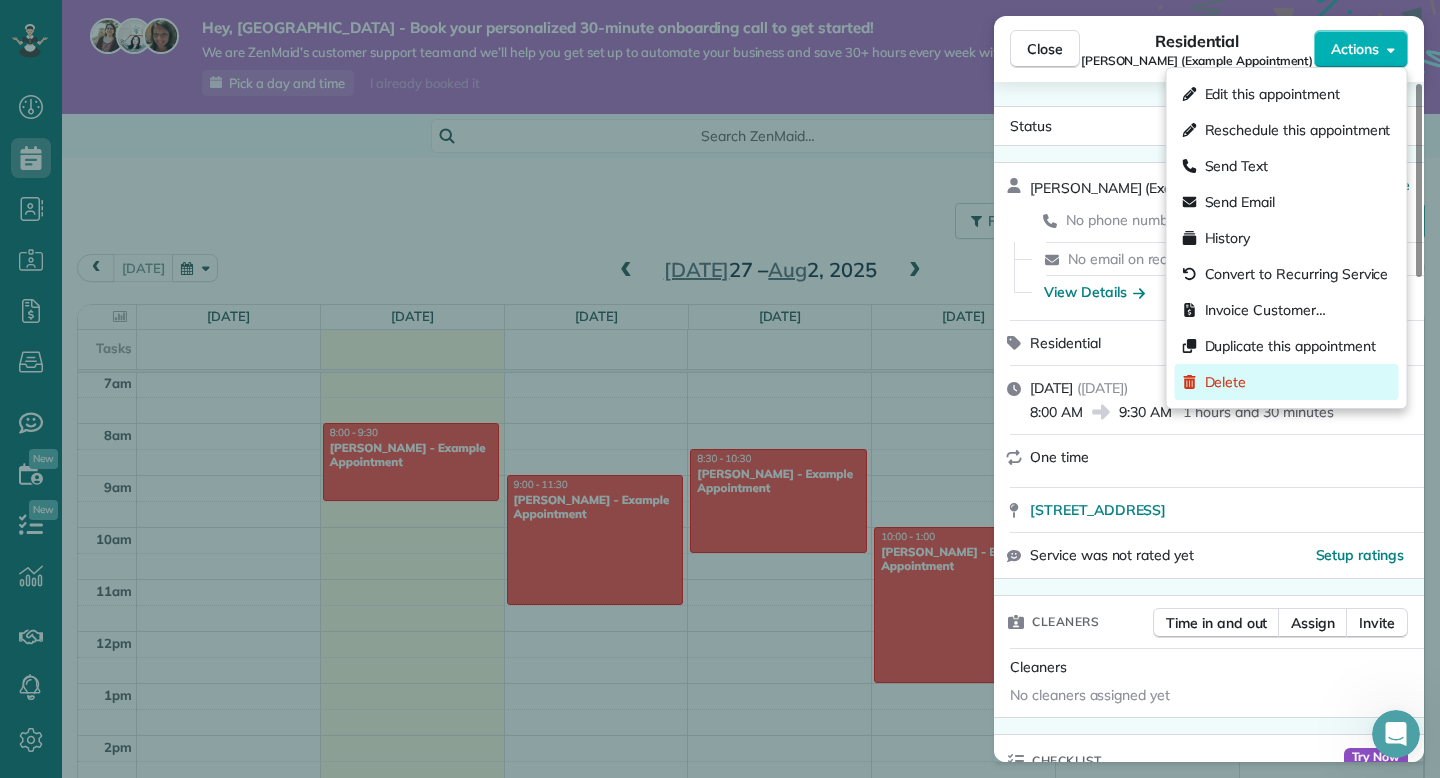 click on "Delete" at bounding box center [1226, 382] 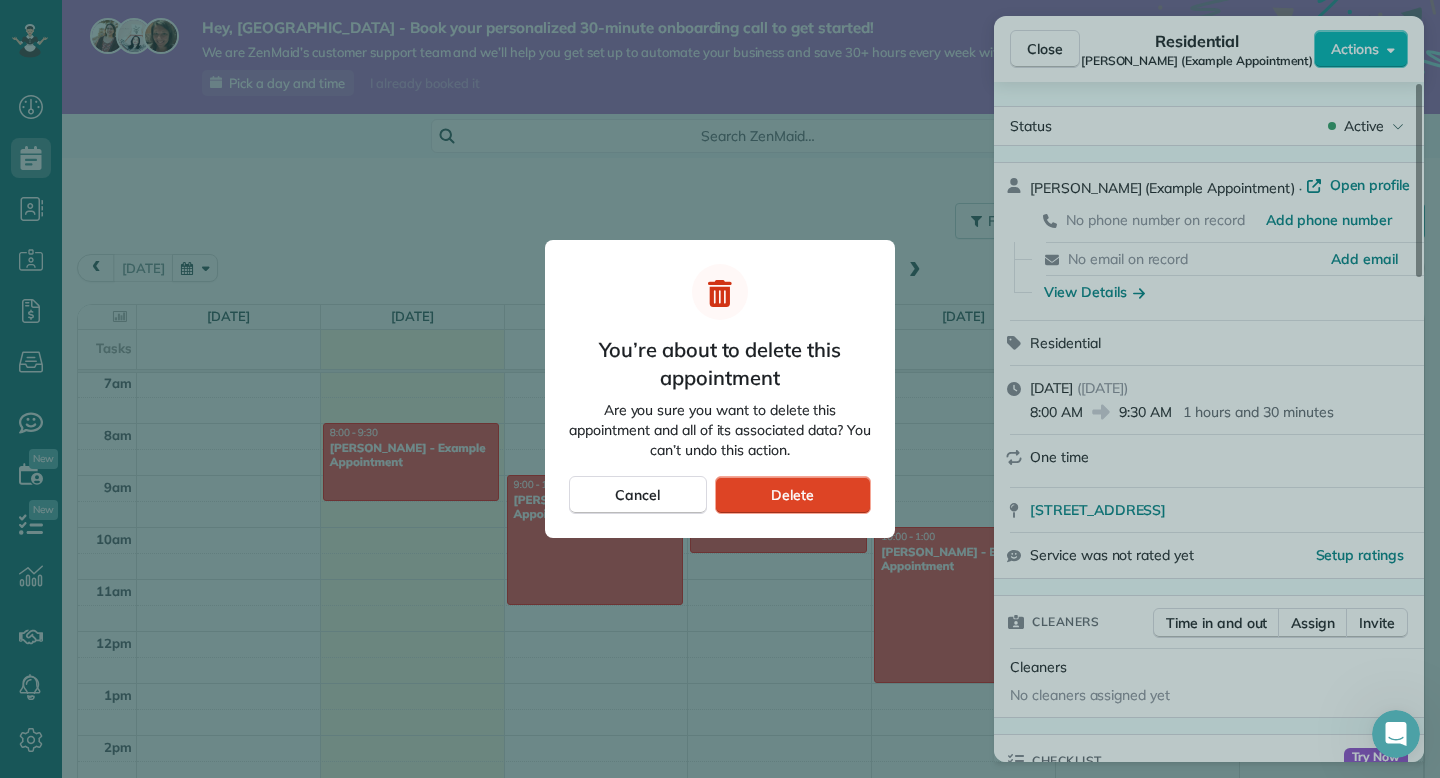 click on "Delete" at bounding box center (793, 495) 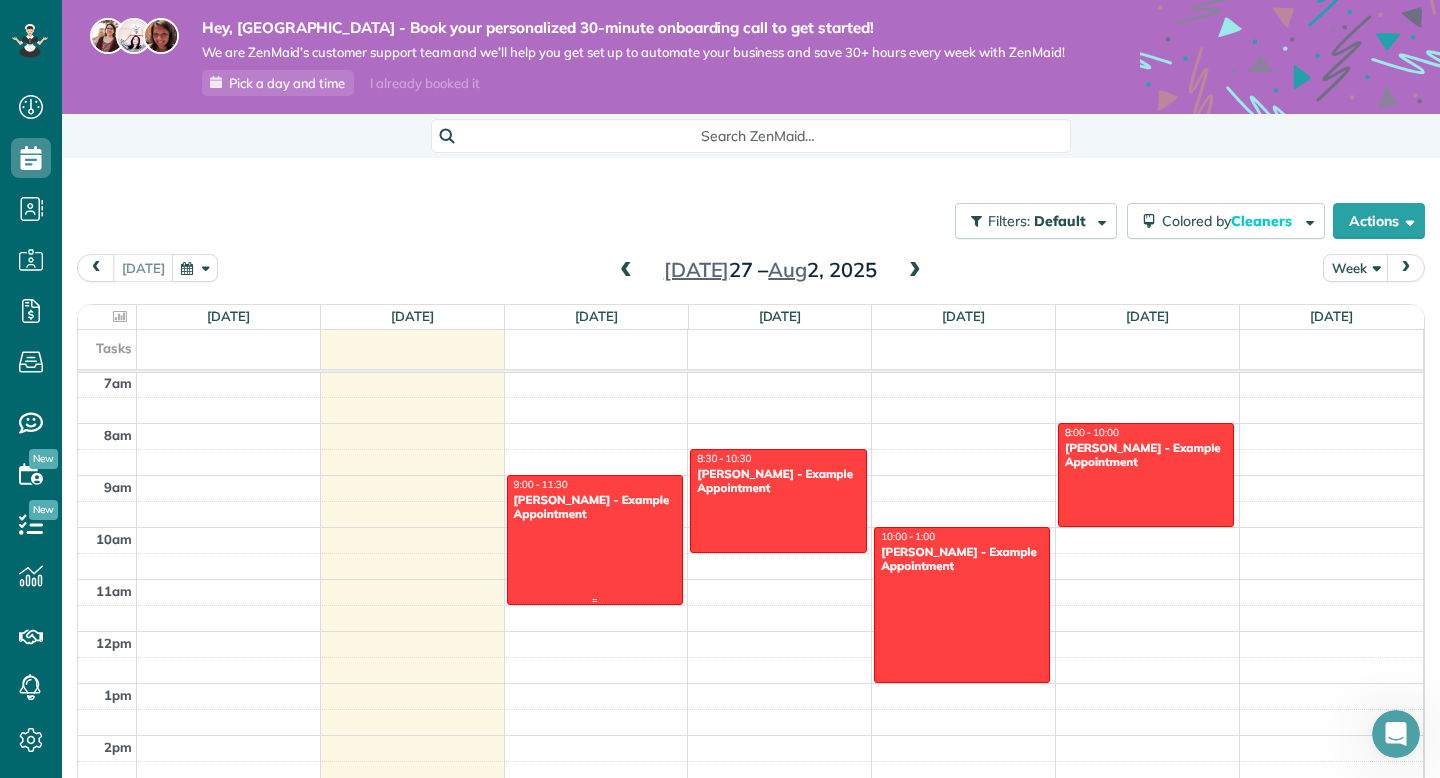 click on "Carolyn Arellano - Example Appointment" at bounding box center (595, 507) 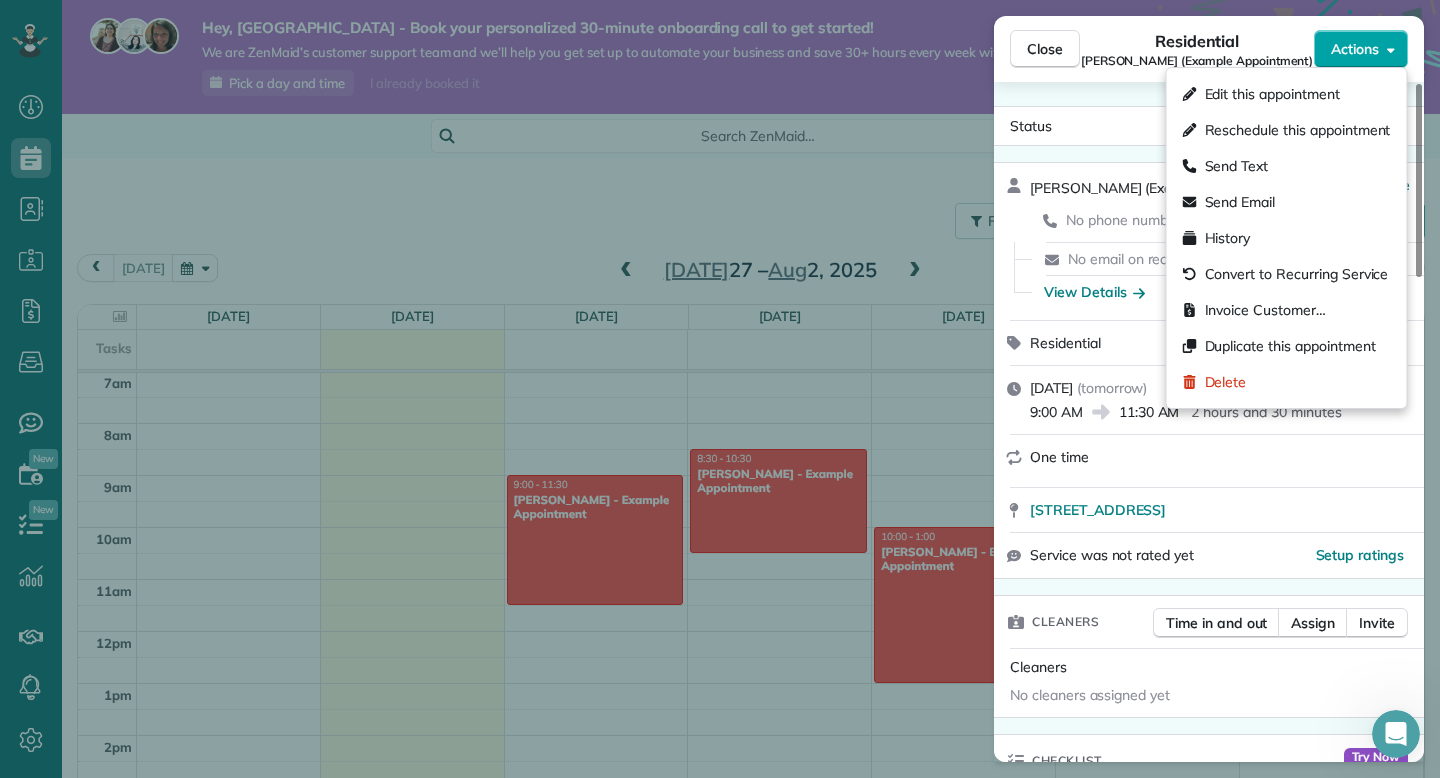 click on "Actions" at bounding box center (1355, 49) 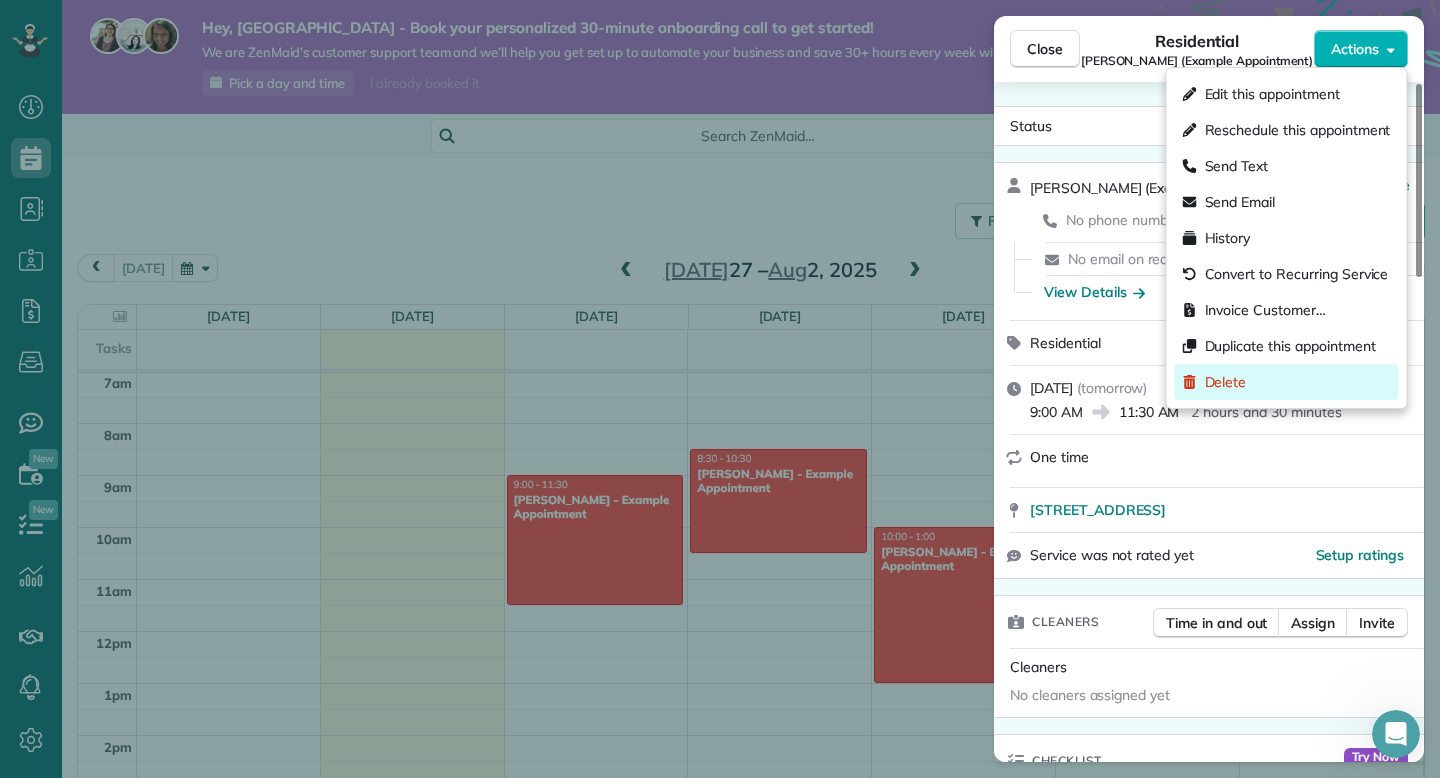 click on "Delete" at bounding box center (1287, 382) 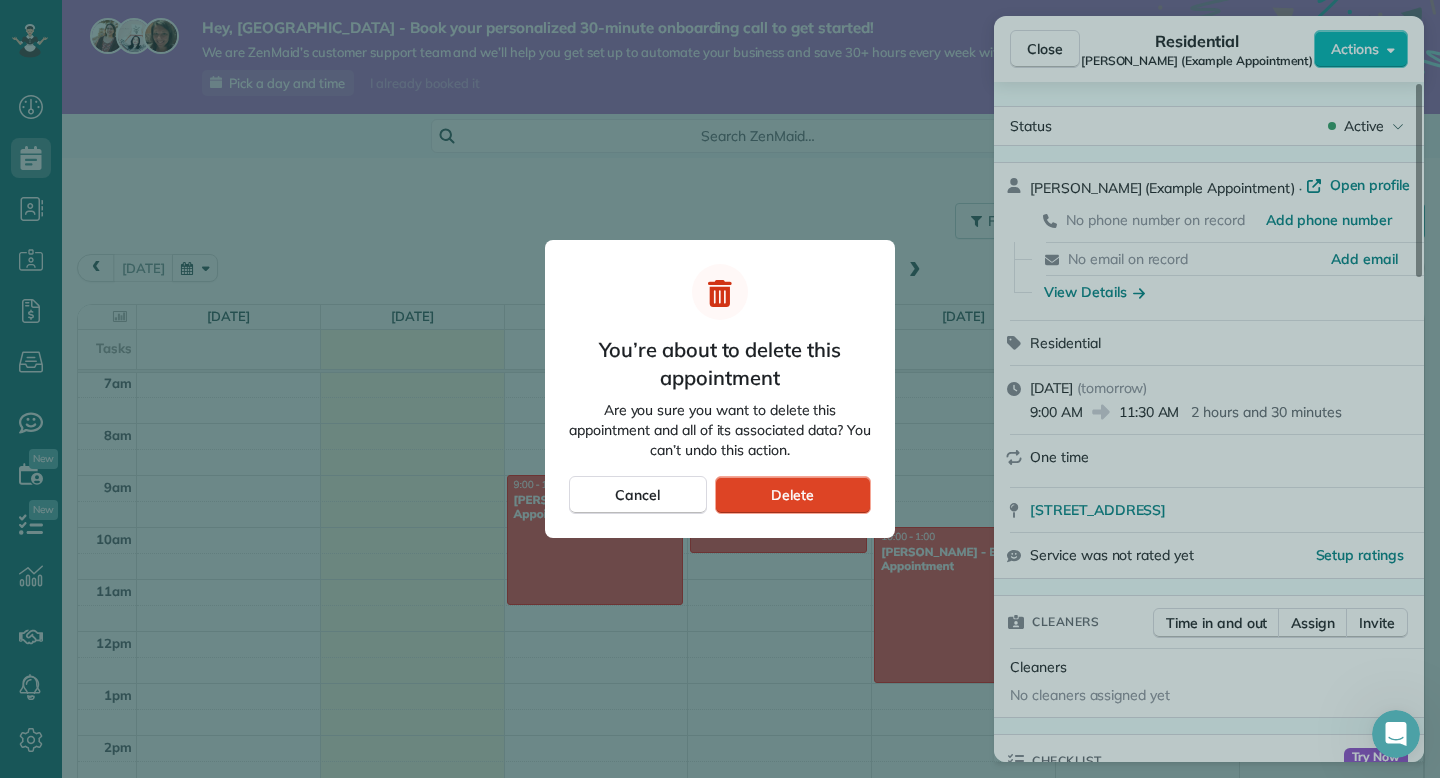 click on "Delete" at bounding box center [793, 495] 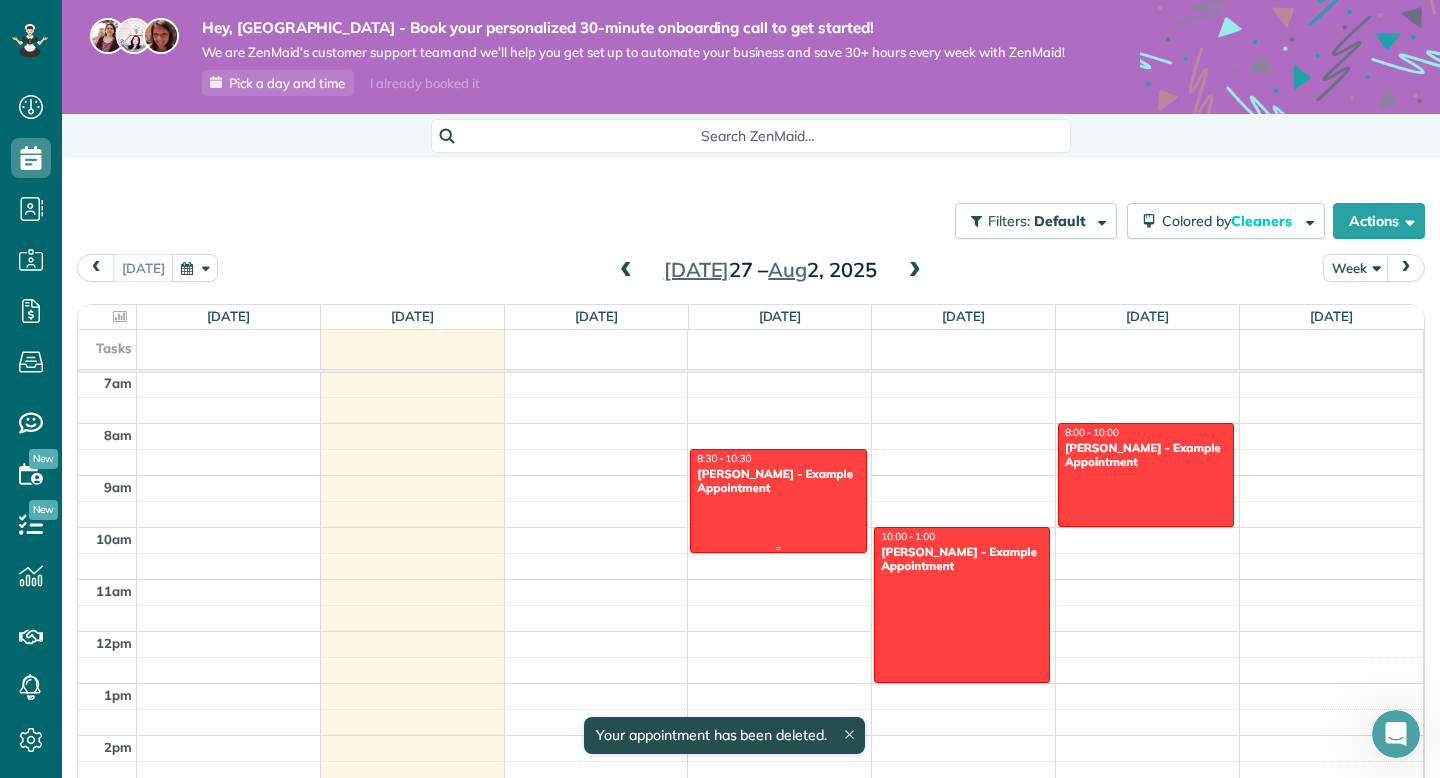 click on "Sharon Tinberg - Example Appointment" at bounding box center [778, 481] 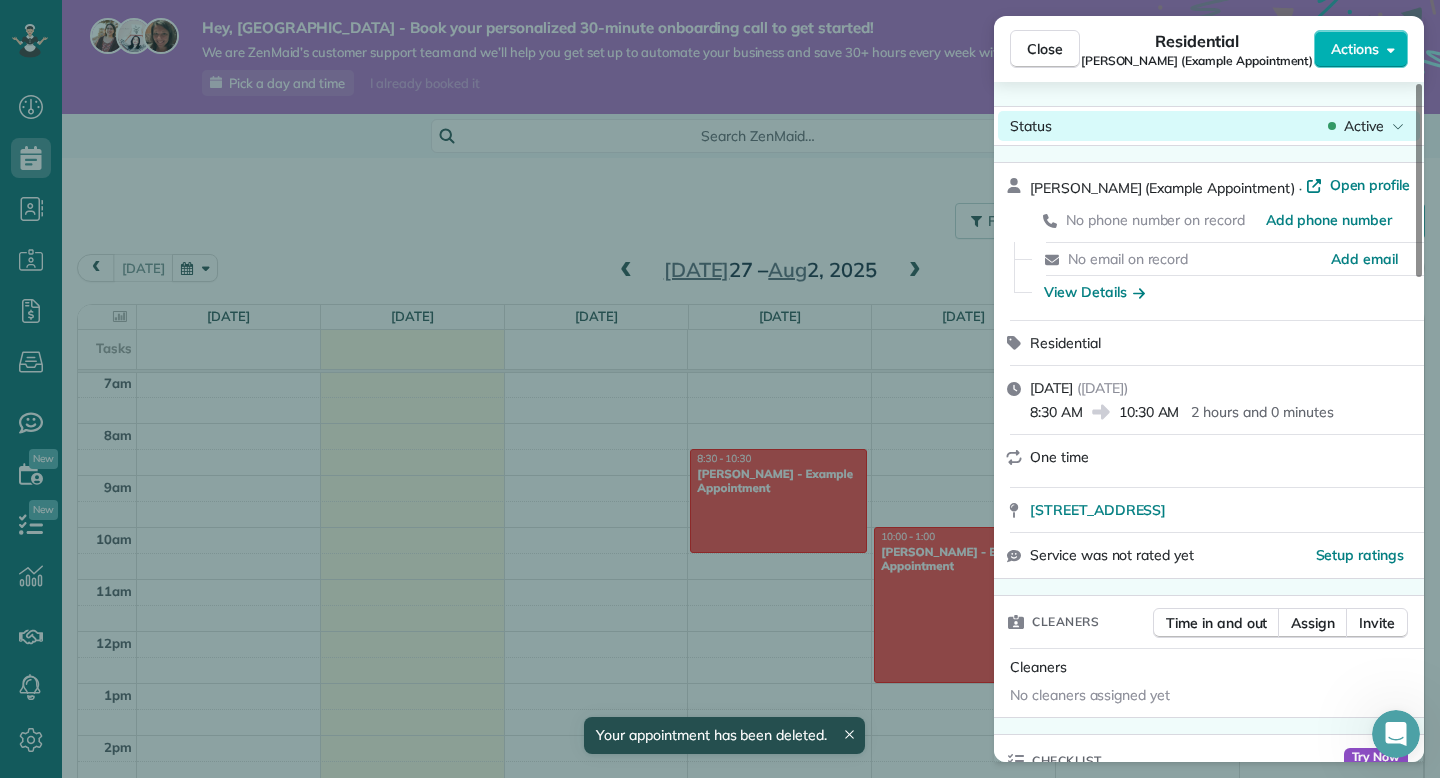 click on "Active" at bounding box center (1364, 126) 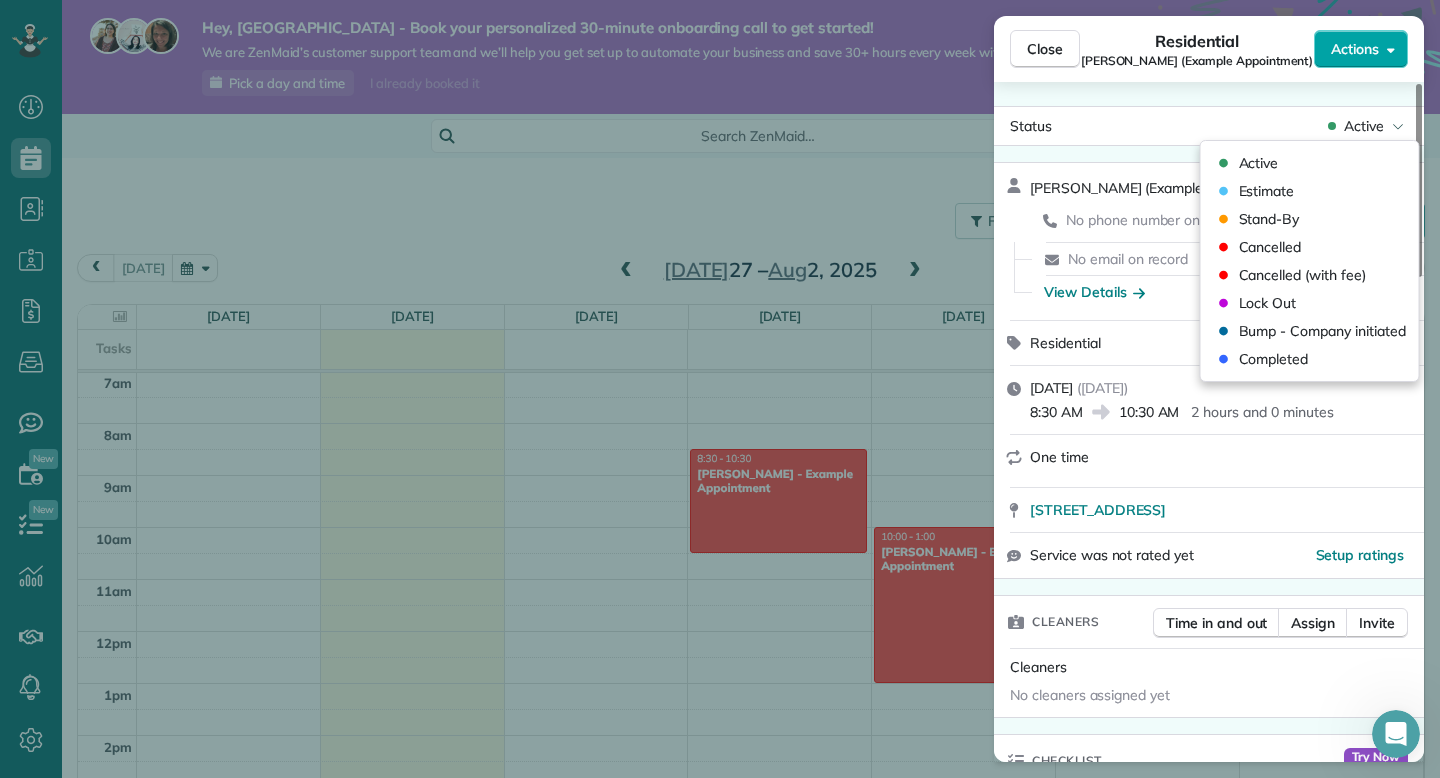 click on "Actions" at bounding box center (1361, 49) 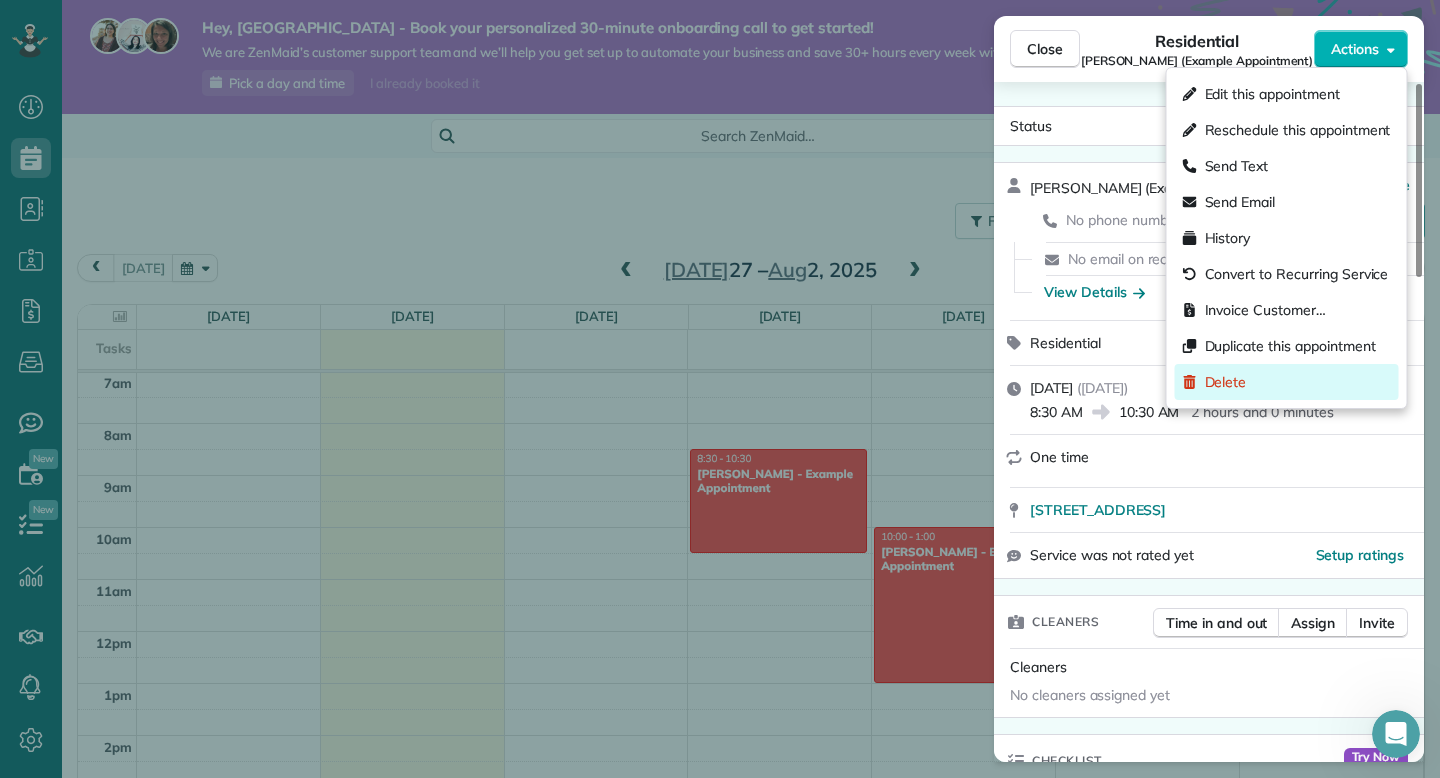 click on "Delete" at bounding box center (1226, 382) 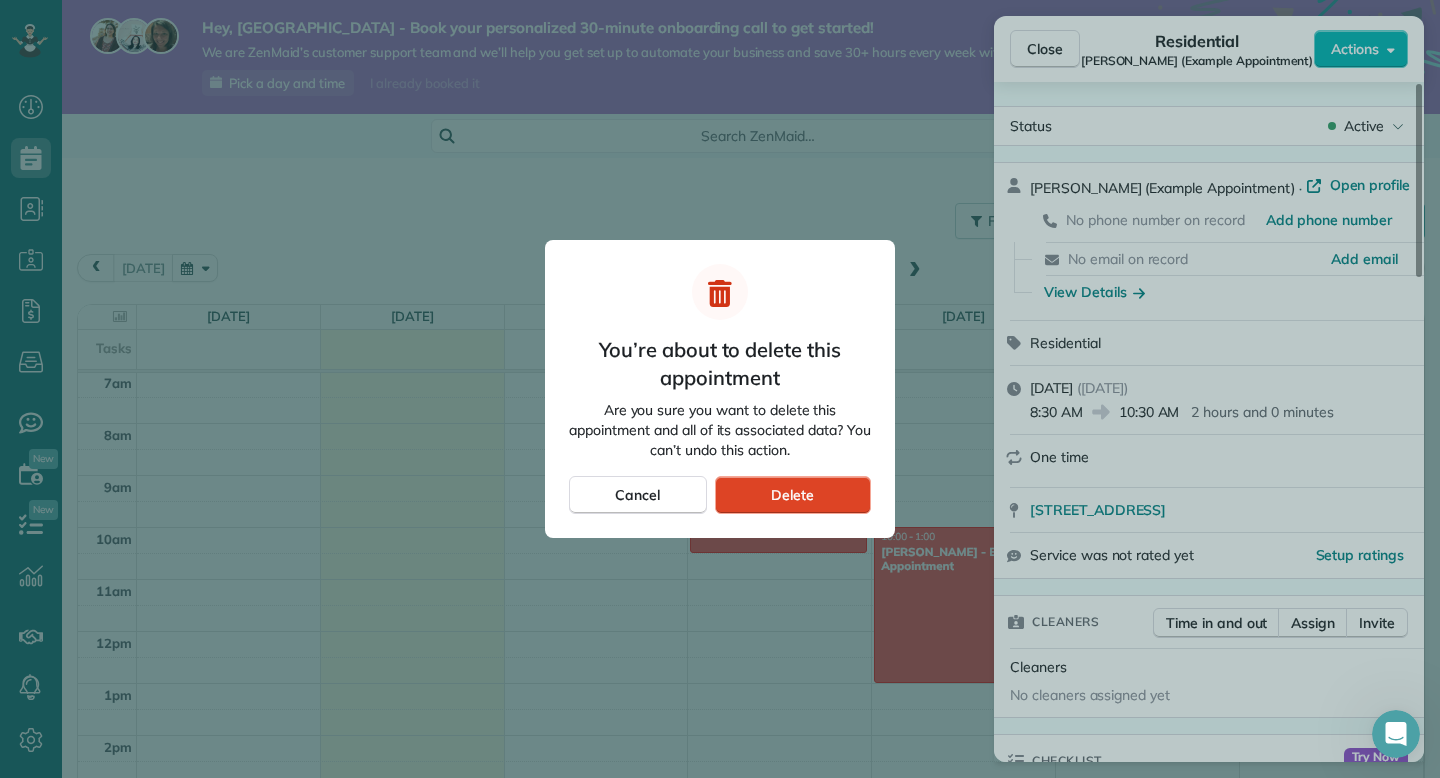 click on "Delete" at bounding box center (793, 495) 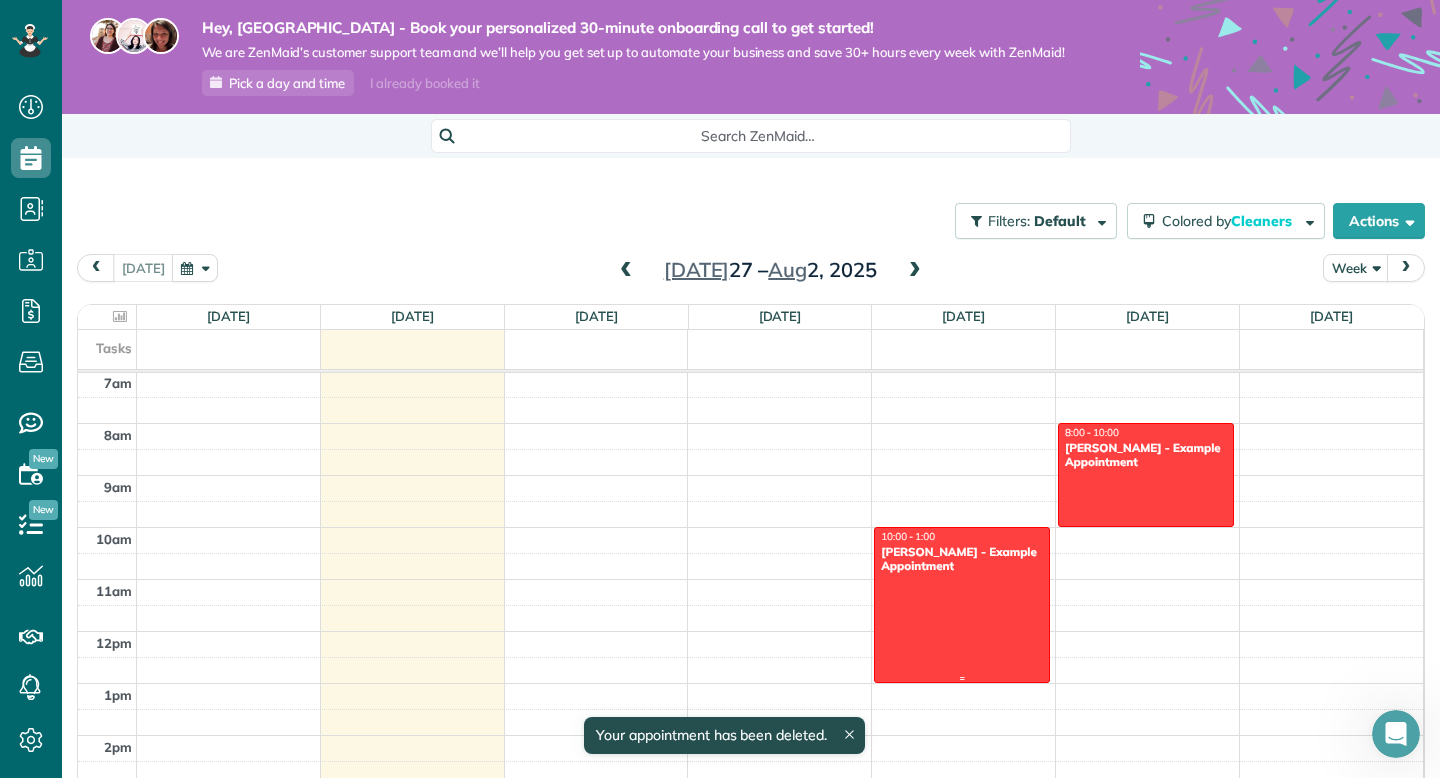 click at bounding box center (962, 605) 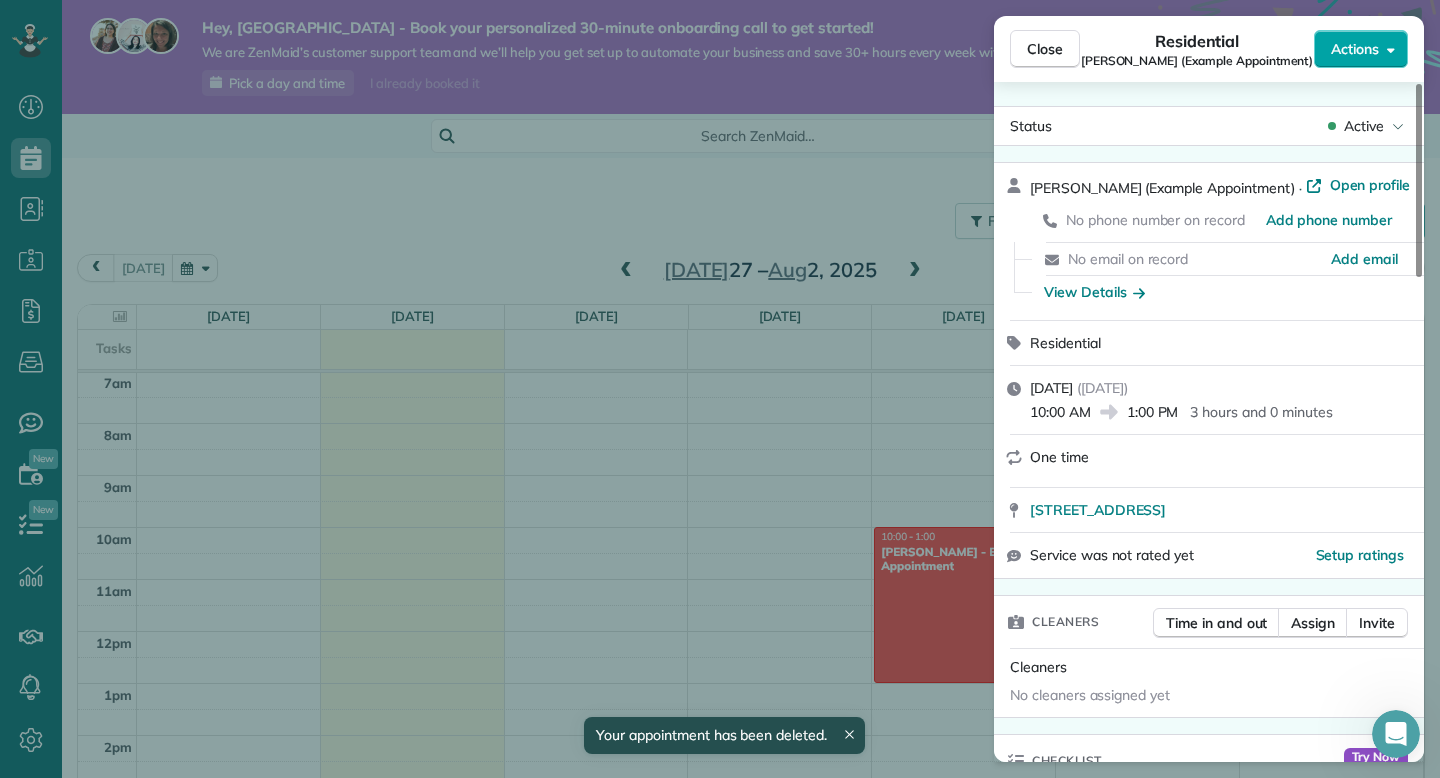 click on "Actions" at bounding box center (1361, 49) 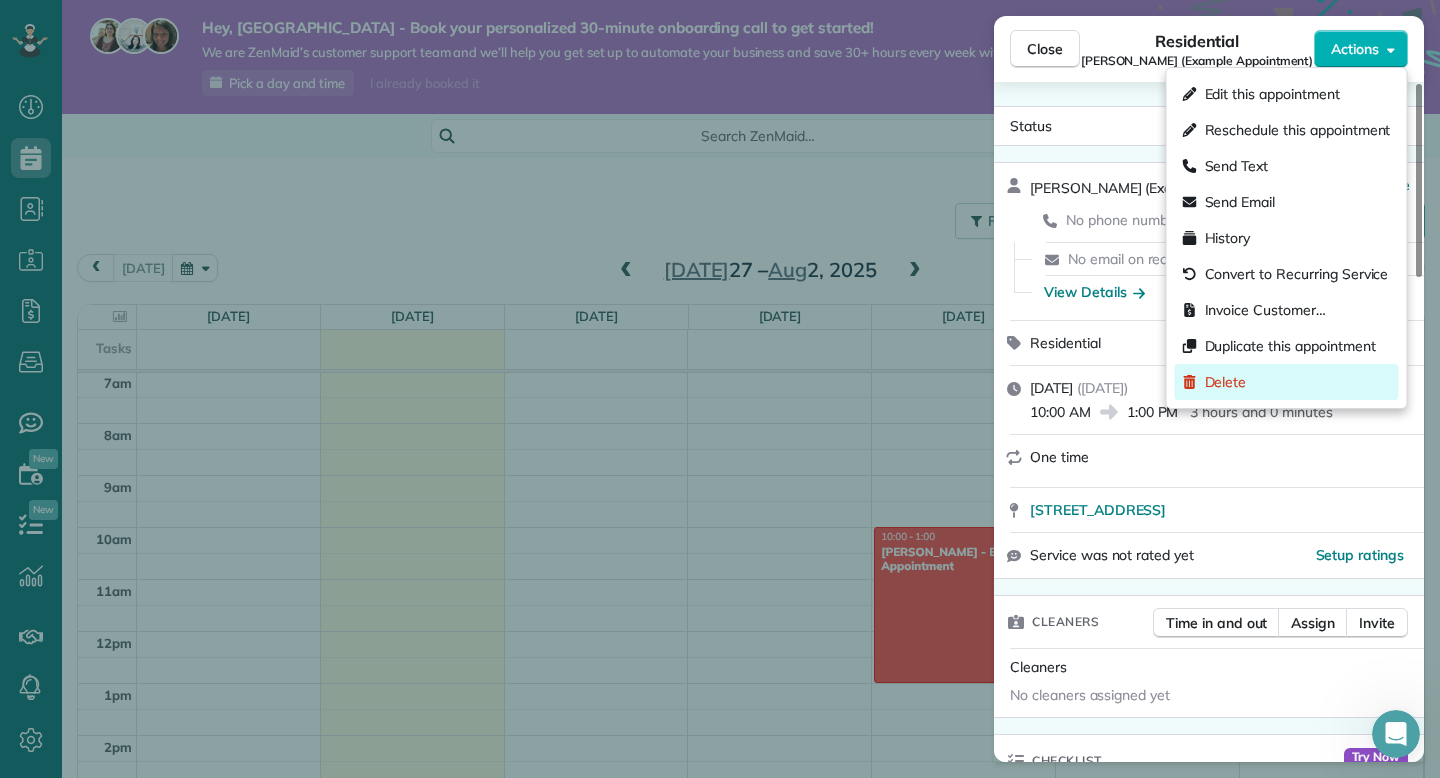click on "Delete" at bounding box center [1226, 382] 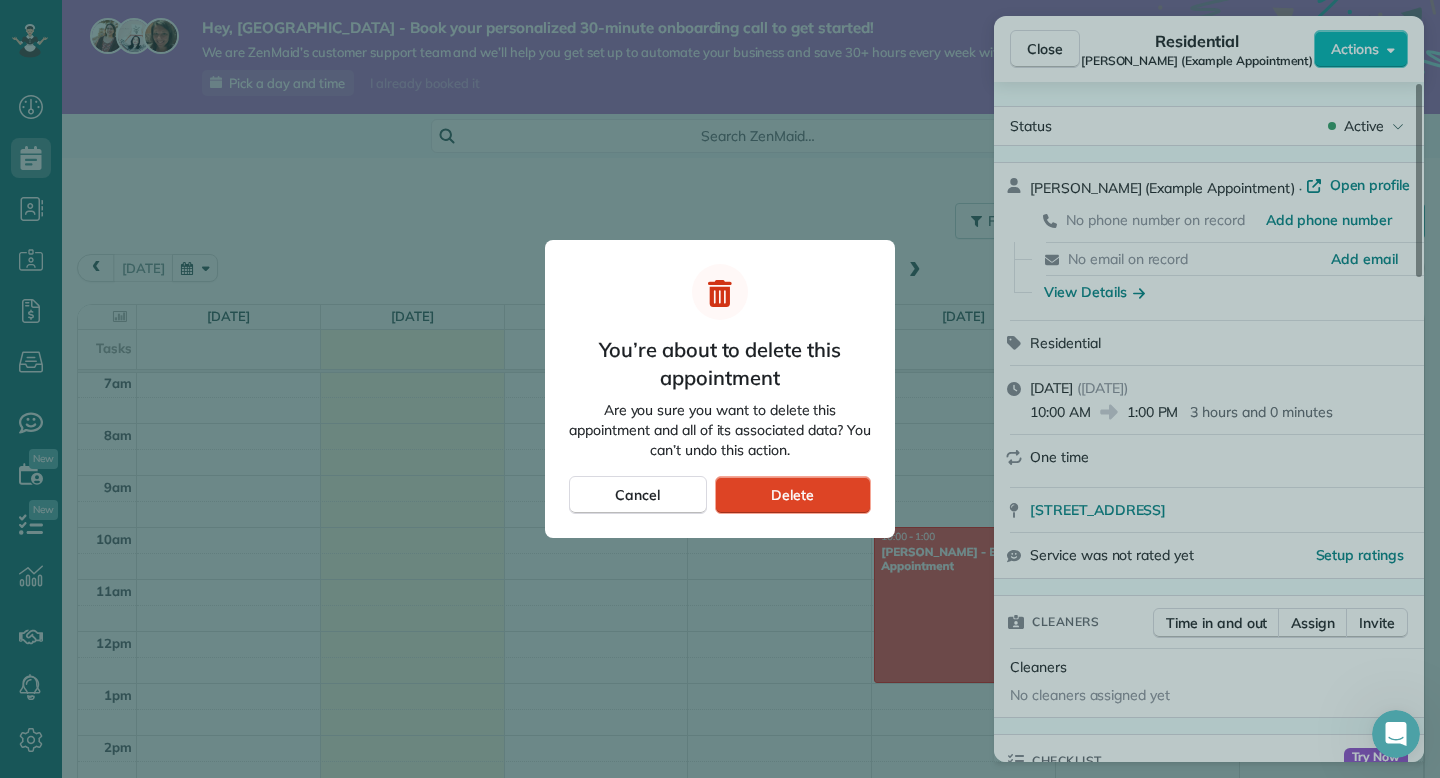 click on "Delete" at bounding box center (792, 495) 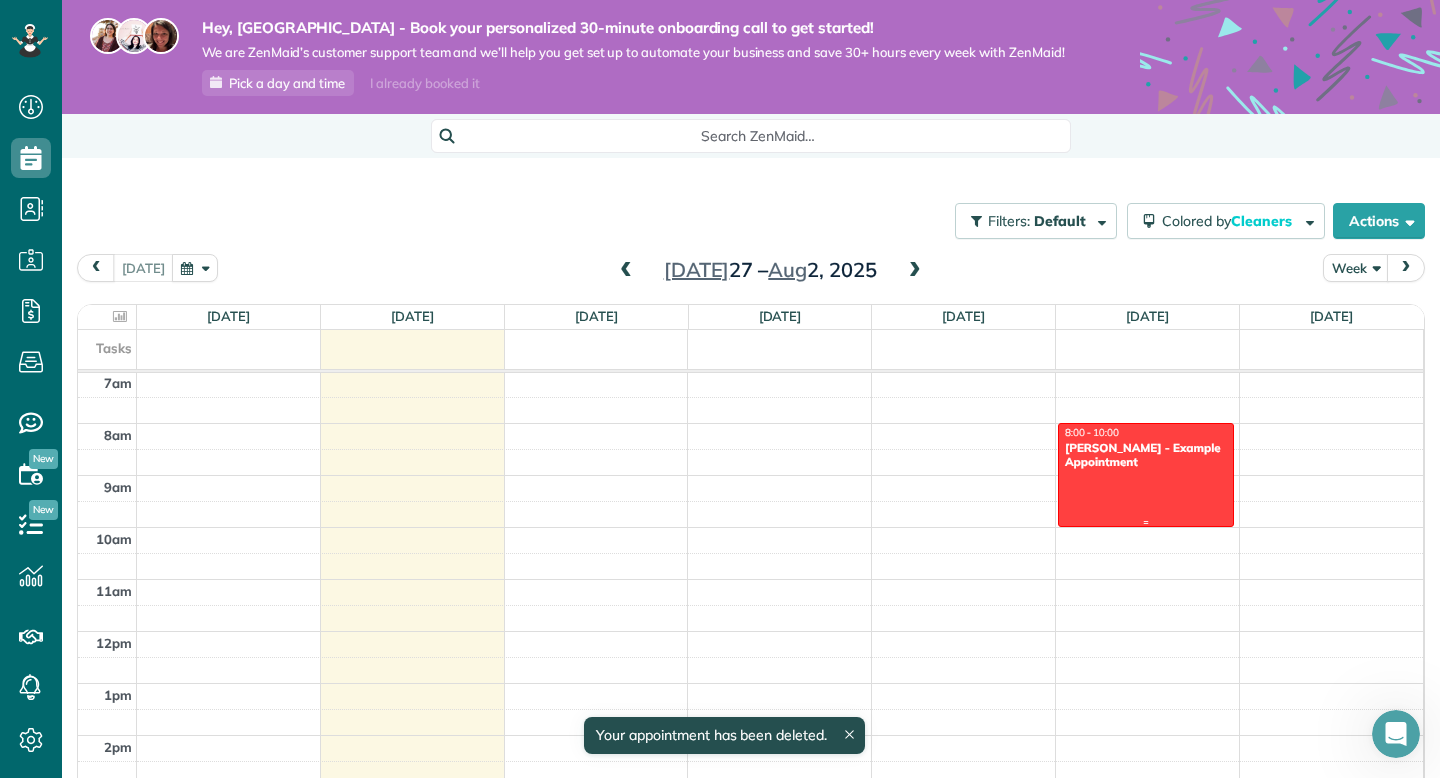 click on "Chris Schwab - Example Appointment" at bounding box center (1146, 455) 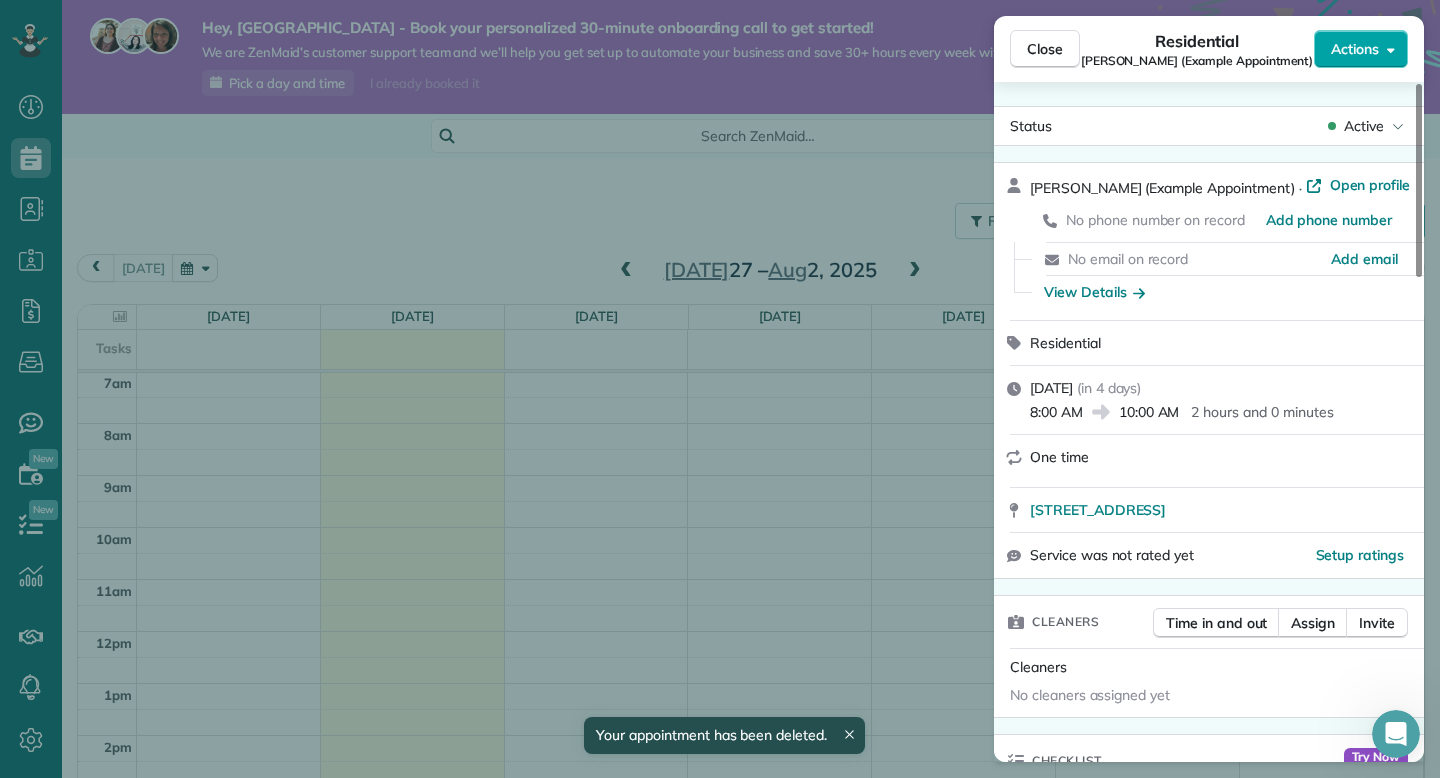 click on "Actions" at bounding box center [1361, 49] 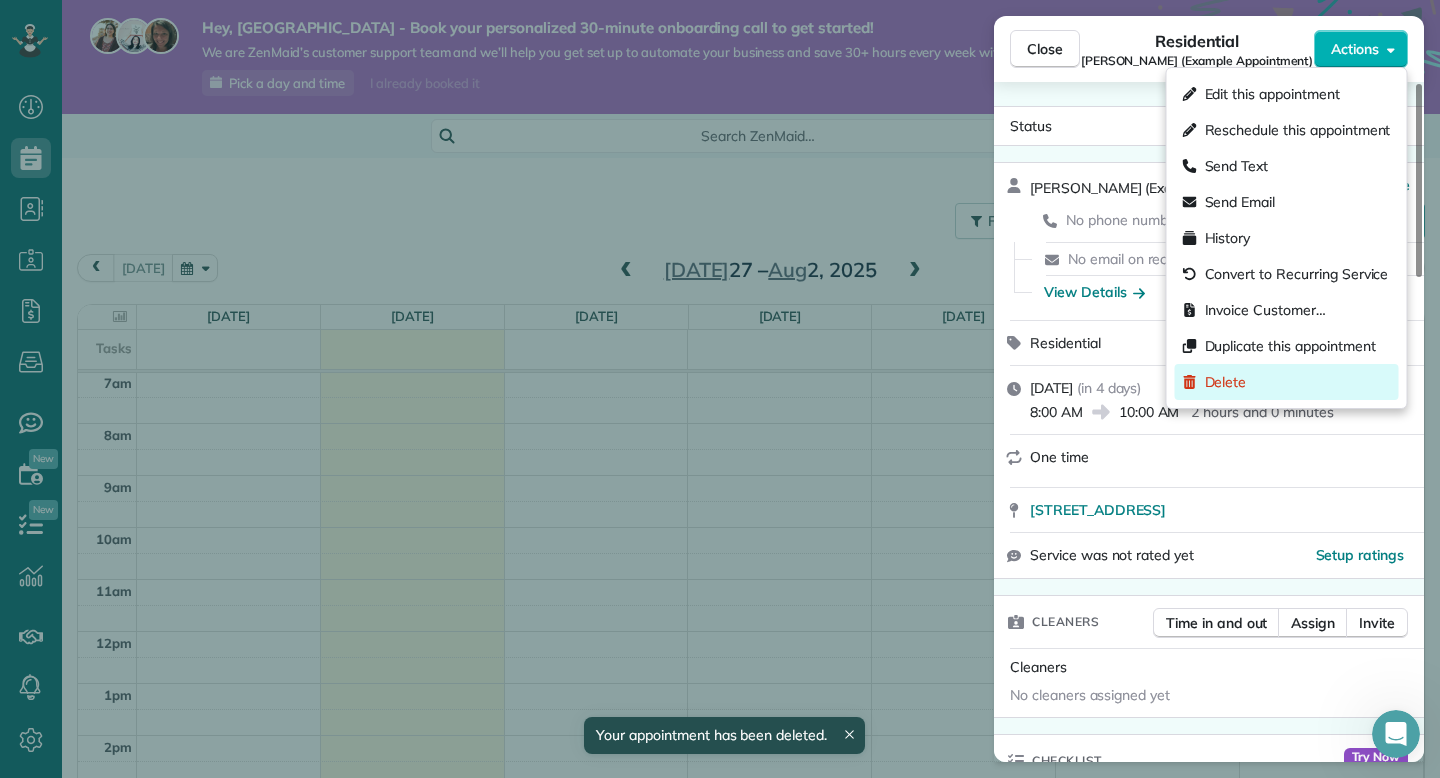 click on "Delete" at bounding box center [1287, 382] 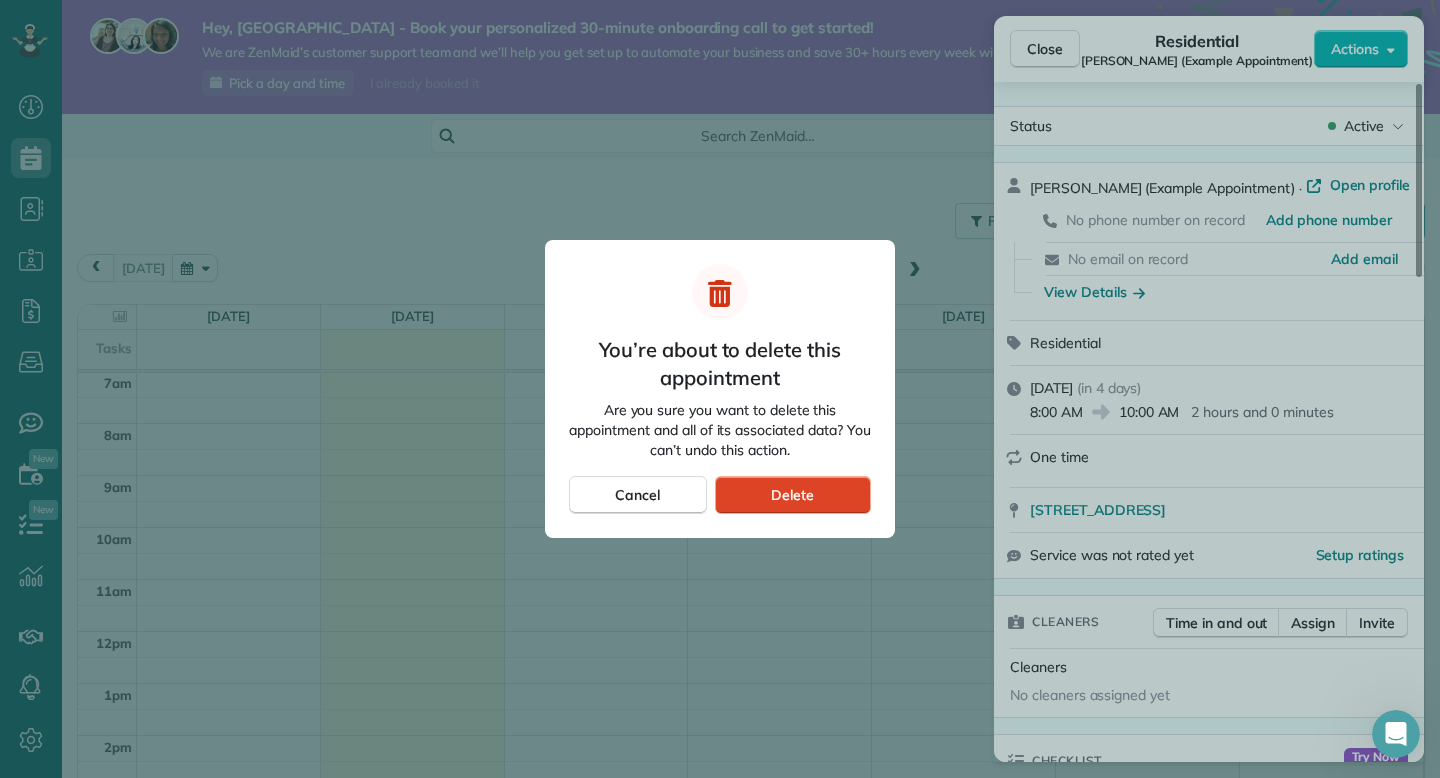 click on "Delete" at bounding box center [792, 495] 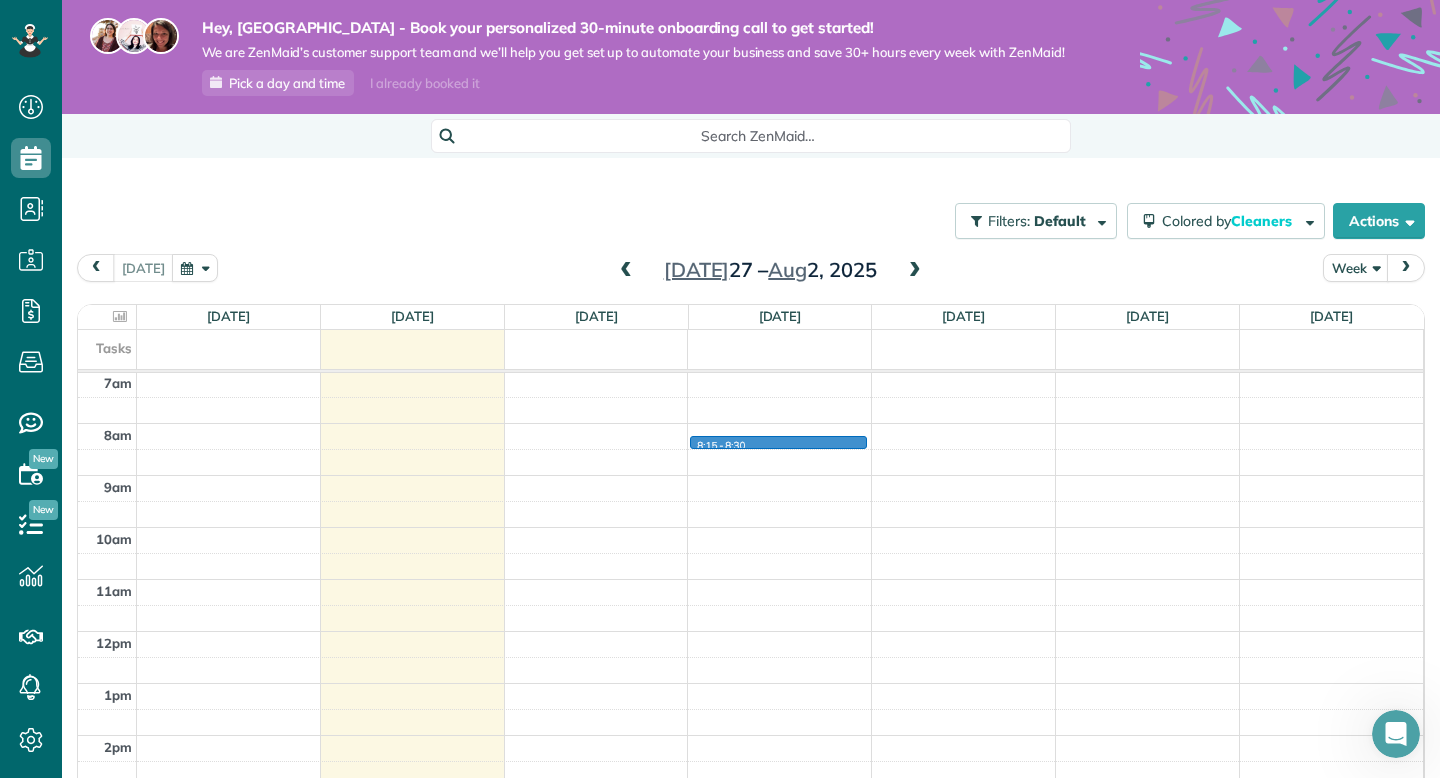 click on "12am 1am 2am 3am 4am 5am 6am 7am 8am 9am 10am 11am 12pm 1pm 2pm 3pm 4pm 5pm 6pm 7pm 8pm 9pm 10pm 11pm 8:15 - 8:30" at bounding box center (750, 631) 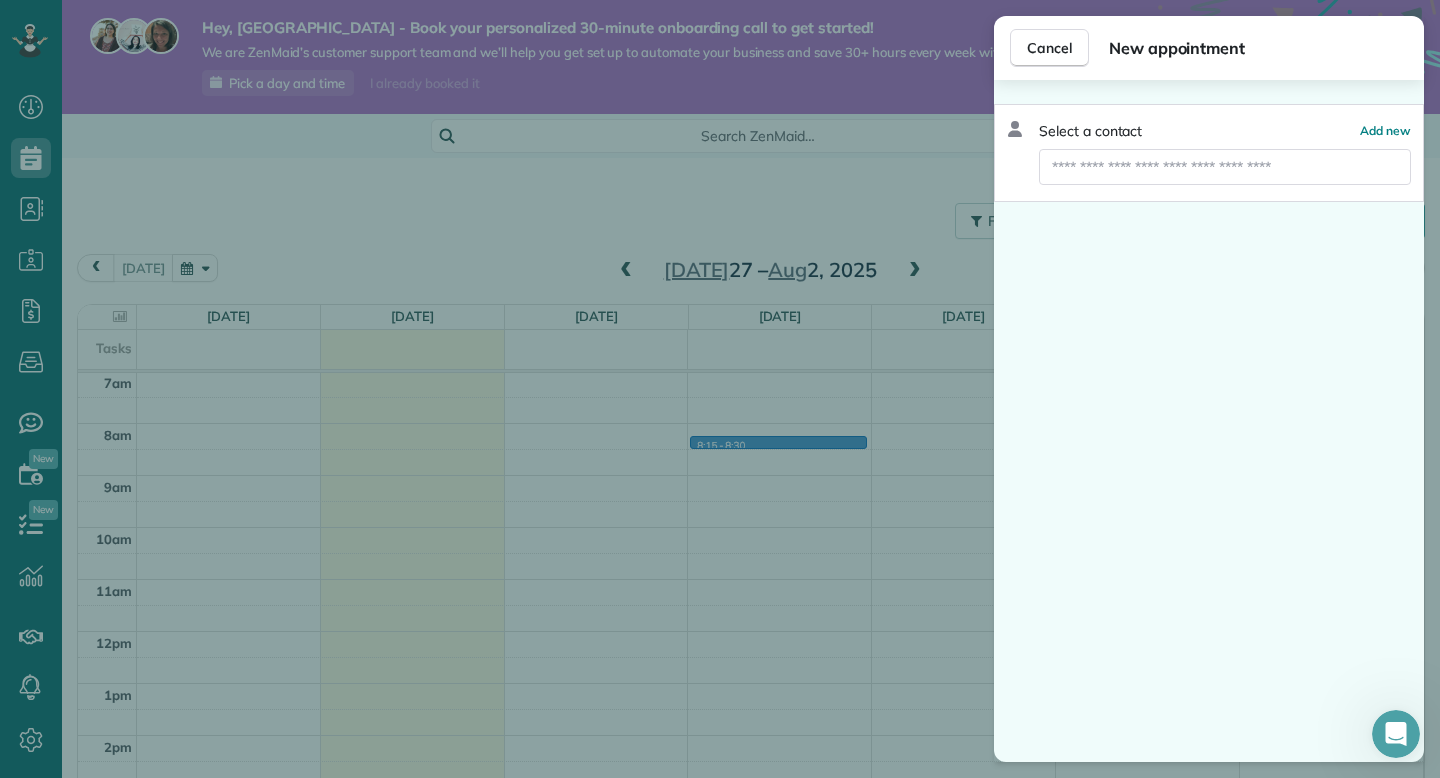 click on "Cancel New appointment Select a contact Add new" at bounding box center [720, 389] 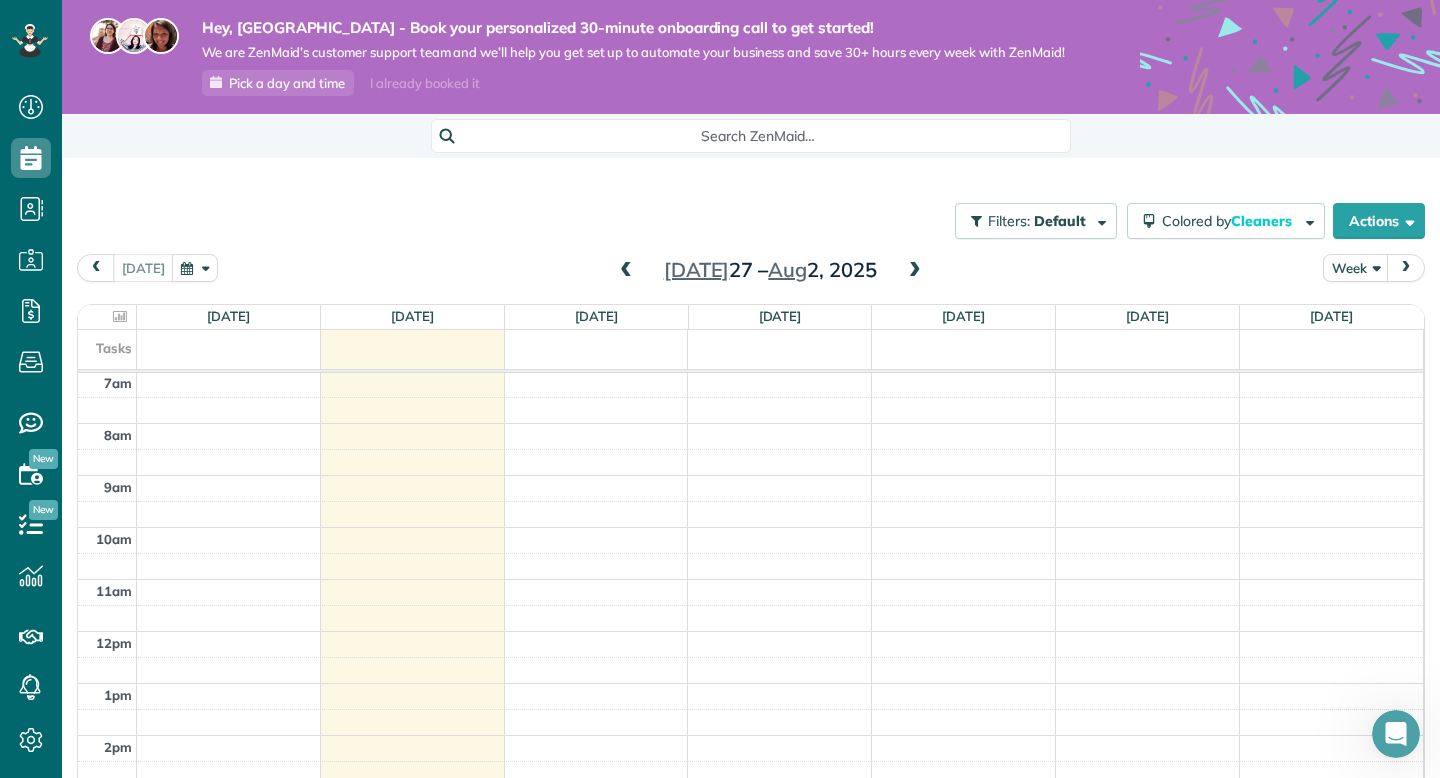 click on "12am 1am 2am 3am 4am 5am 6am 7am 8am 9am 10am 11am 12pm 1pm 2pm 3pm 4pm 5pm 6pm 7pm 8pm 9pm 10pm 11pm" at bounding box center [750, 631] 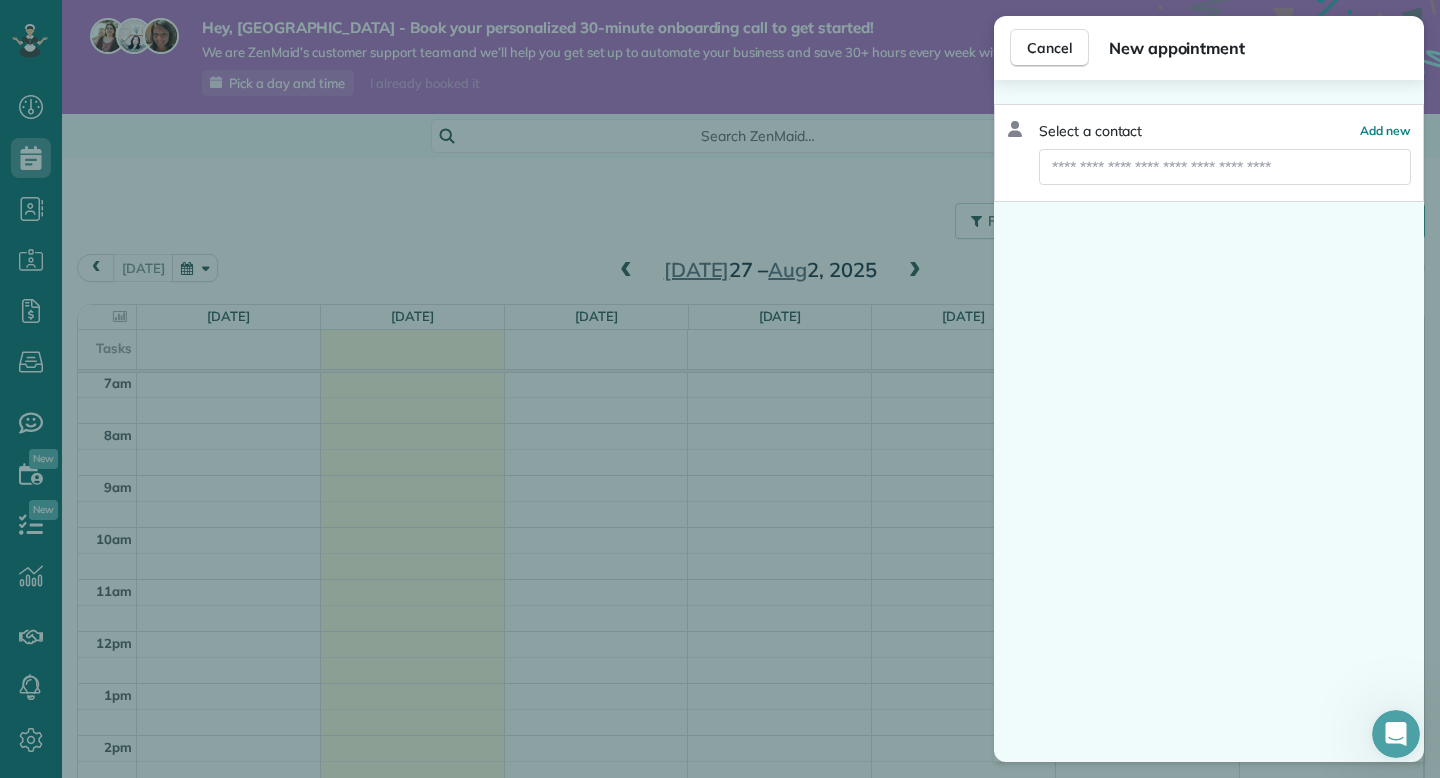 drag, startPoint x: 790, startPoint y: 435, endPoint x: 794, endPoint y: 473, distance: 38.209946 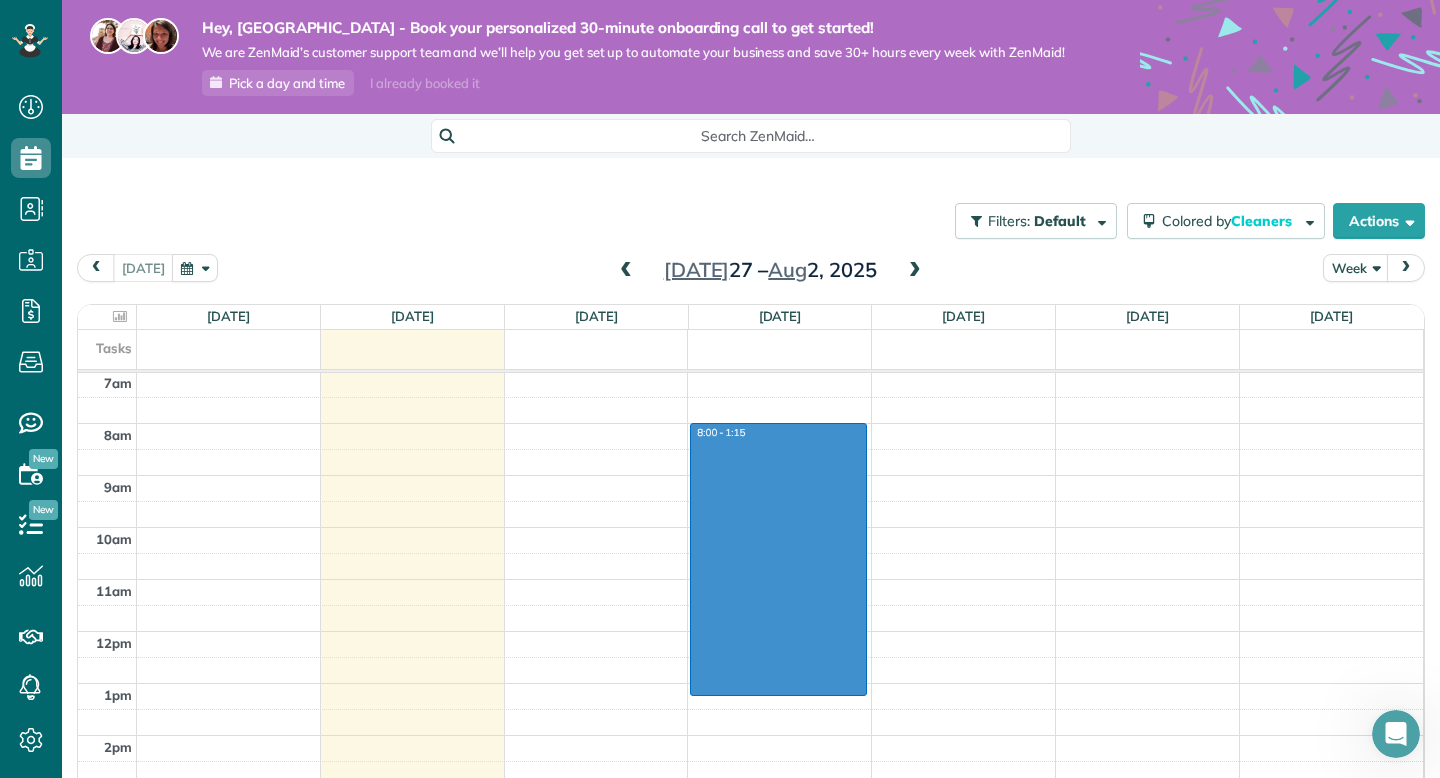 drag, startPoint x: 715, startPoint y: 425, endPoint x: 735, endPoint y: 690, distance: 265.75363 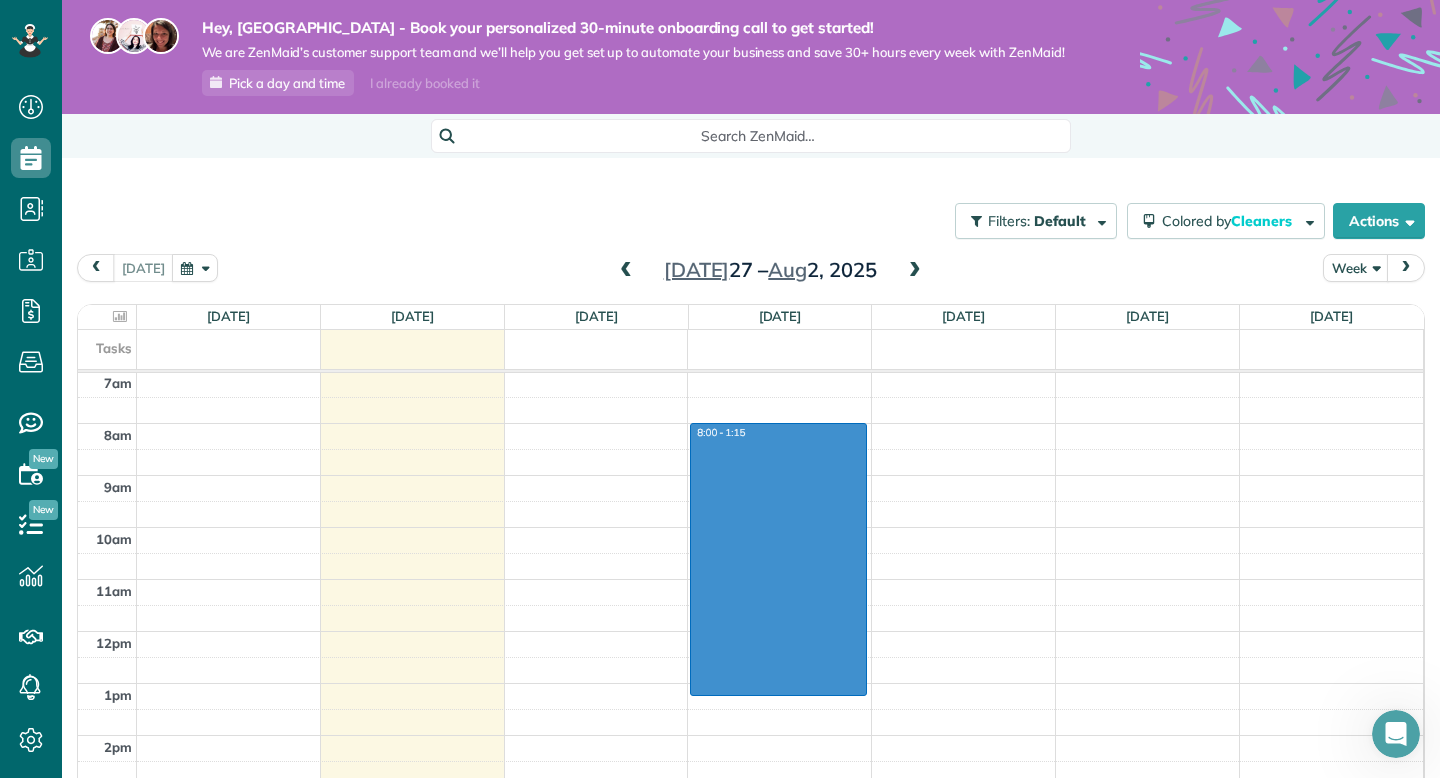 click on "12am 1am 2am 3am 4am 5am 6am 7am 8am 9am 10am 11am 12pm 1pm 2pm 3pm 4pm 5pm 6pm 7pm 8pm 9pm 10pm 11pm 8:00 - 1:15" at bounding box center (750, 631) 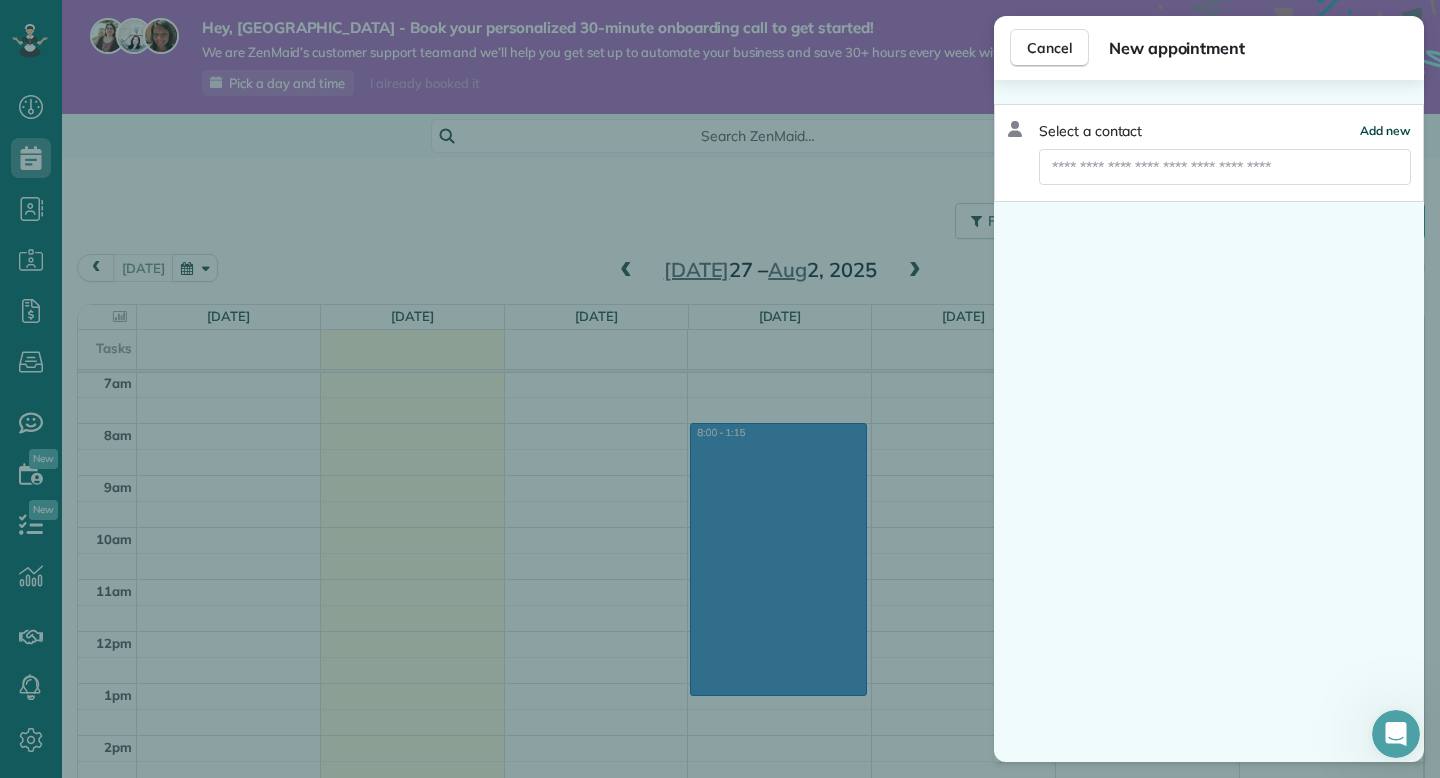 click on "Add new" at bounding box center [1385, 130] 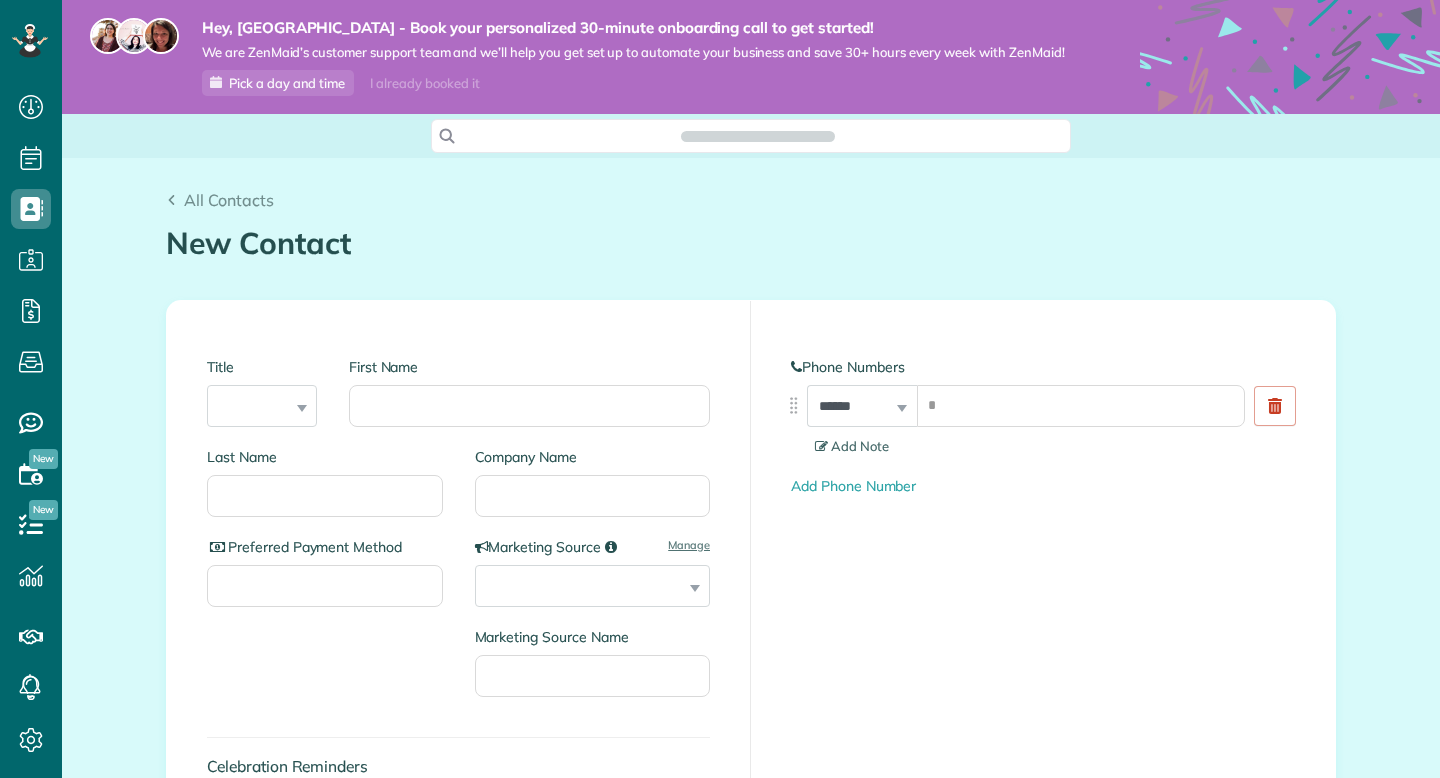 scroll, scrollTop: 0, scrollLeft: 0, axis: both 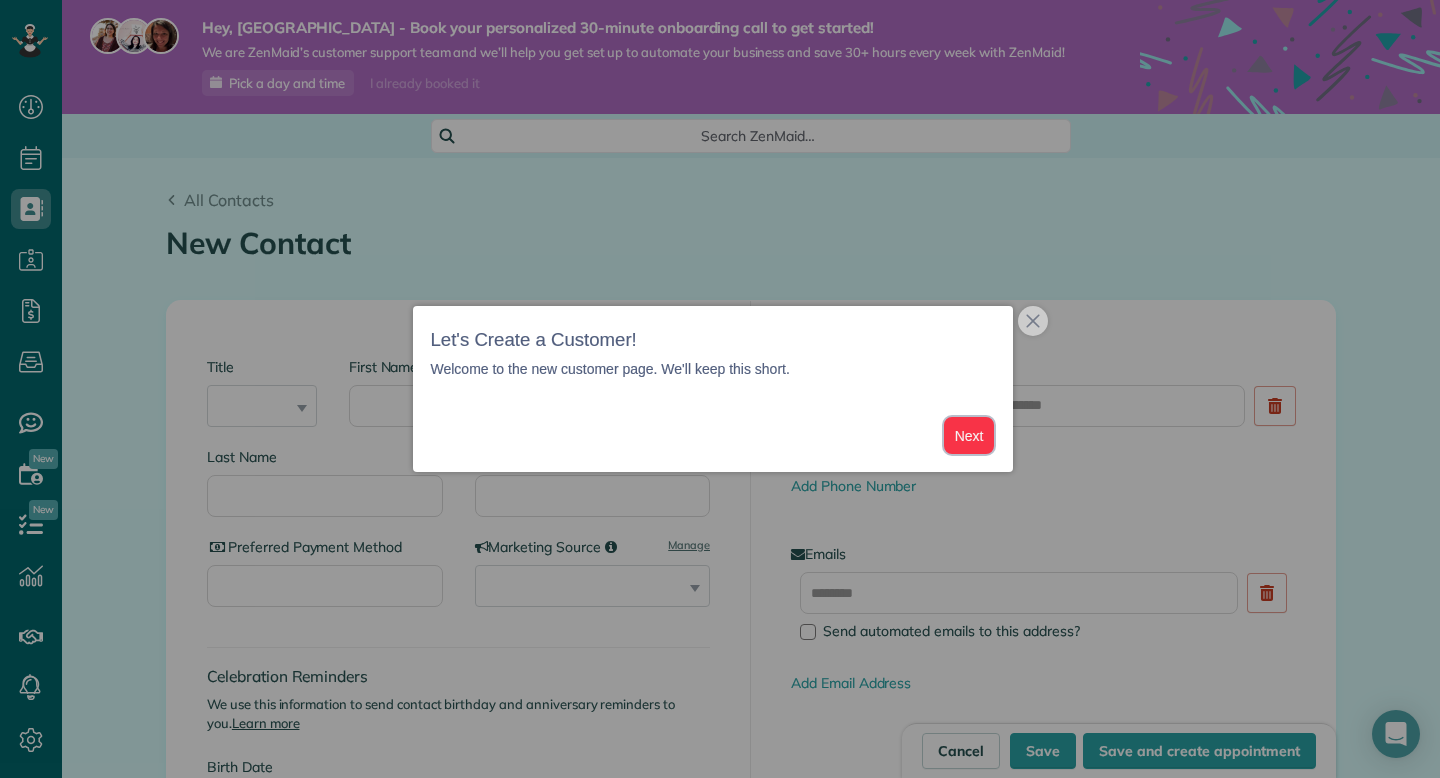 click on "Next" at bounding box center [969, 435] 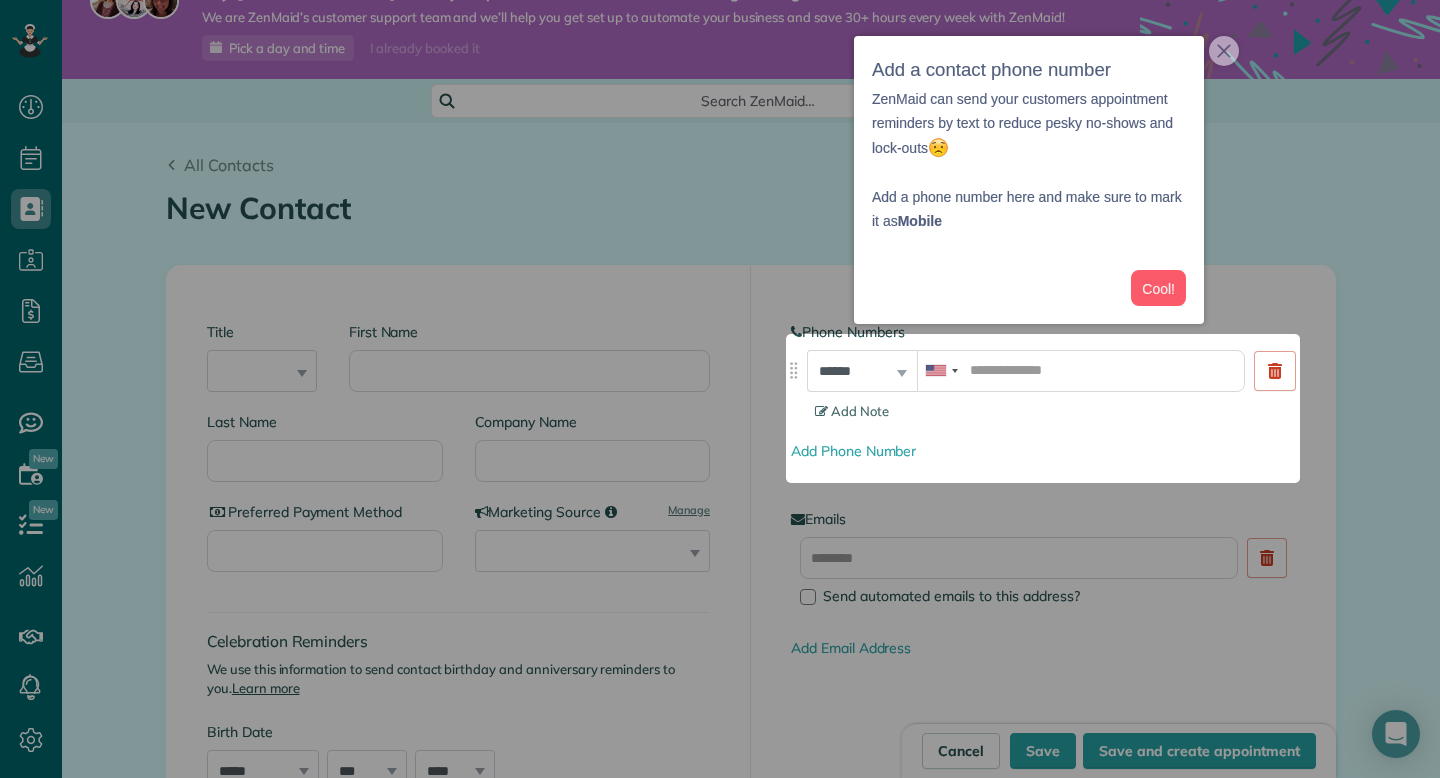 scroll, scrollTop: 37, scrollLeft: 0, axis: vertical 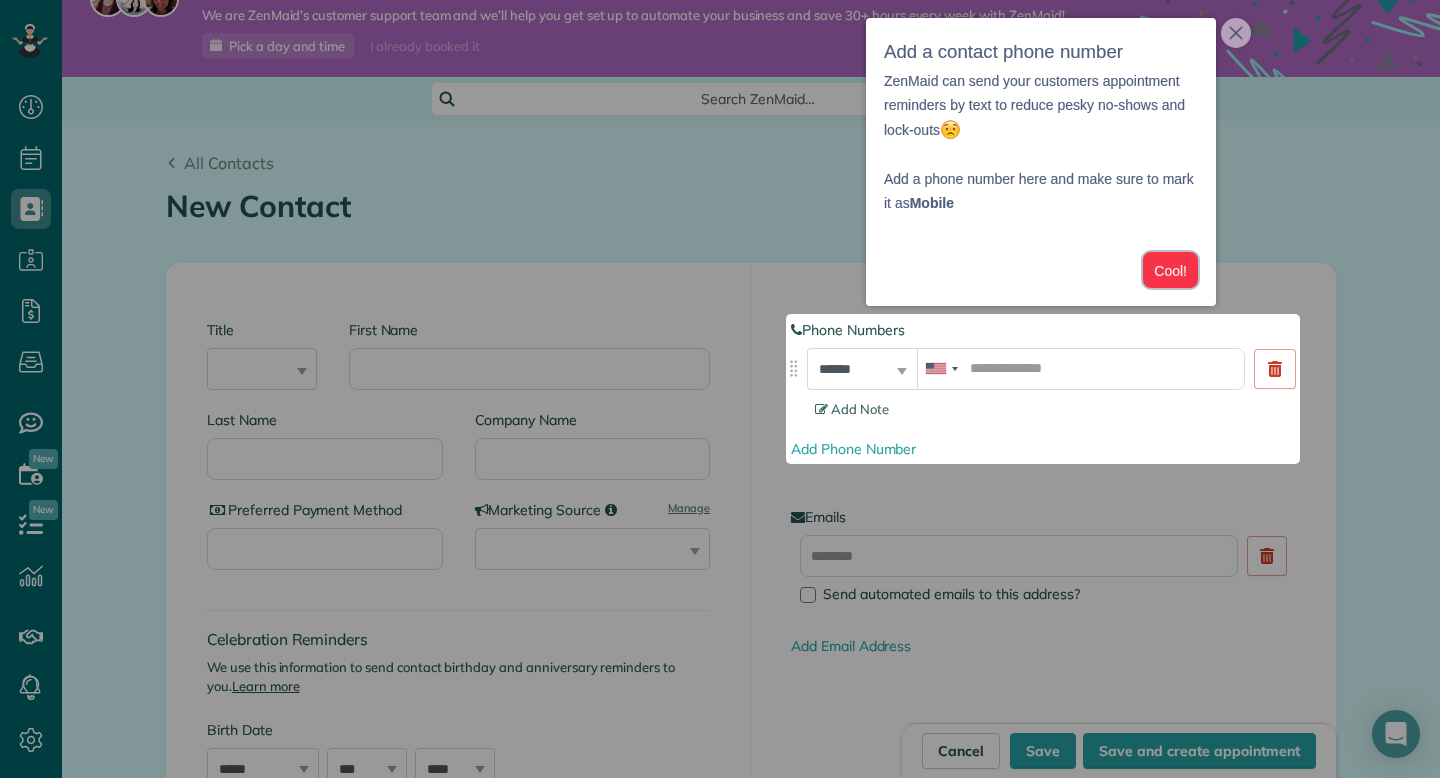 click on "Cool!" at bounding box center [1170, 270] 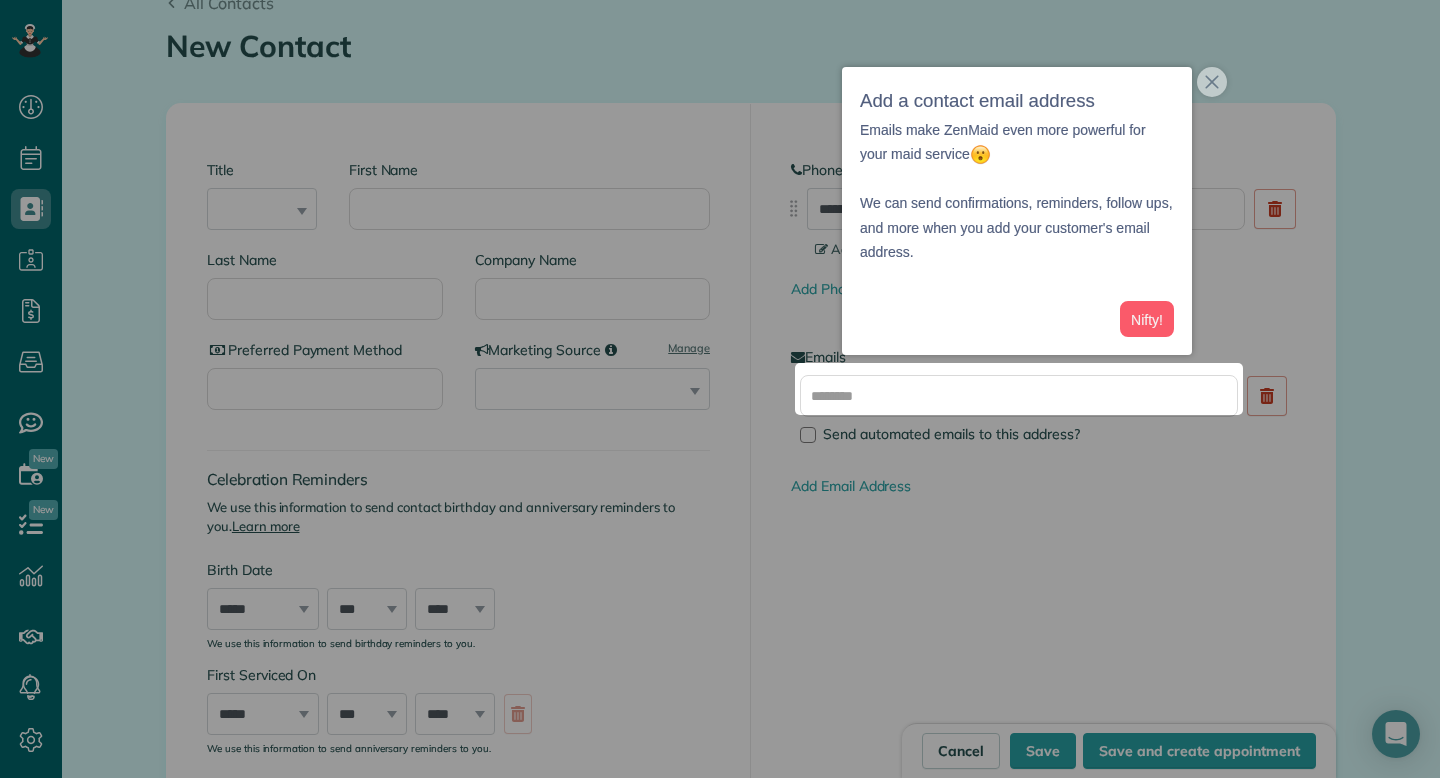 scroll, scrollTop: 203, scrollLeft: 0, axis: vertical 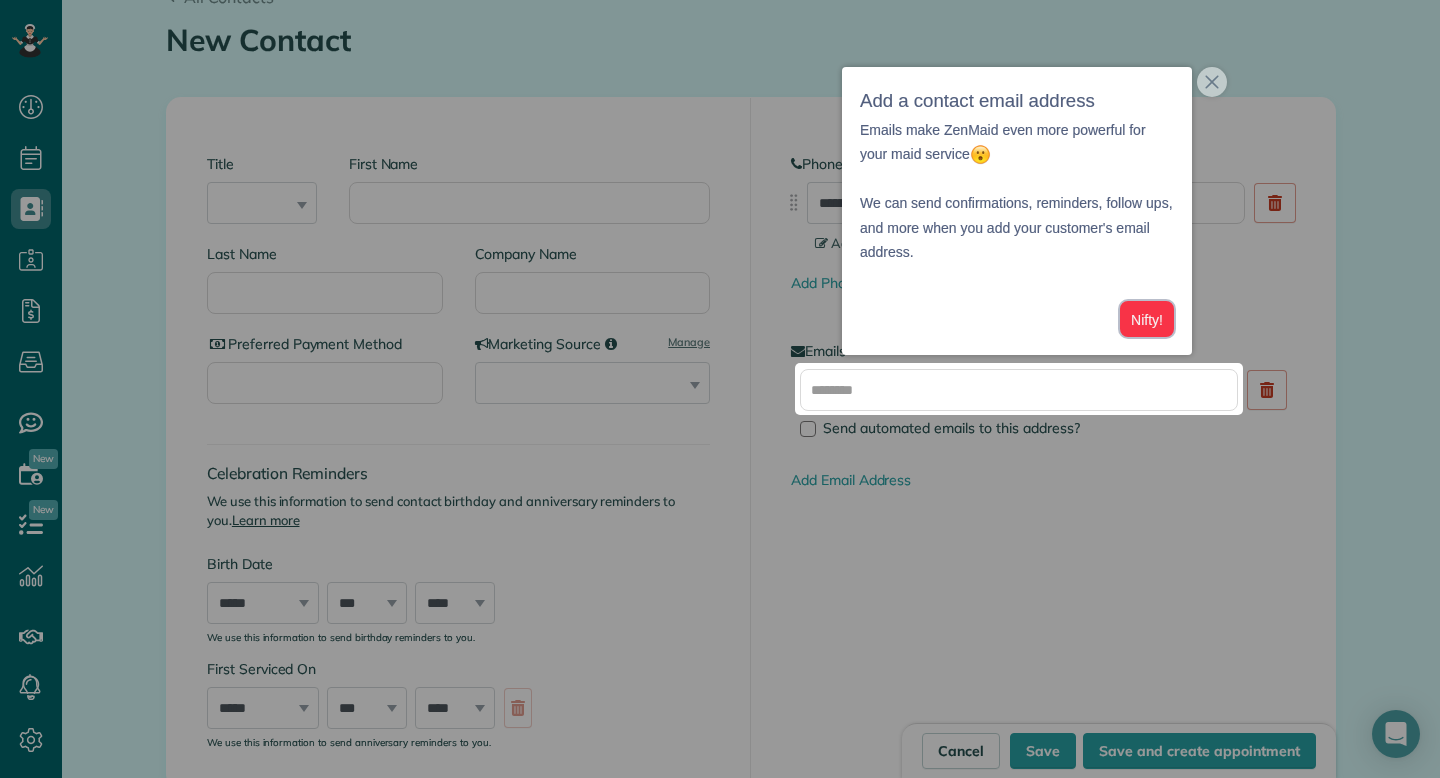 click on "Nifty!" at bounding box center [1147, 319] 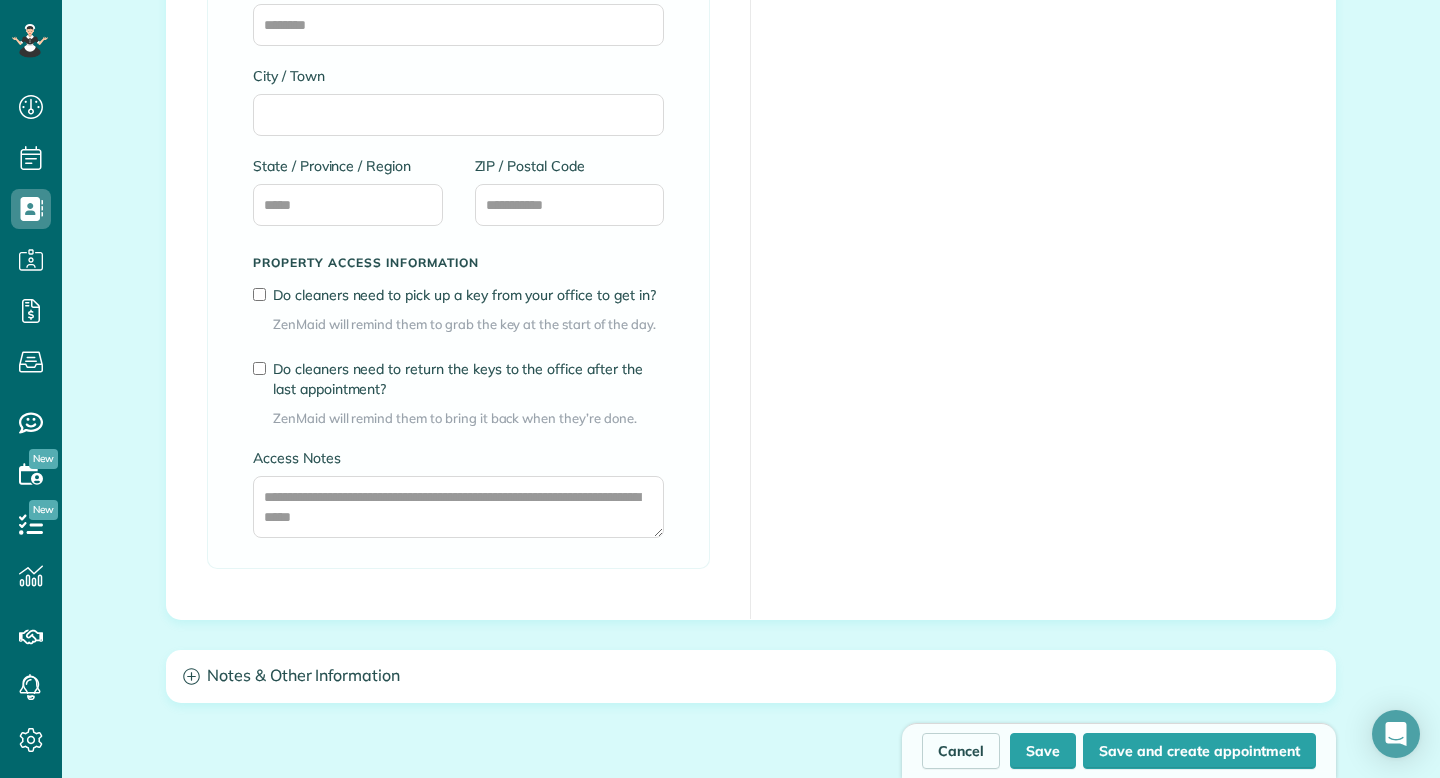 scroll, scrollTop: 1717, scrollLeft: 0, axis: vertical 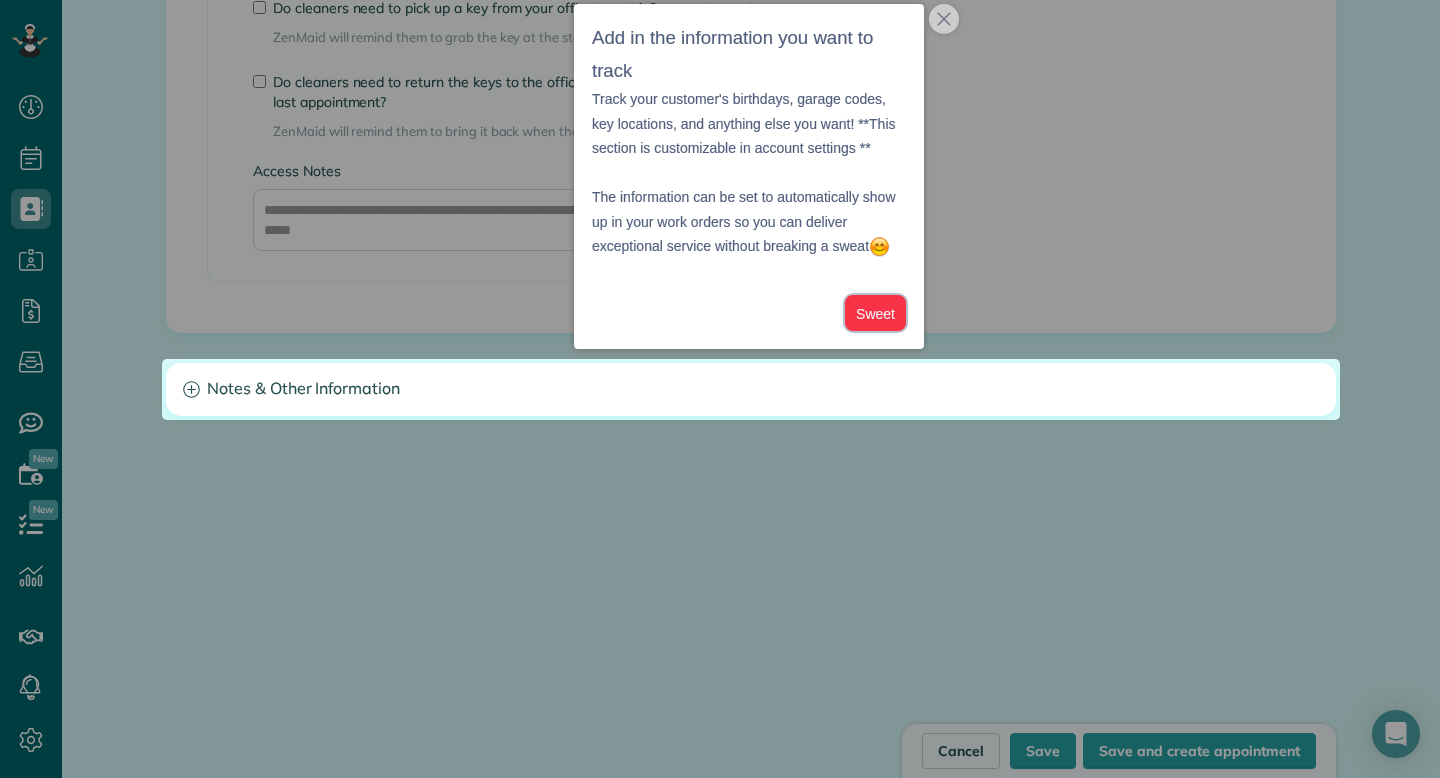 click on "Sweet" at bounding box center (875, 313) 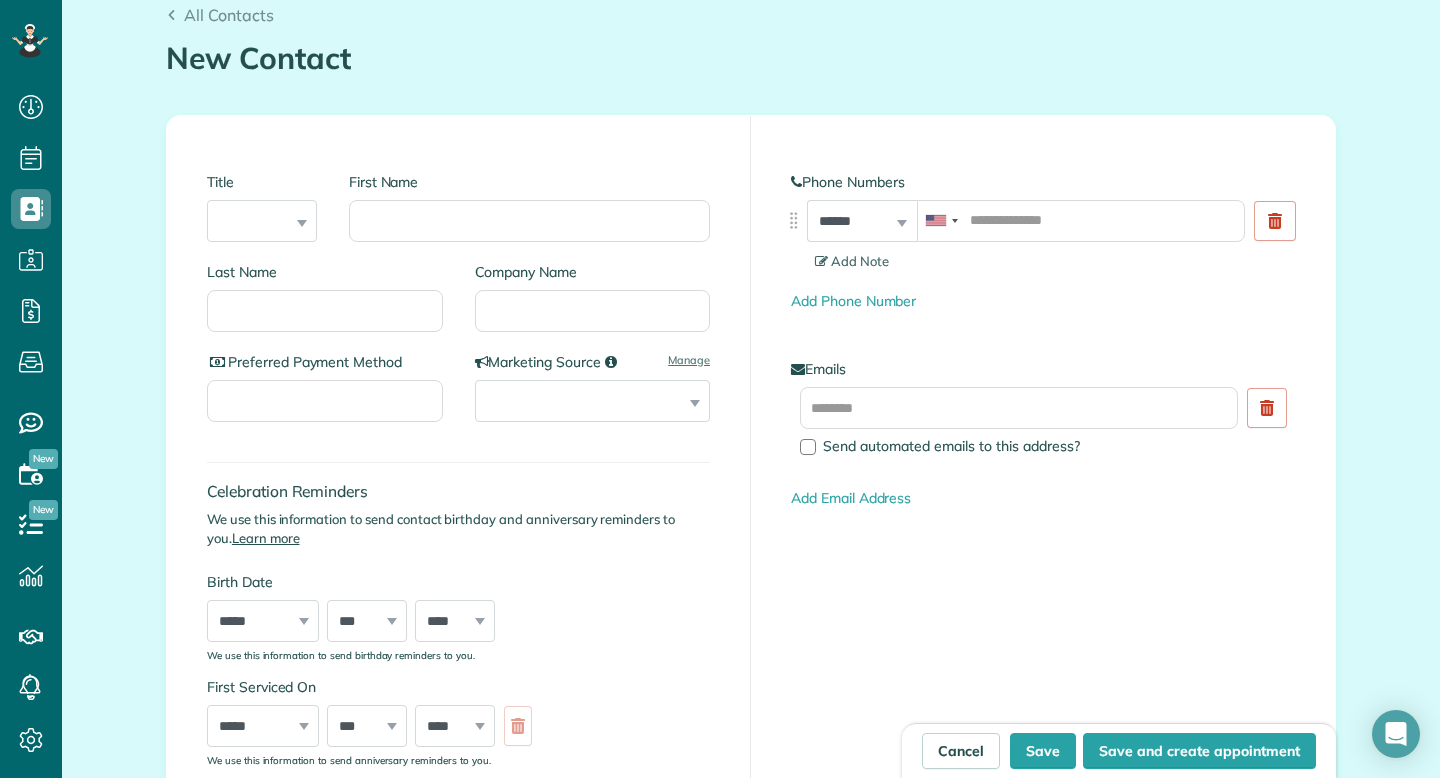 scroll, scrollTop: 182, scrollLeft: 0, axis: vertical 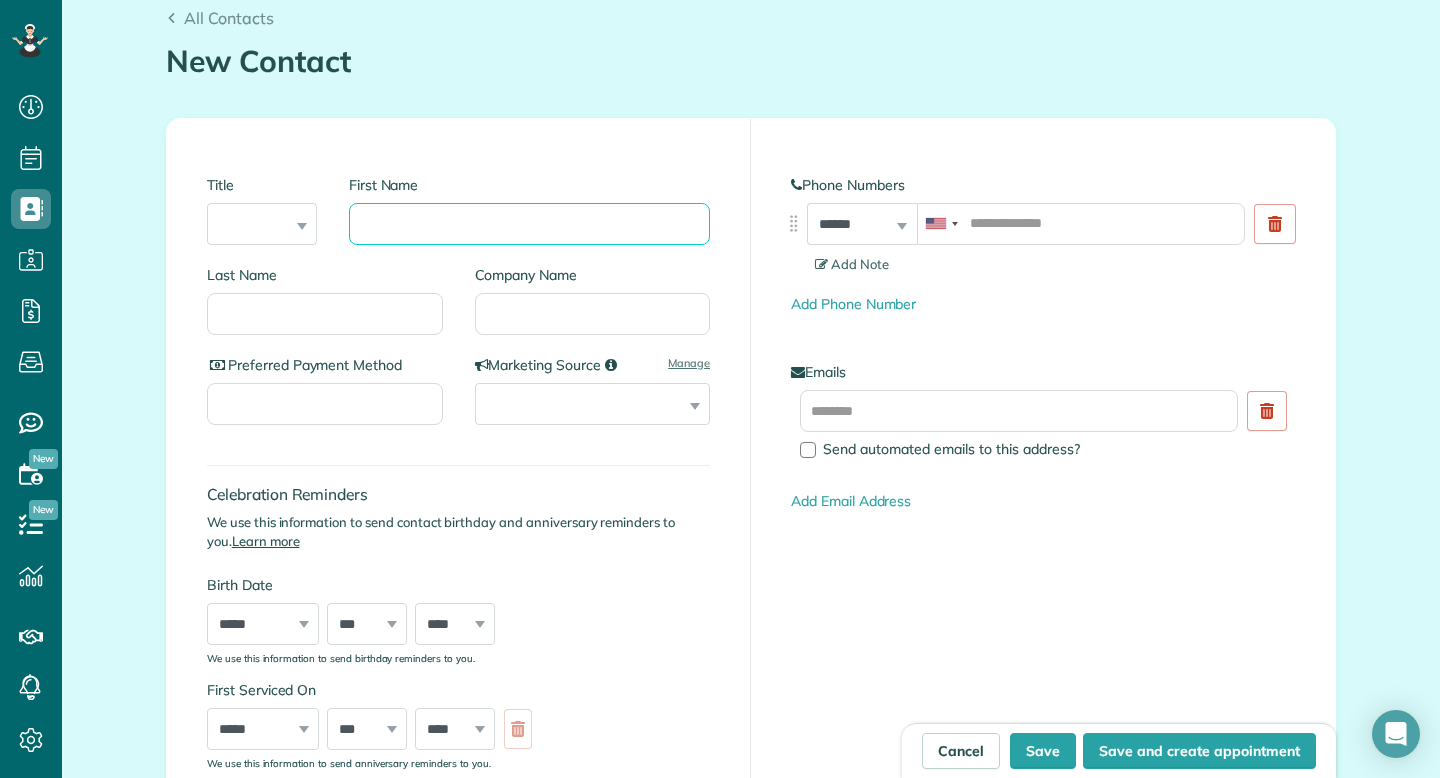click on "First Name" at bounding box center (529, 224) 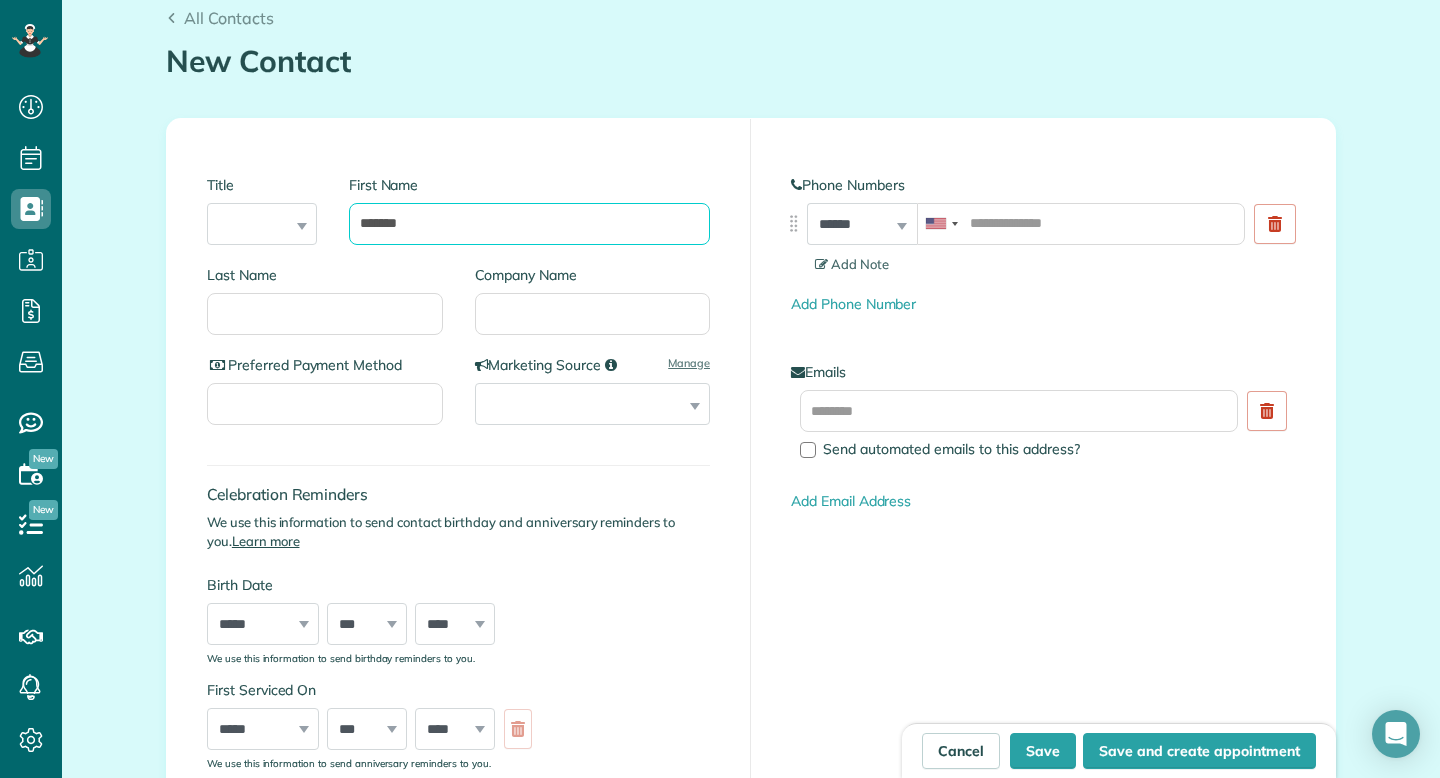 type on "*******" 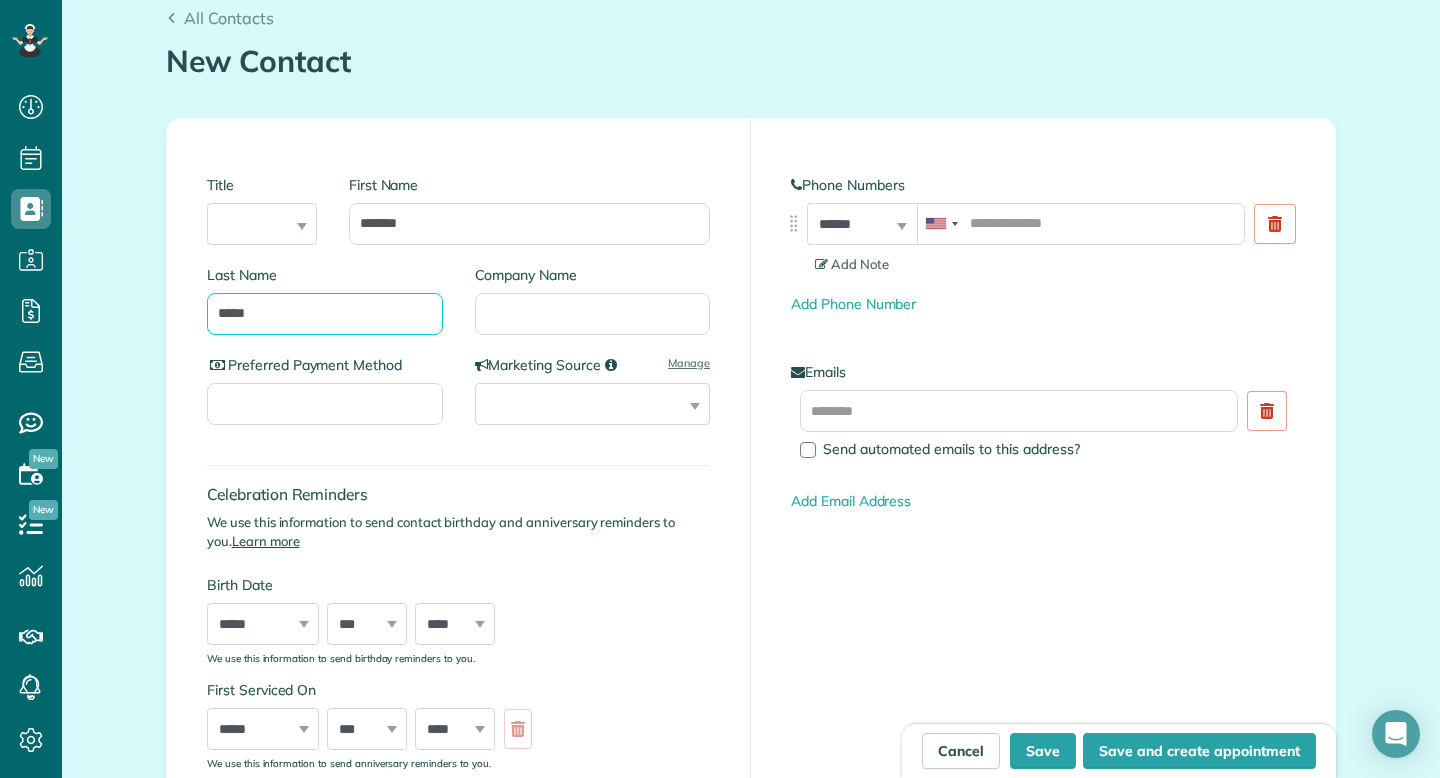 type on "*****" 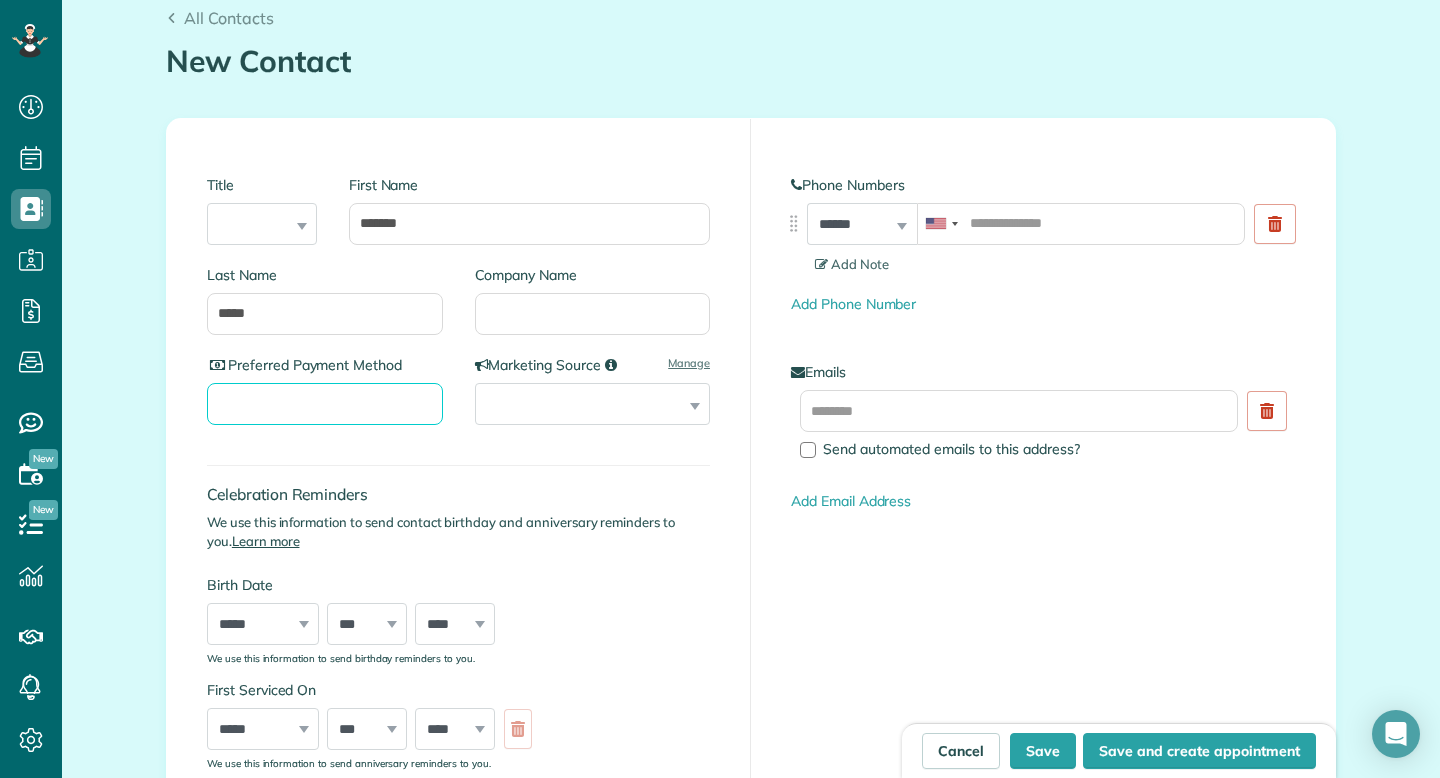 click on "Preferred Payment Method" at bounding box center [325, 404] 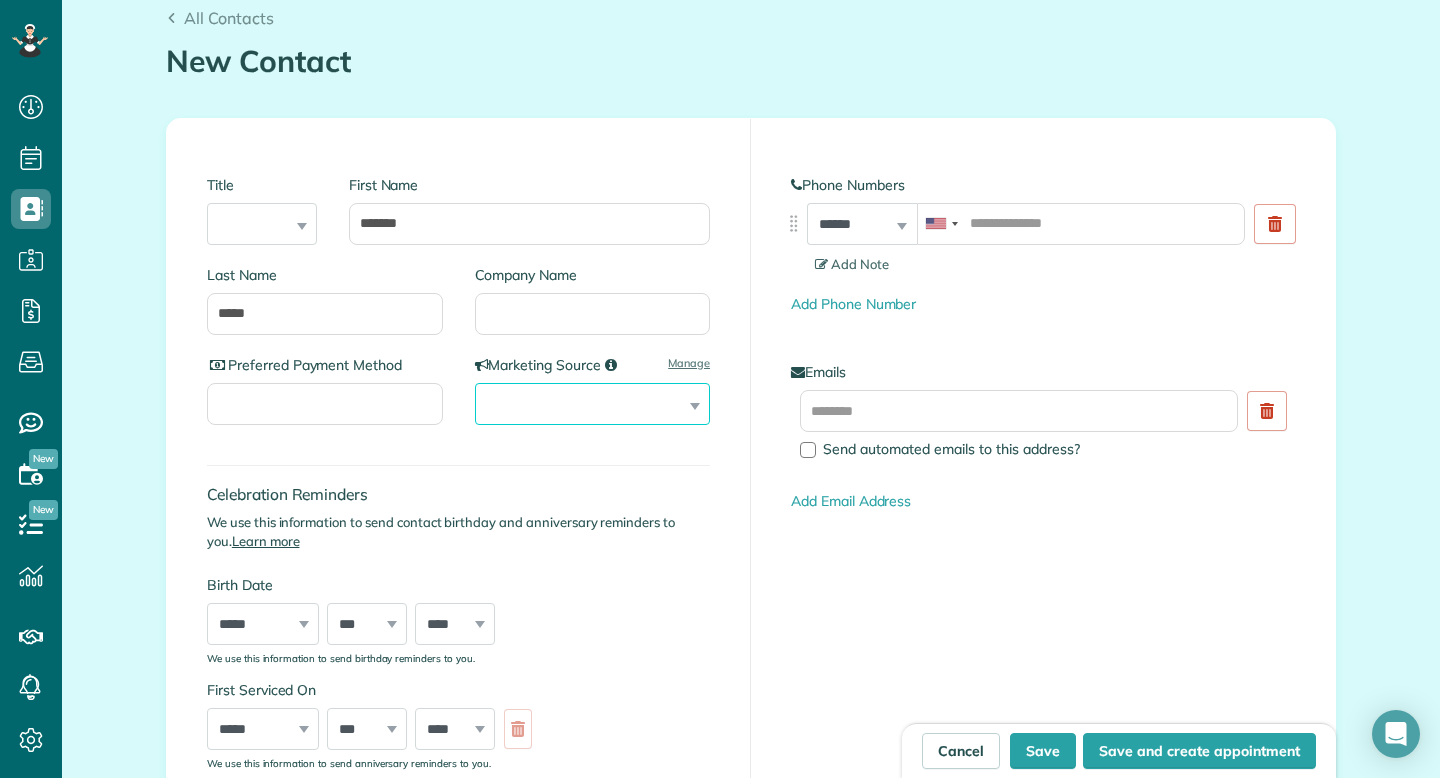 click on "**********" at bounding box center (593, 404) 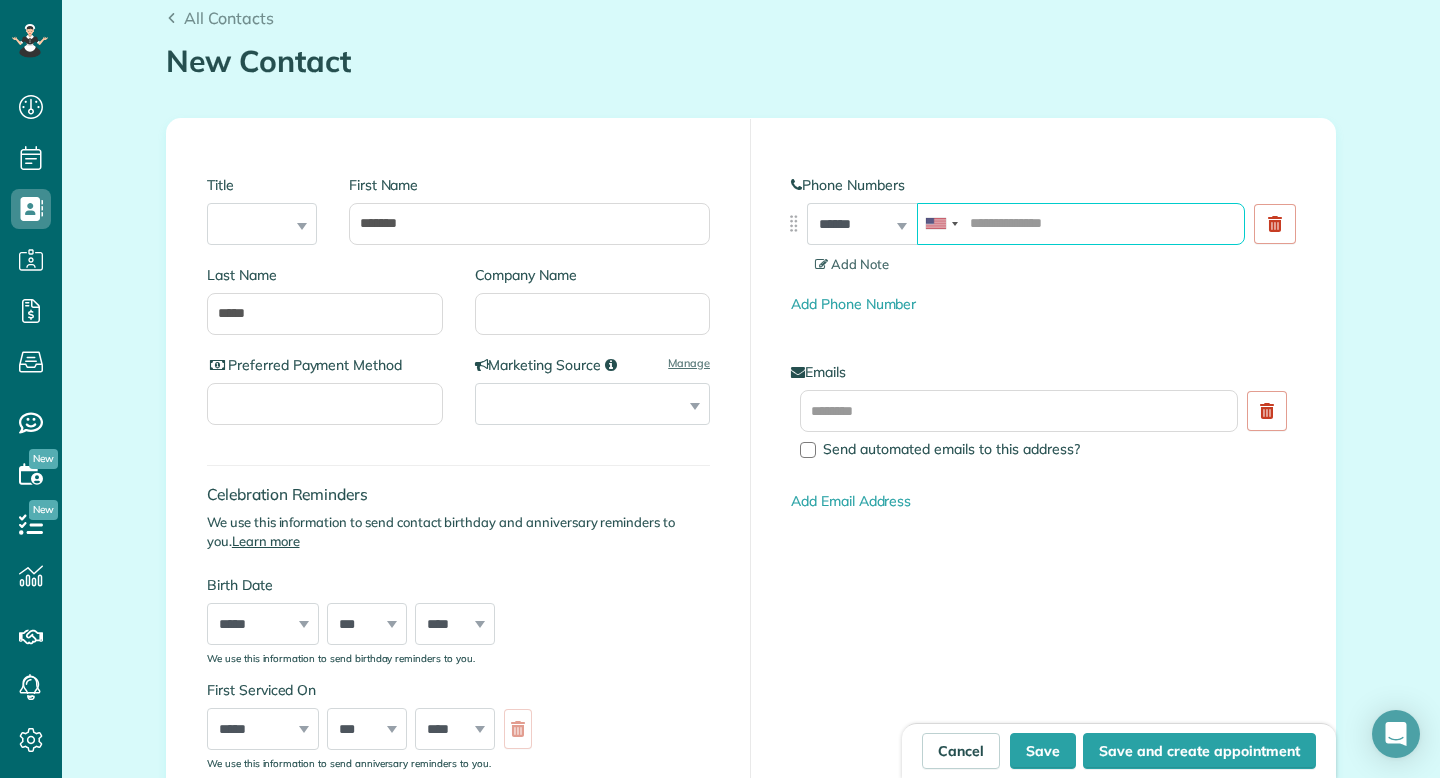 click at bounding box center [1081, 224] 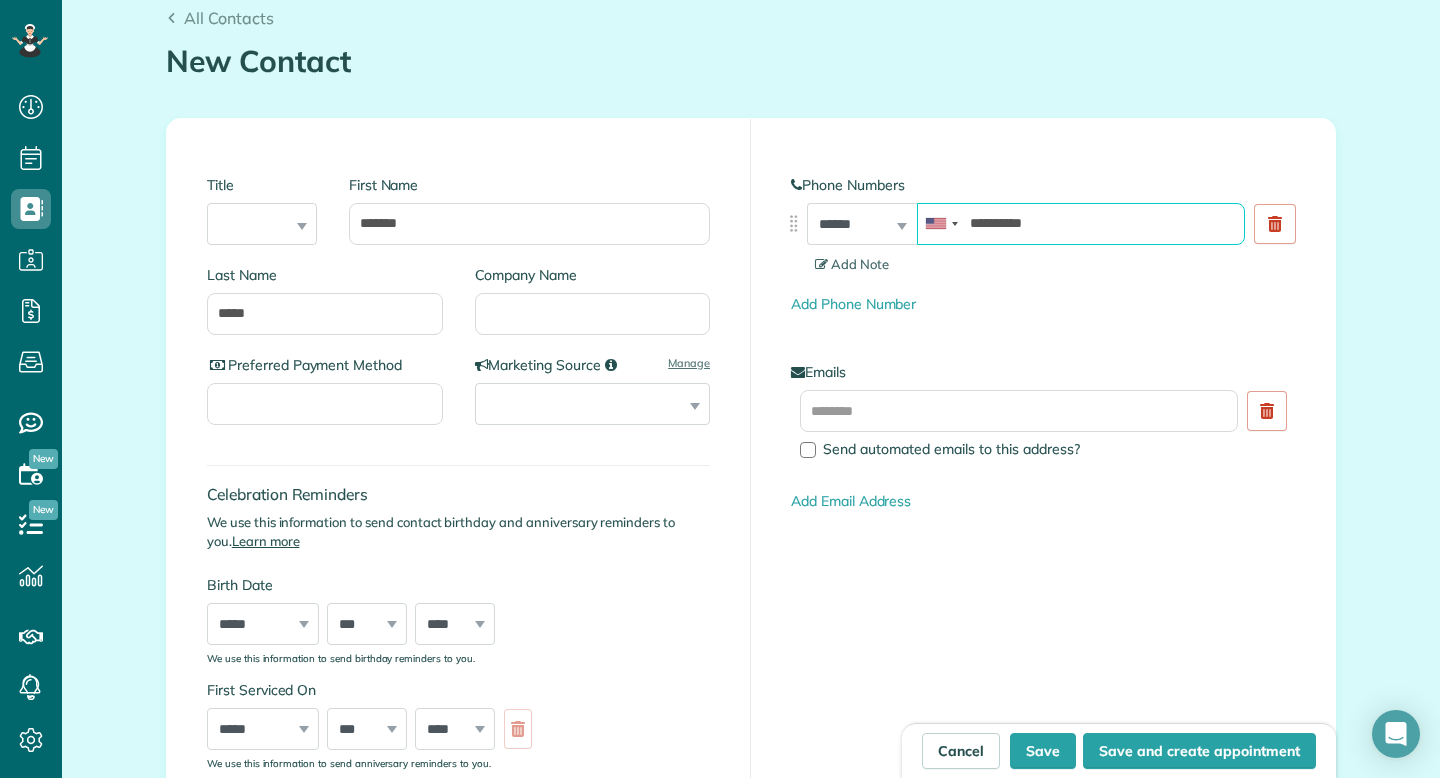 type on "**********" 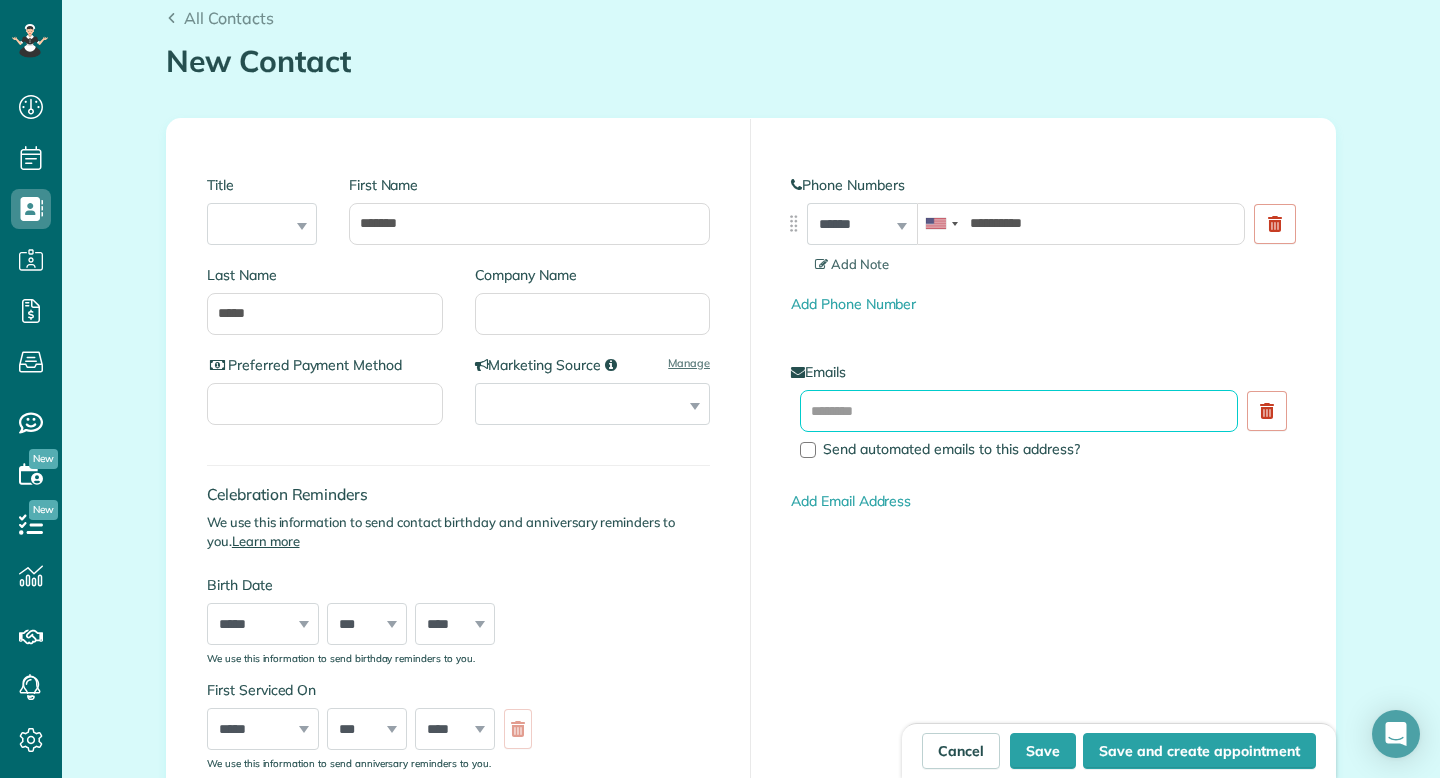 click at bounding box center (1019, 411) 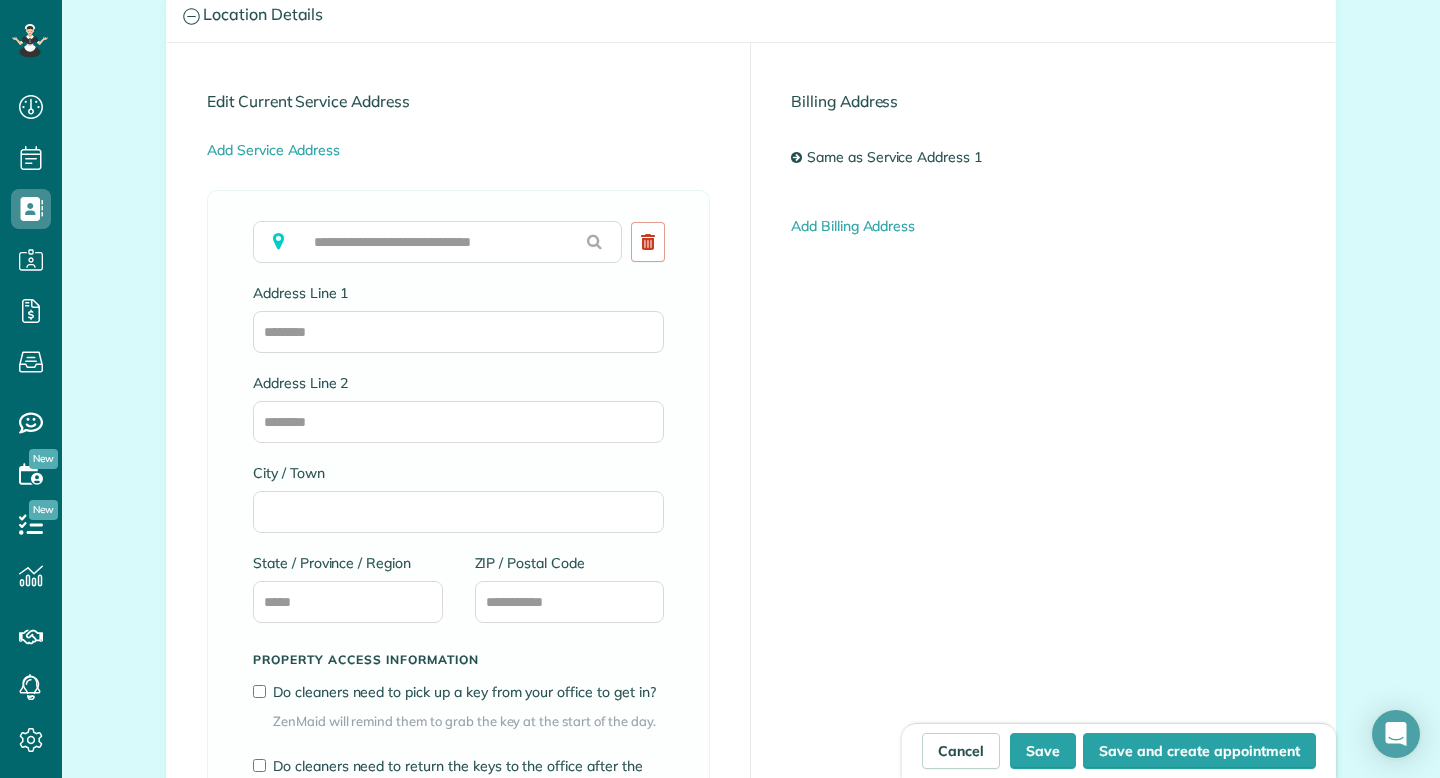 scroll, scrollTop: 1032, scrollLeft: 0, axis: vertical 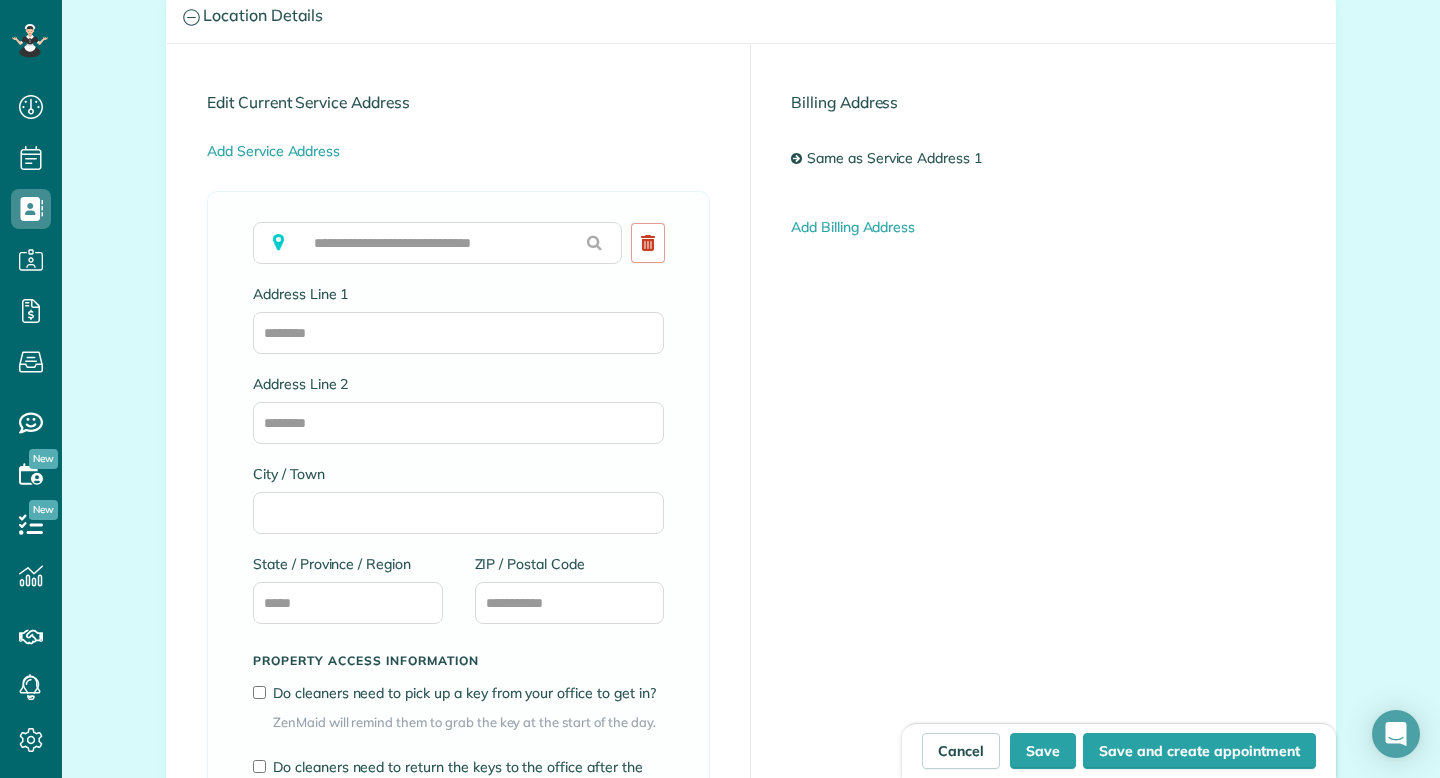type on "**********" 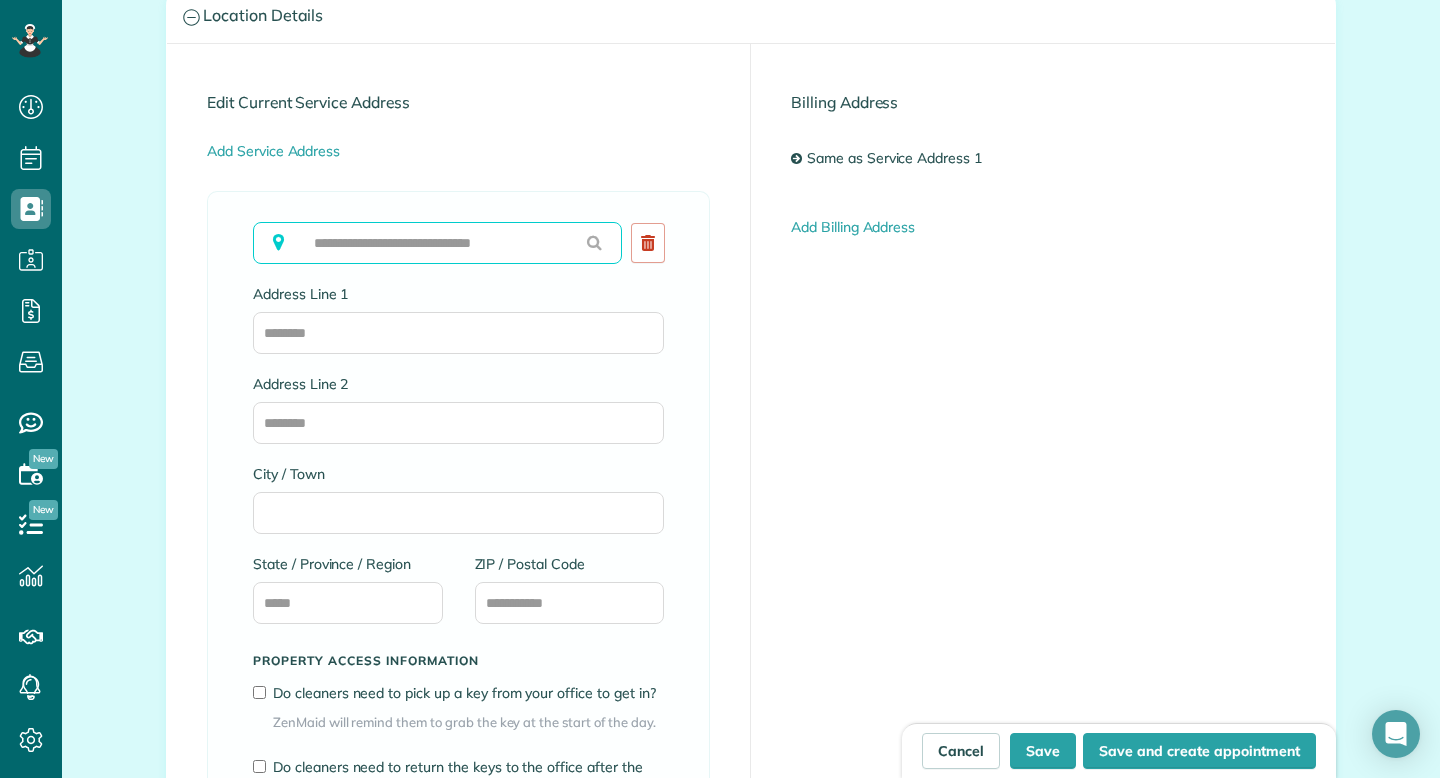 click at bounding box center [437, 243] 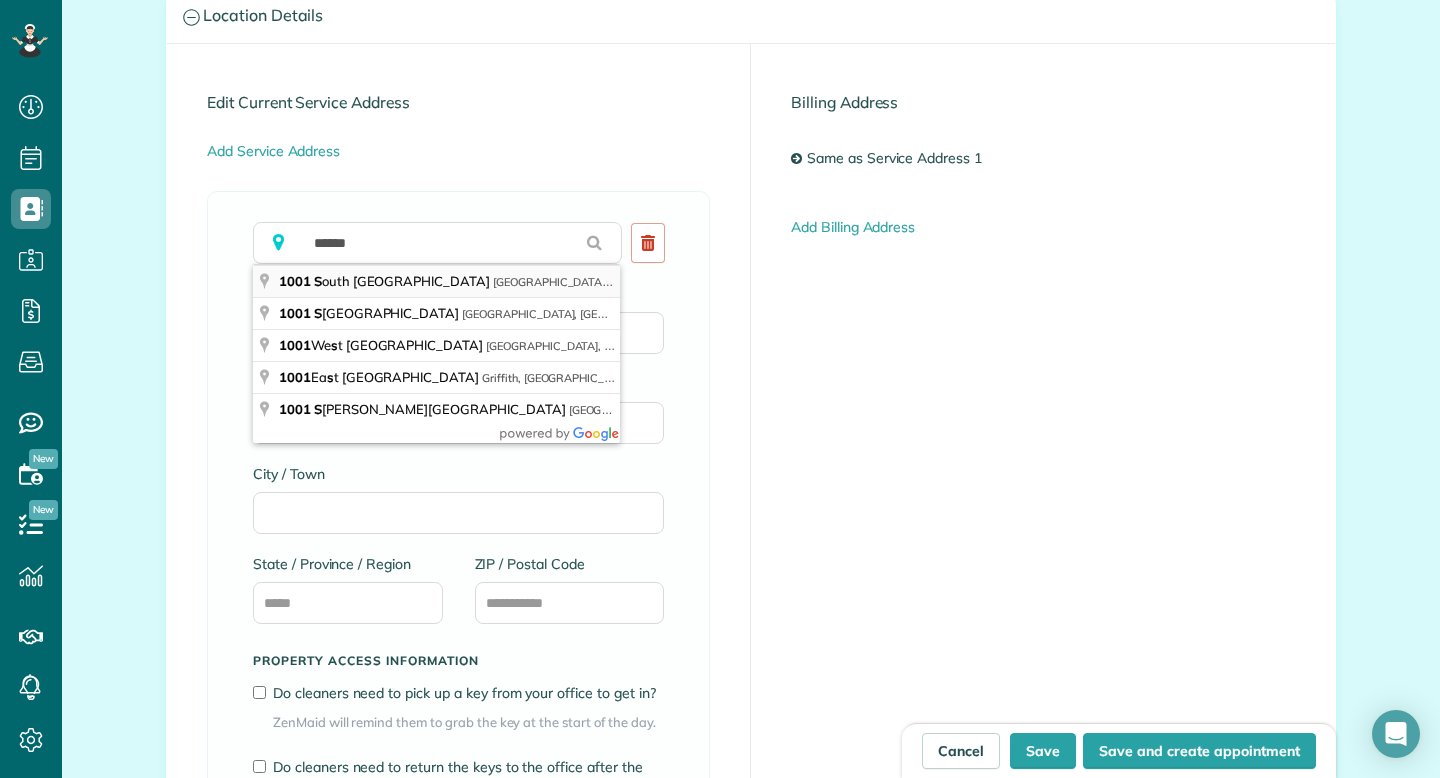 type on "**********" 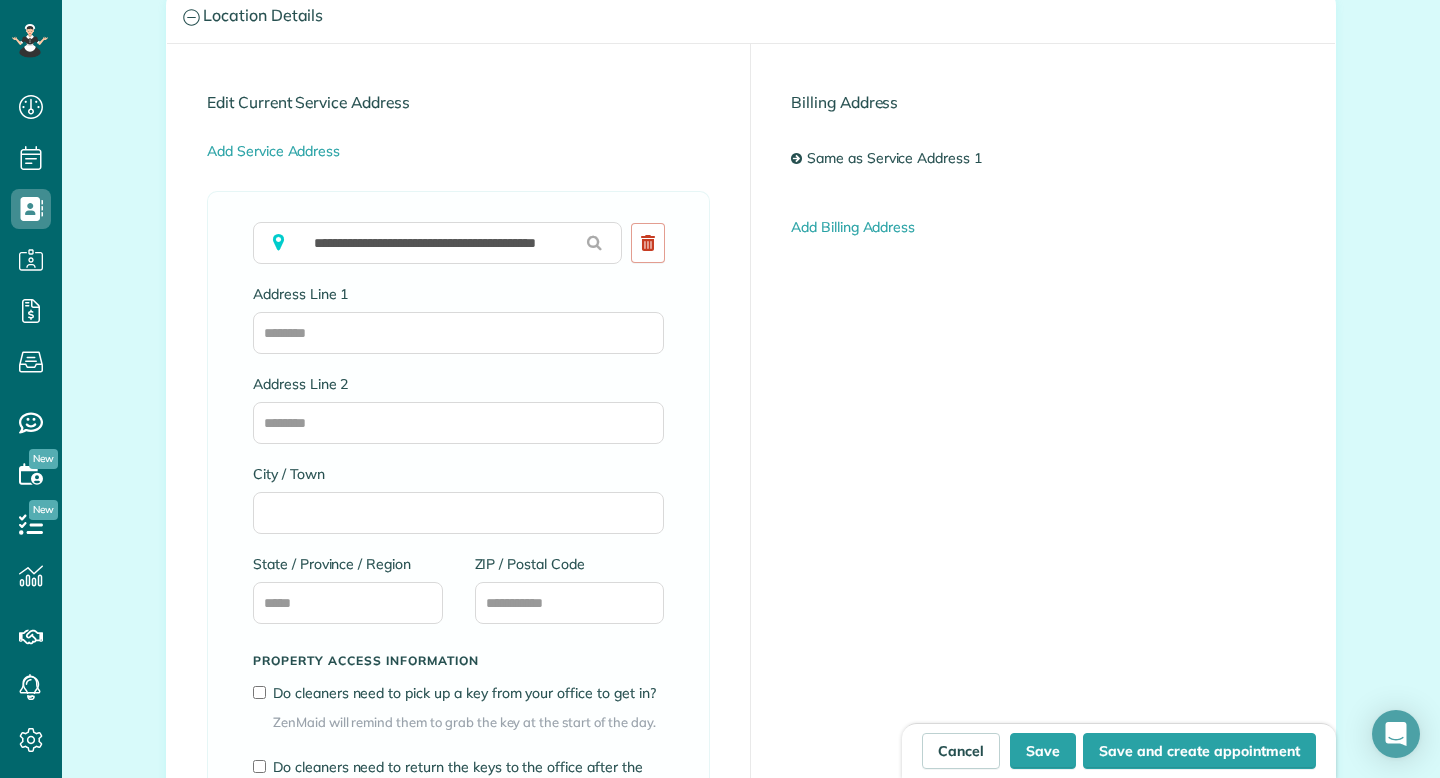 type on "**********" 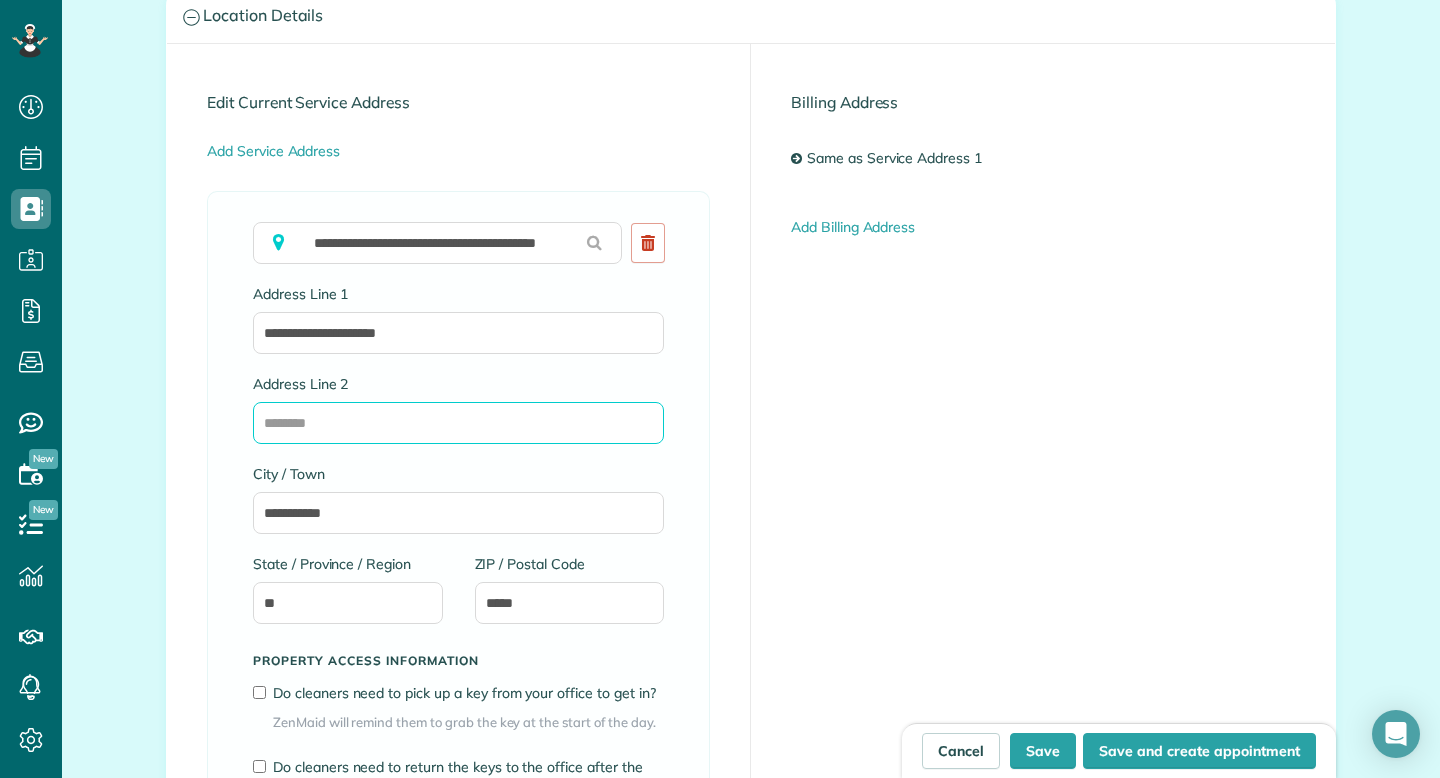 click on "Address Line 2" at bounding box center [458, 423] 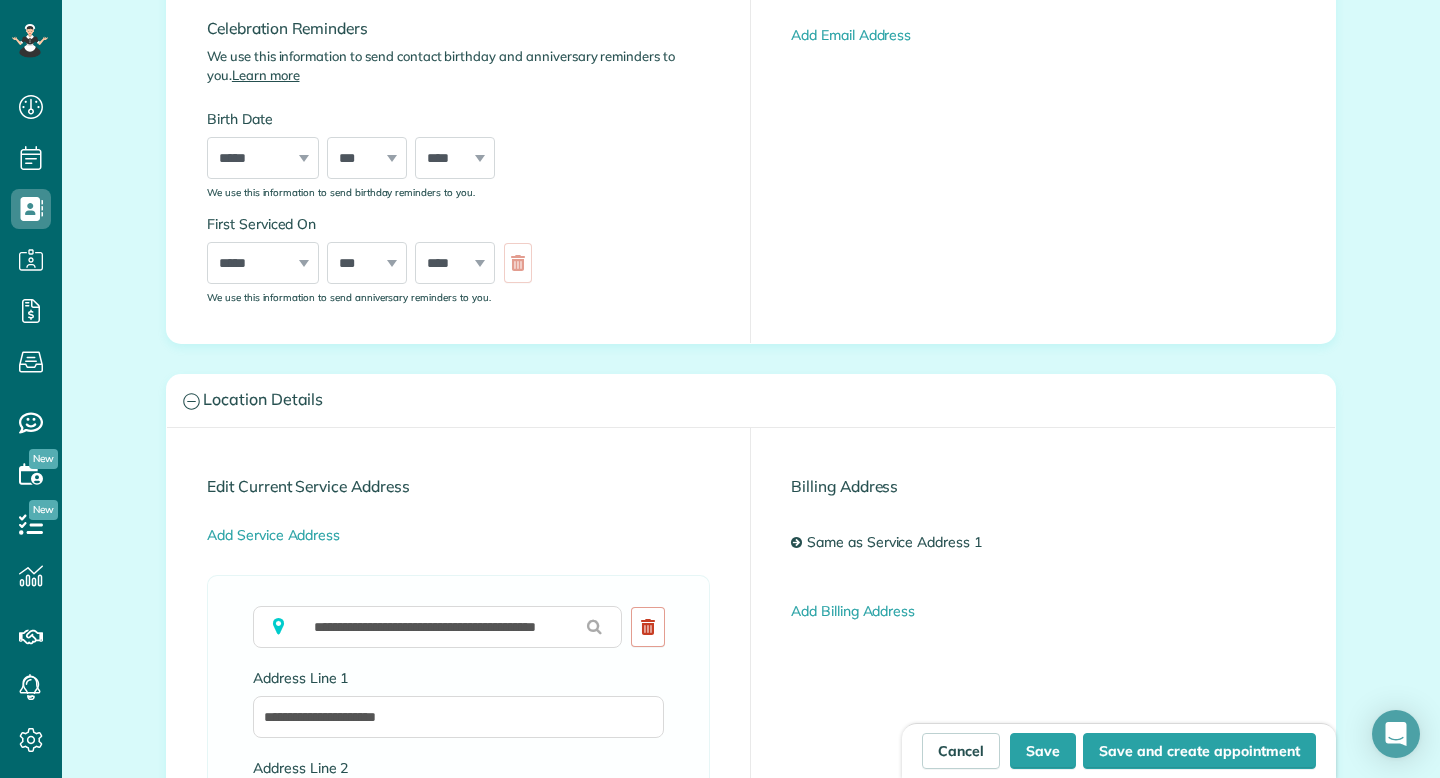 scroll, scrollTop: 647, scrollLeft: 0, axis: vertical 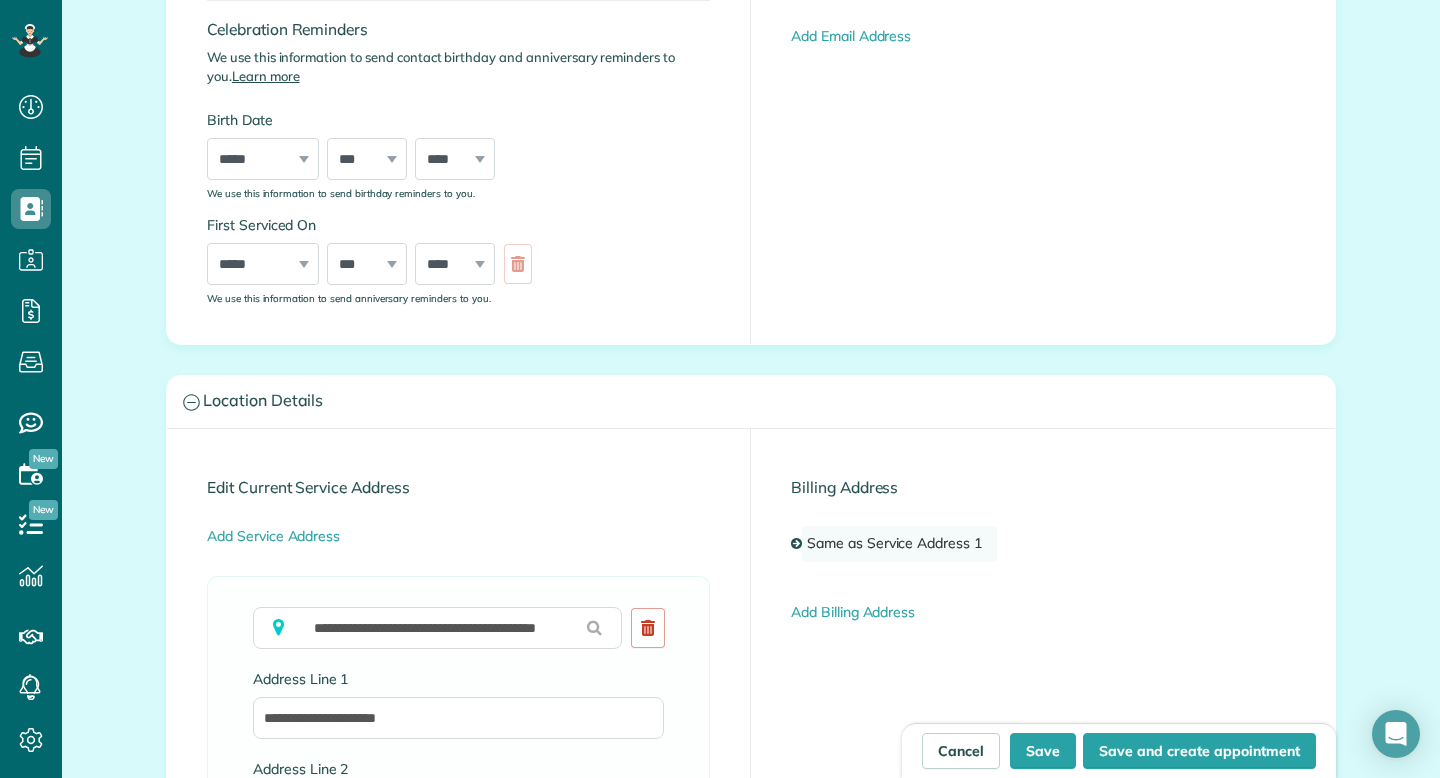 type on "*******" 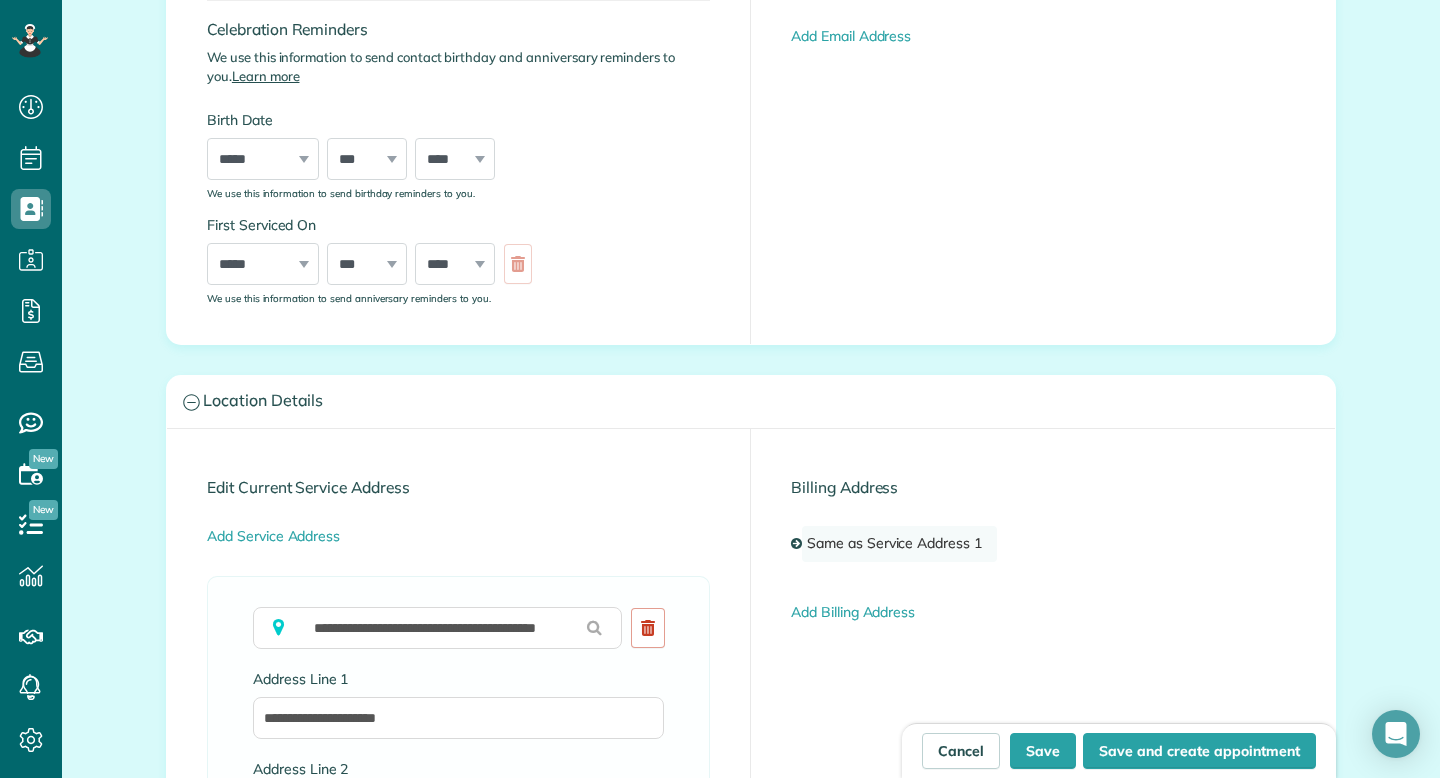 click on "Same as Service Address 1" at bounding box center (899, 544) 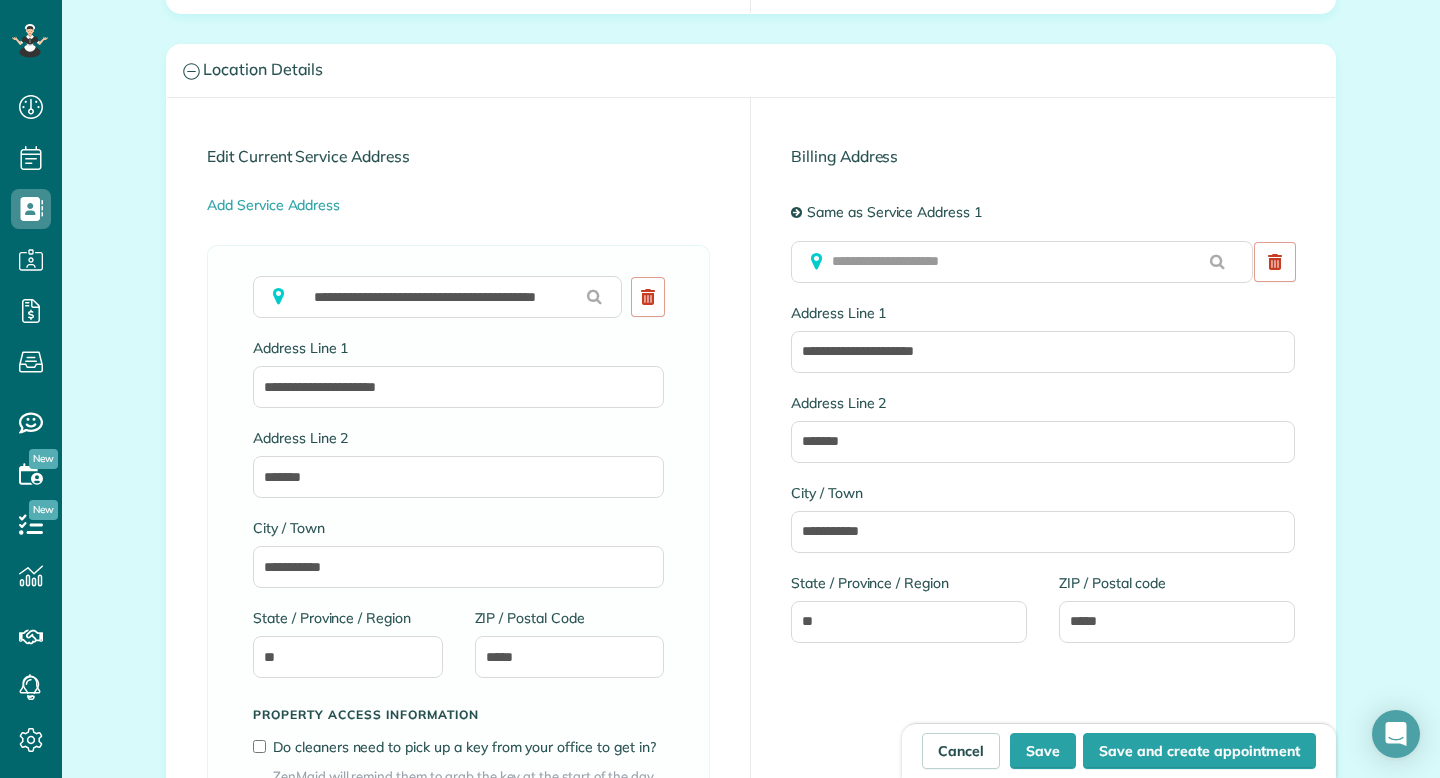 scroll, scrollTop: 990, scrollLeft: 0, axis: vertical 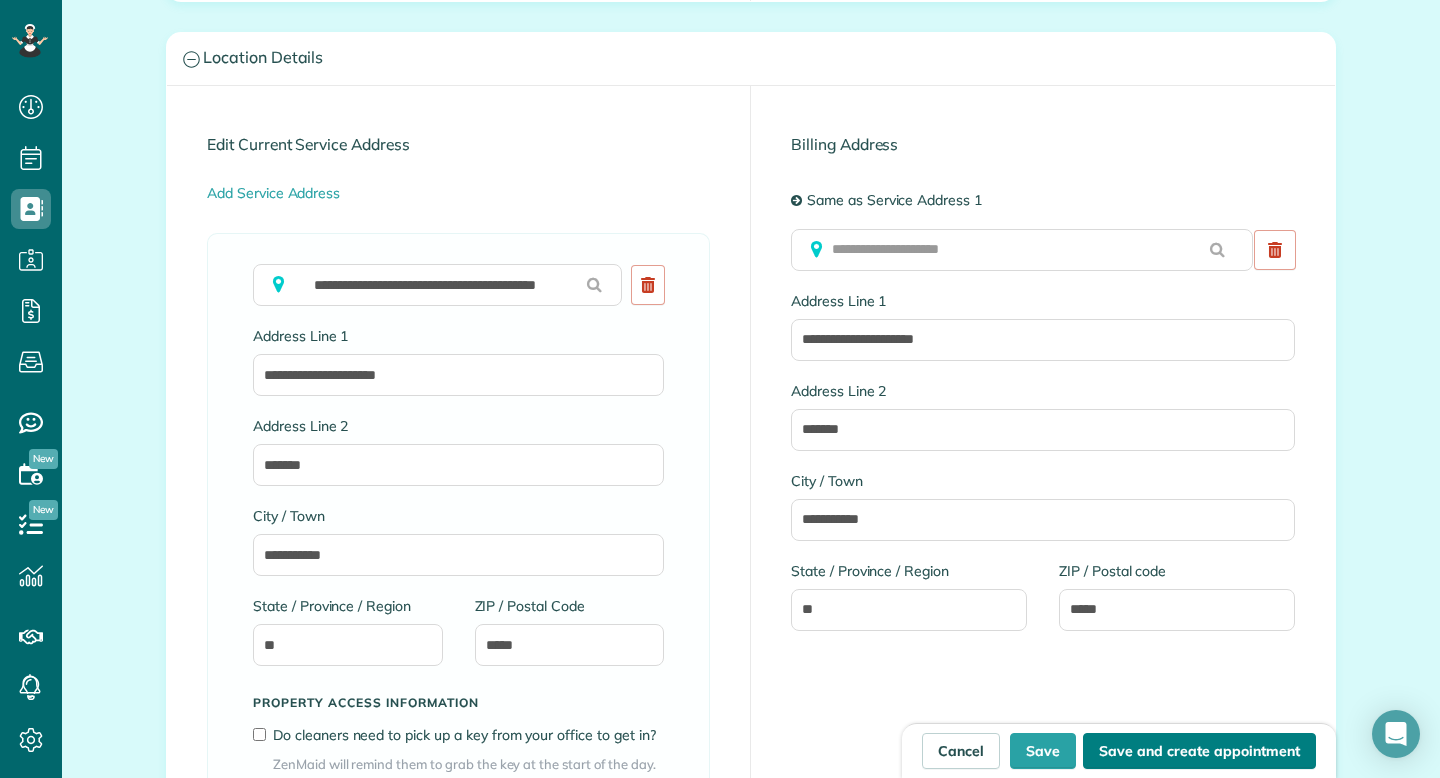 click on "Save and create appointment" at bounding box center (1199, 751) 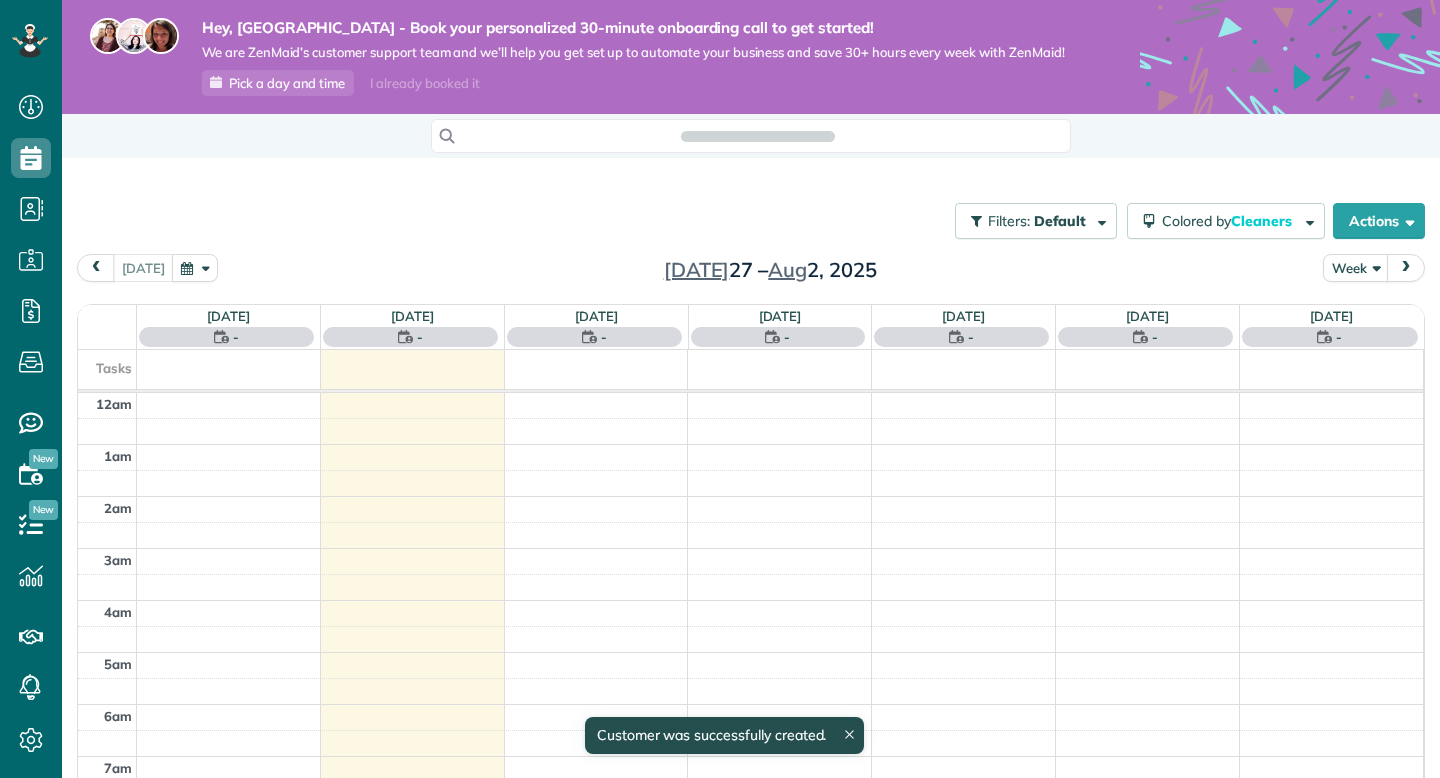 scroll, scrollTop: 0, scrollLeft: 0, axis: both 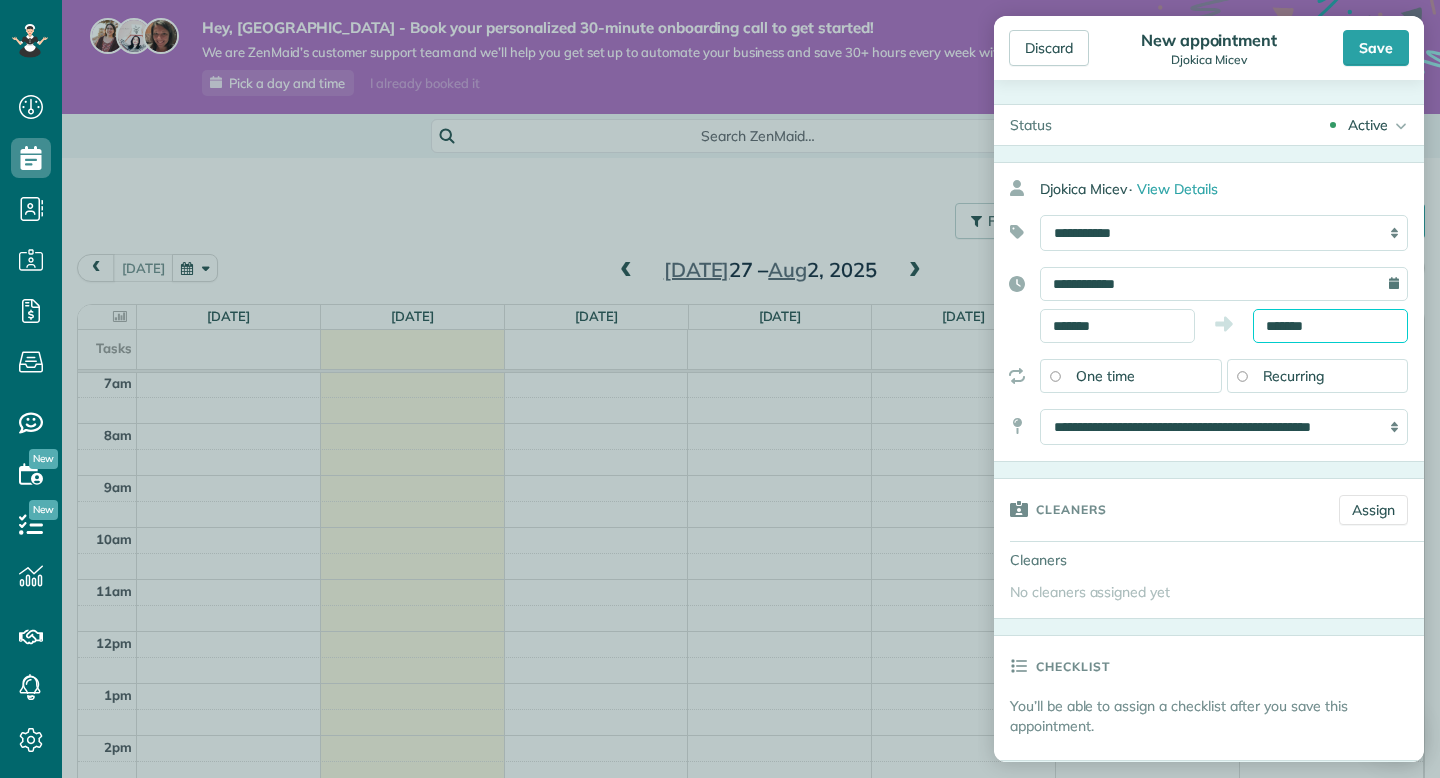 click on "*******" at bounding box center [1330, 326] 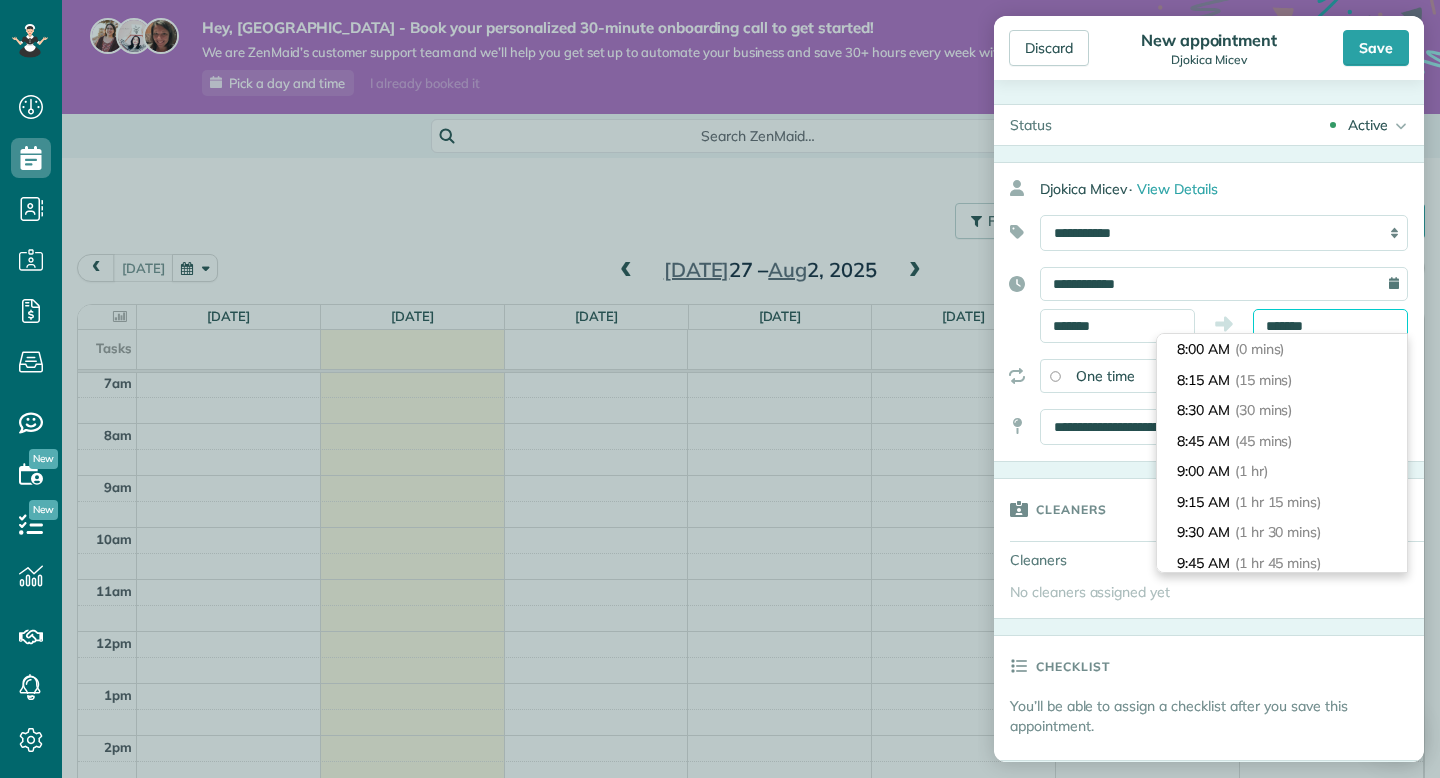 scroll, scrollTop: 610, scrollLeft: 0, axis: vertical 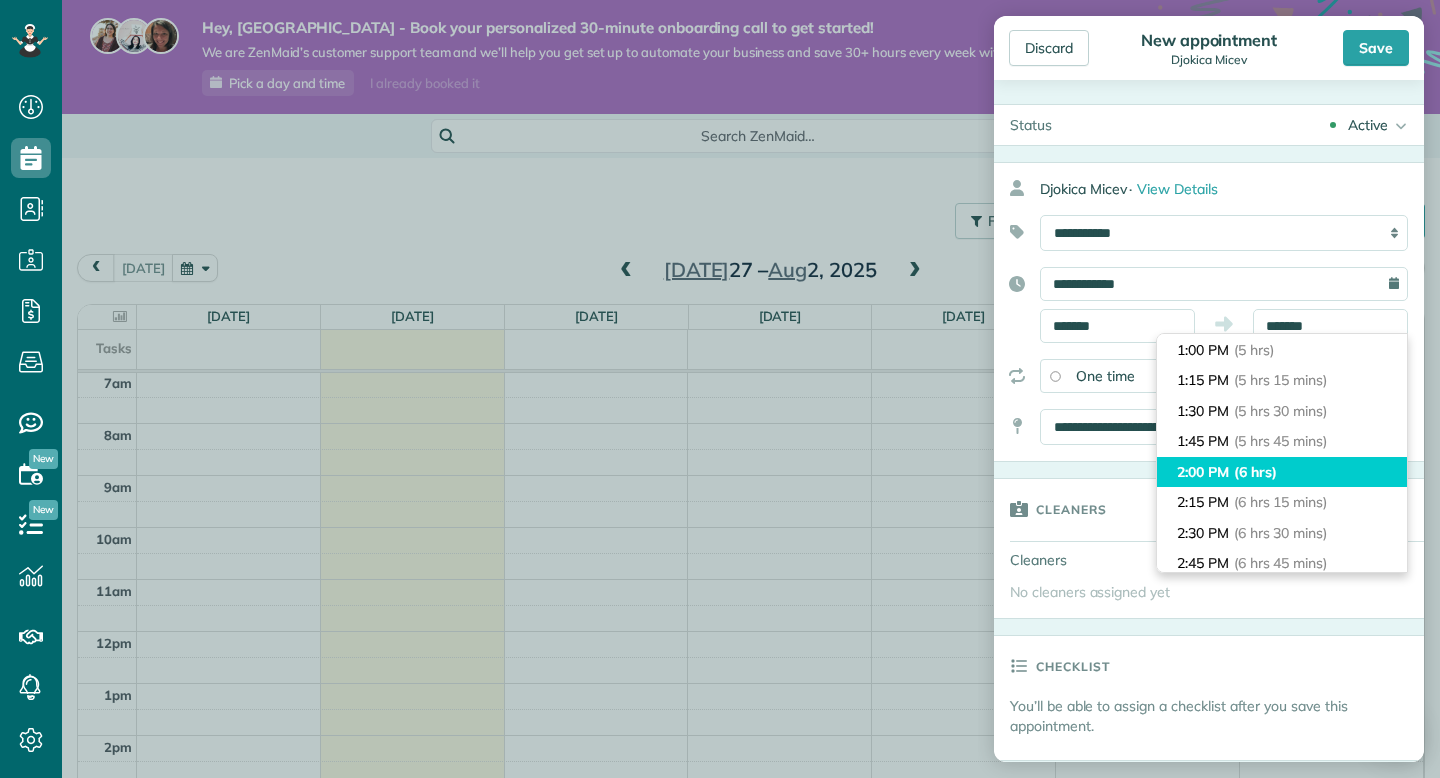 type on "*******" 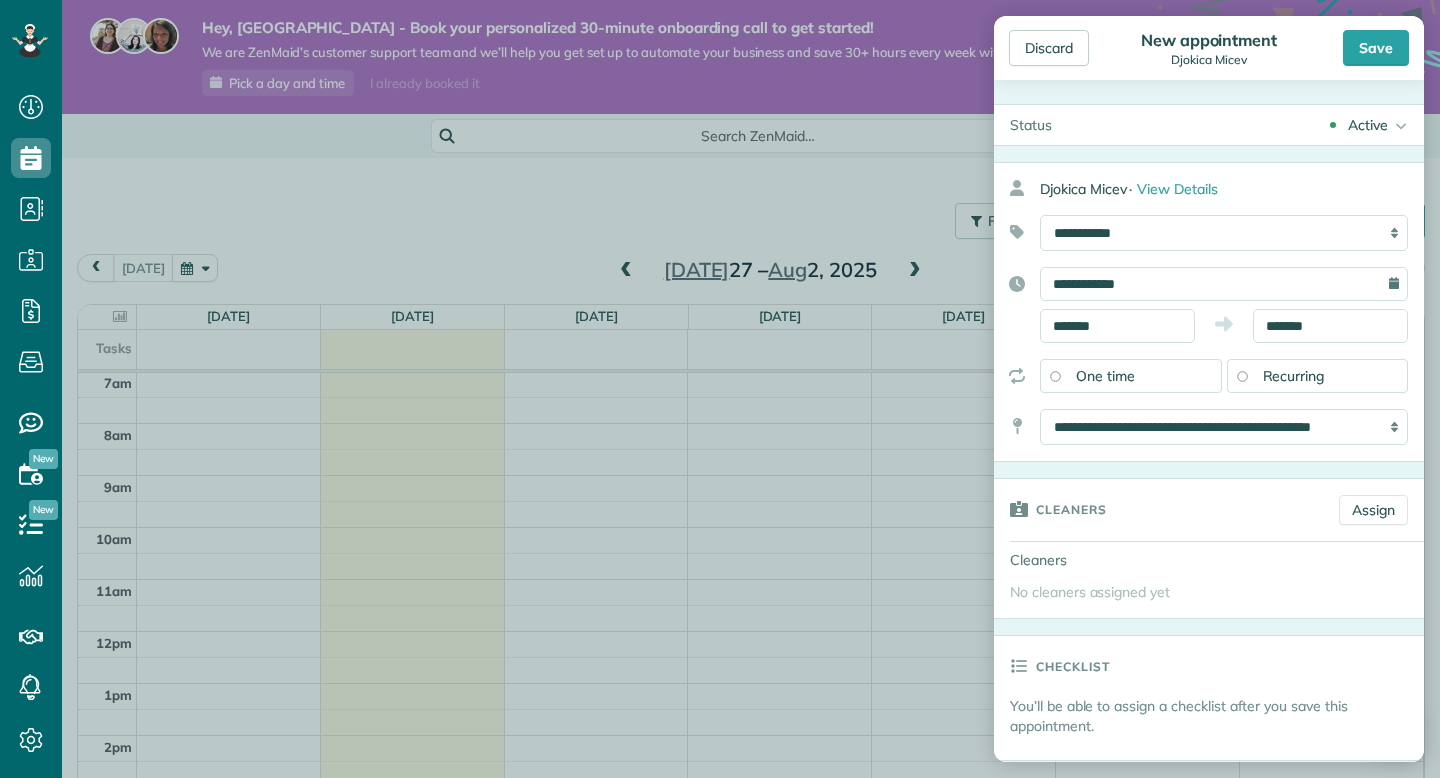 click on "Recurring" at bounding box center [1294, 376] 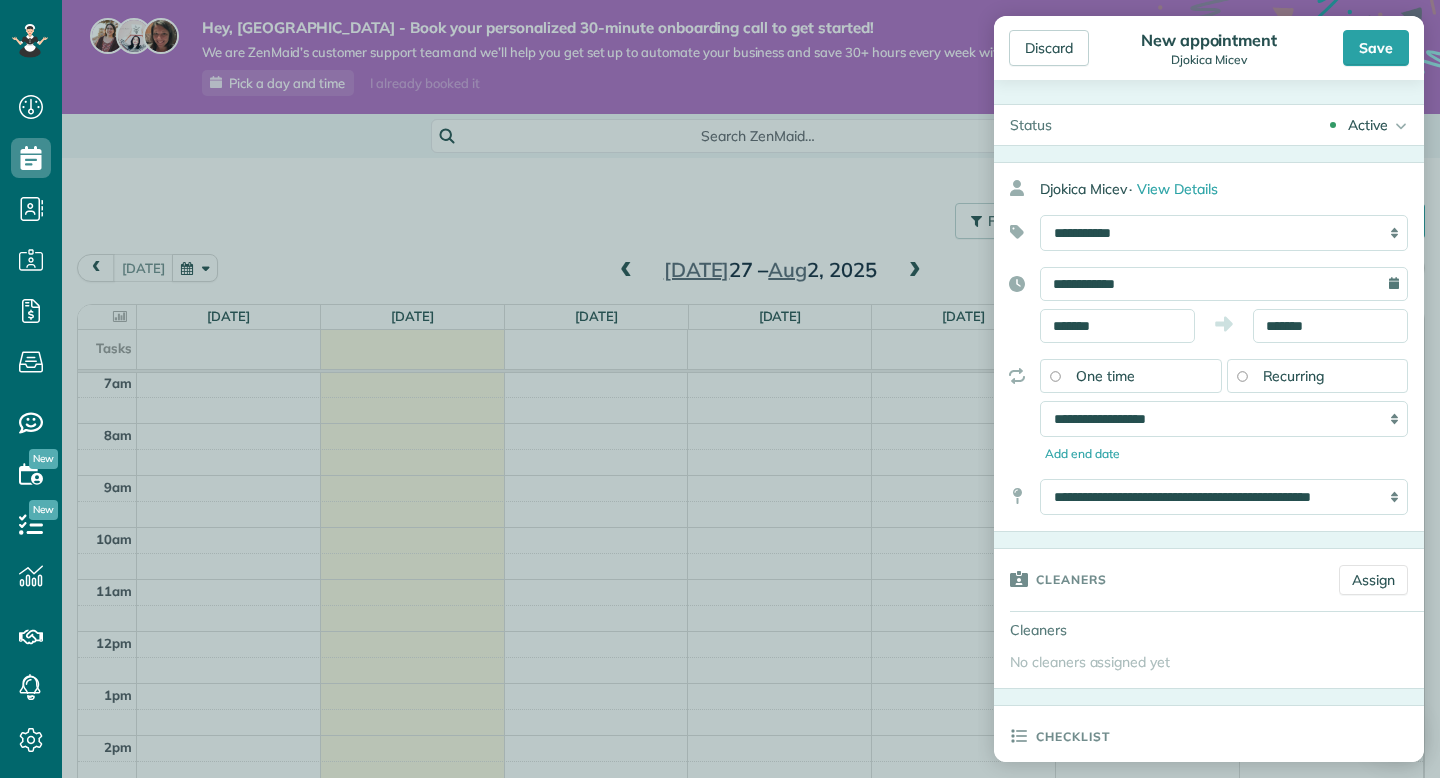 click on "One time" at bounding box center [1131, 376] 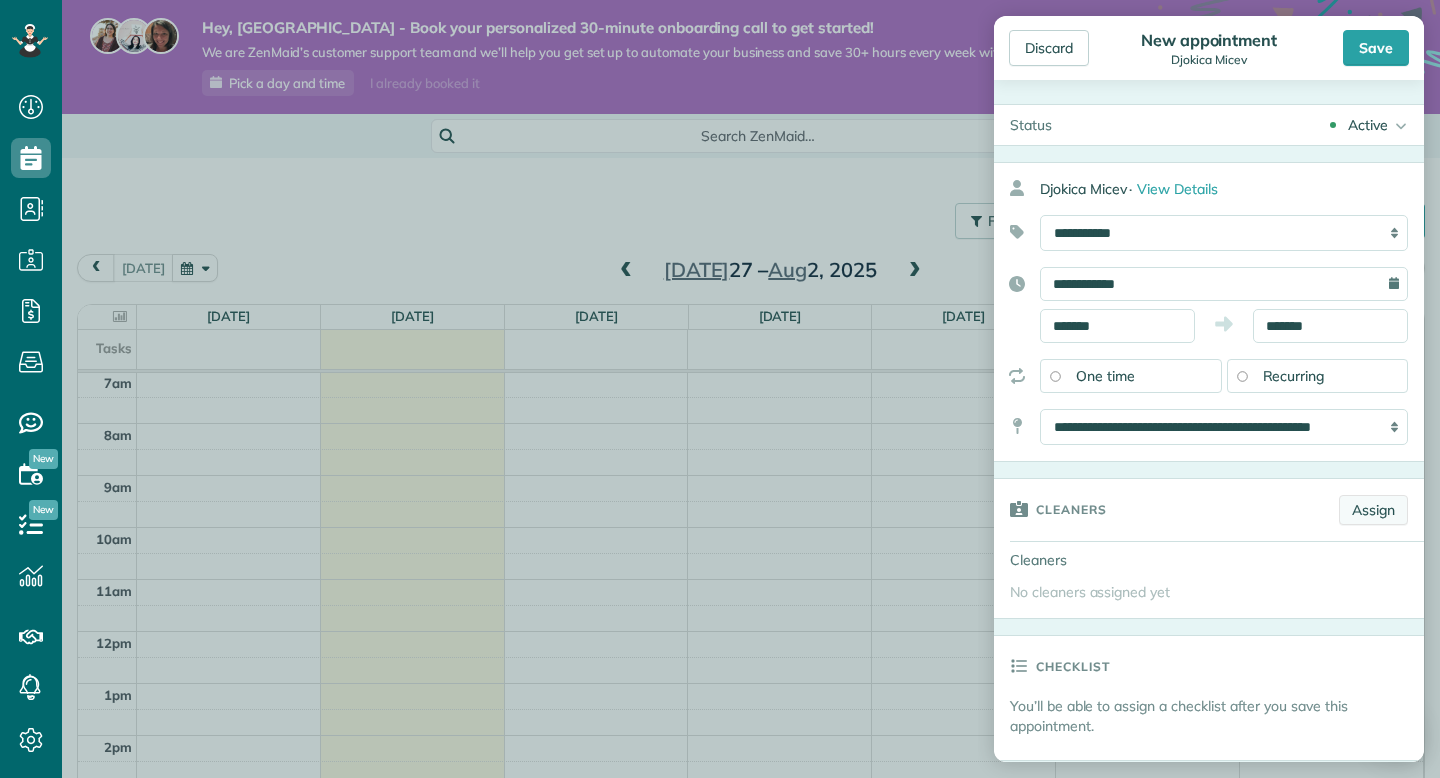 click on "Assign" at bounding box center [1373, 510] 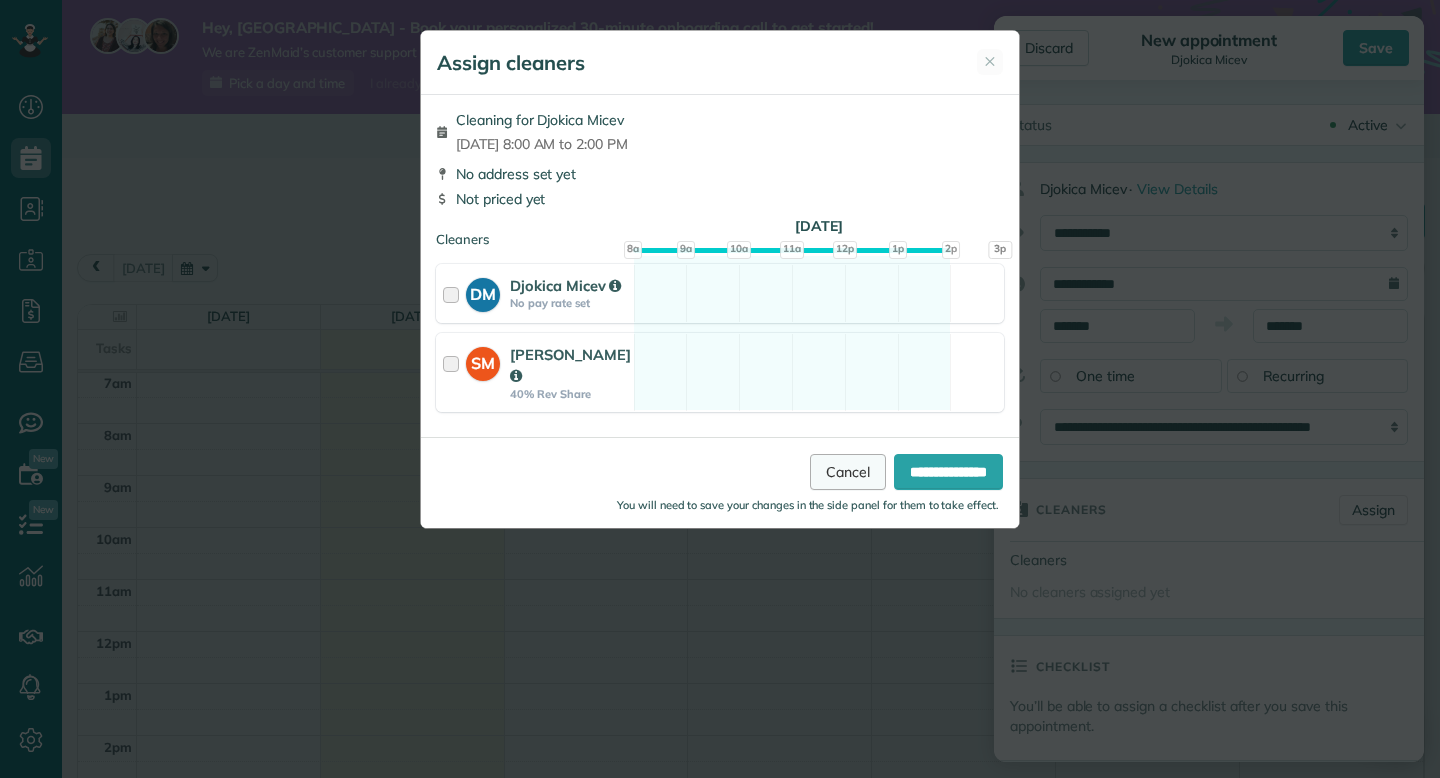 click on "Cancel" at bounding box center [848, 472] 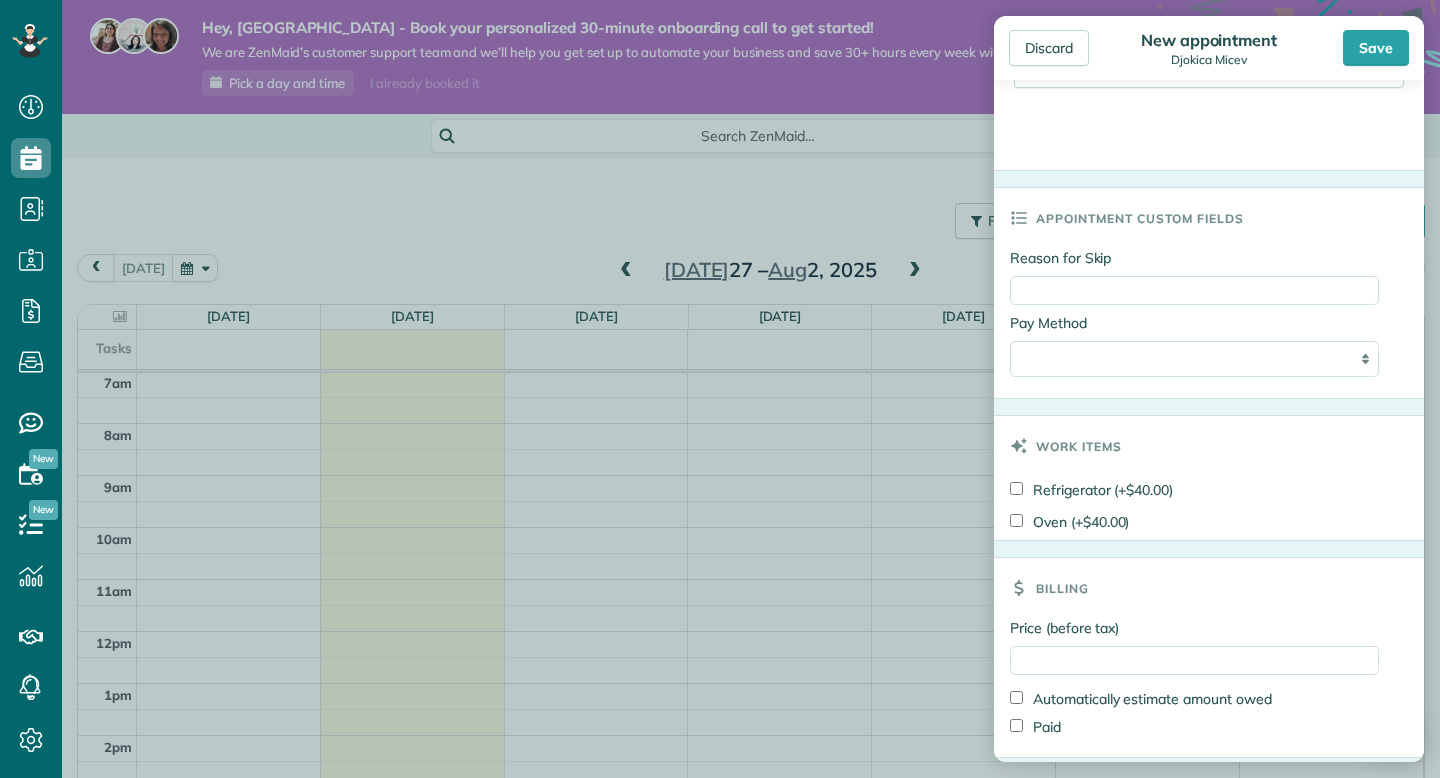 scroll, scrollTop: 959, scrollLeft: 0, axis: vertical 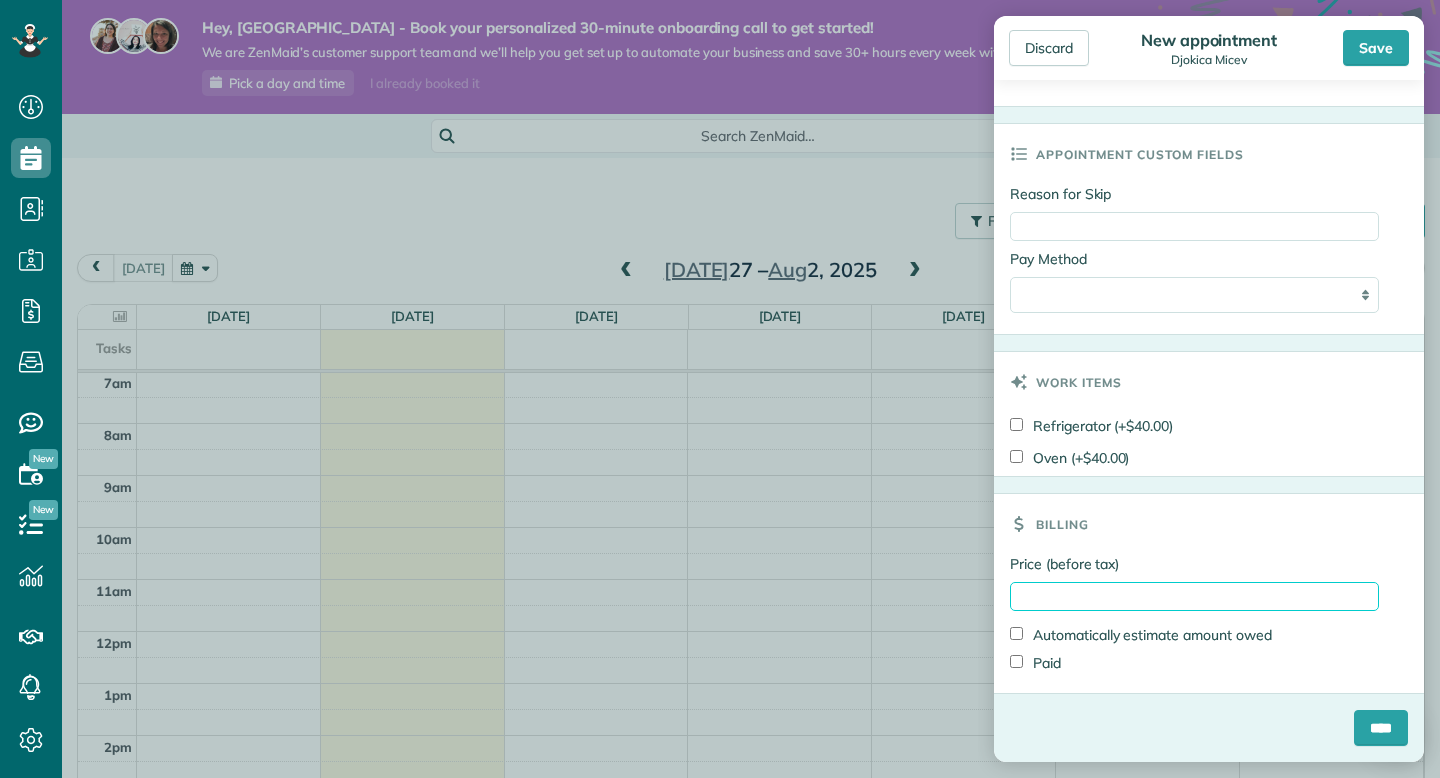 click on "Price (before tax)" at bounding box center (1194, 596) 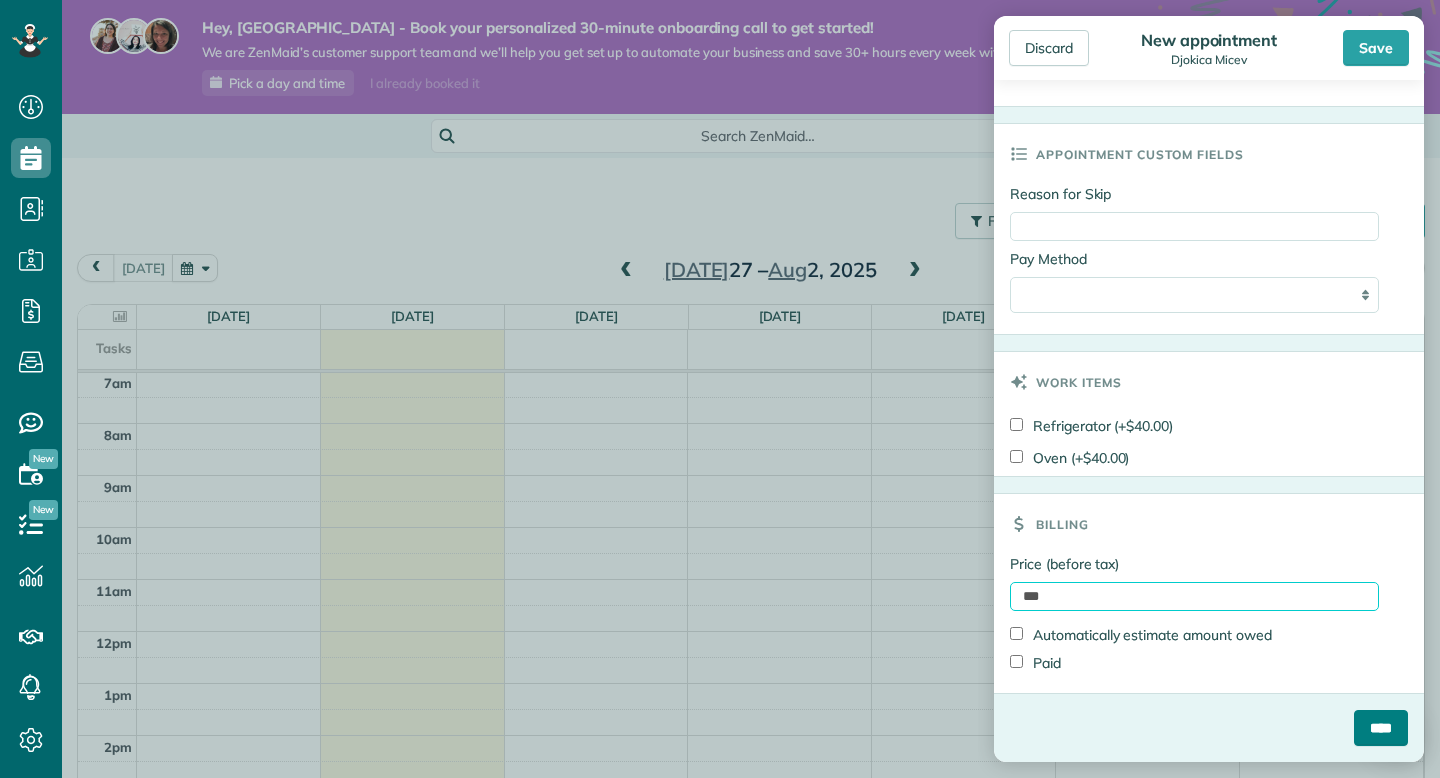 type on "***" 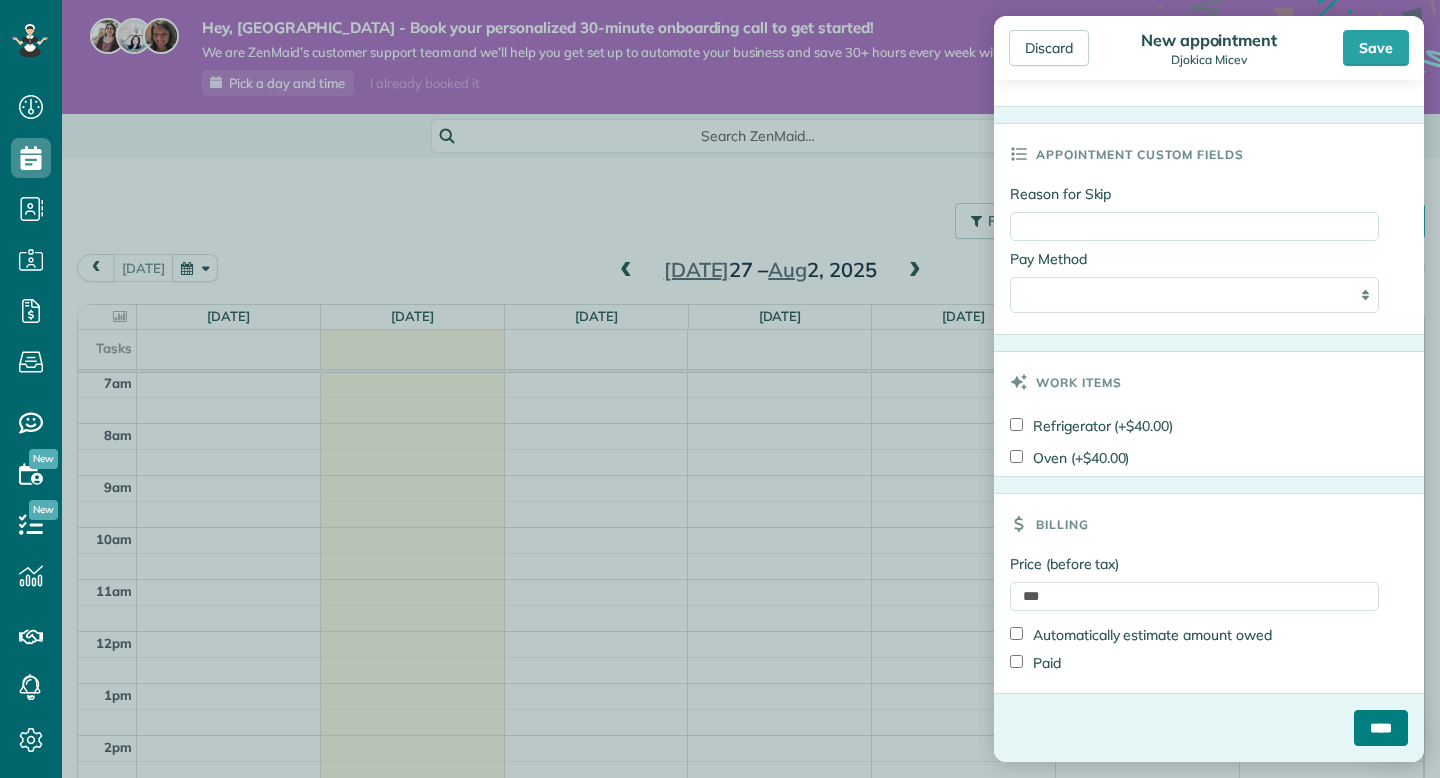 click on "****" at bounding box center (1381, 728) 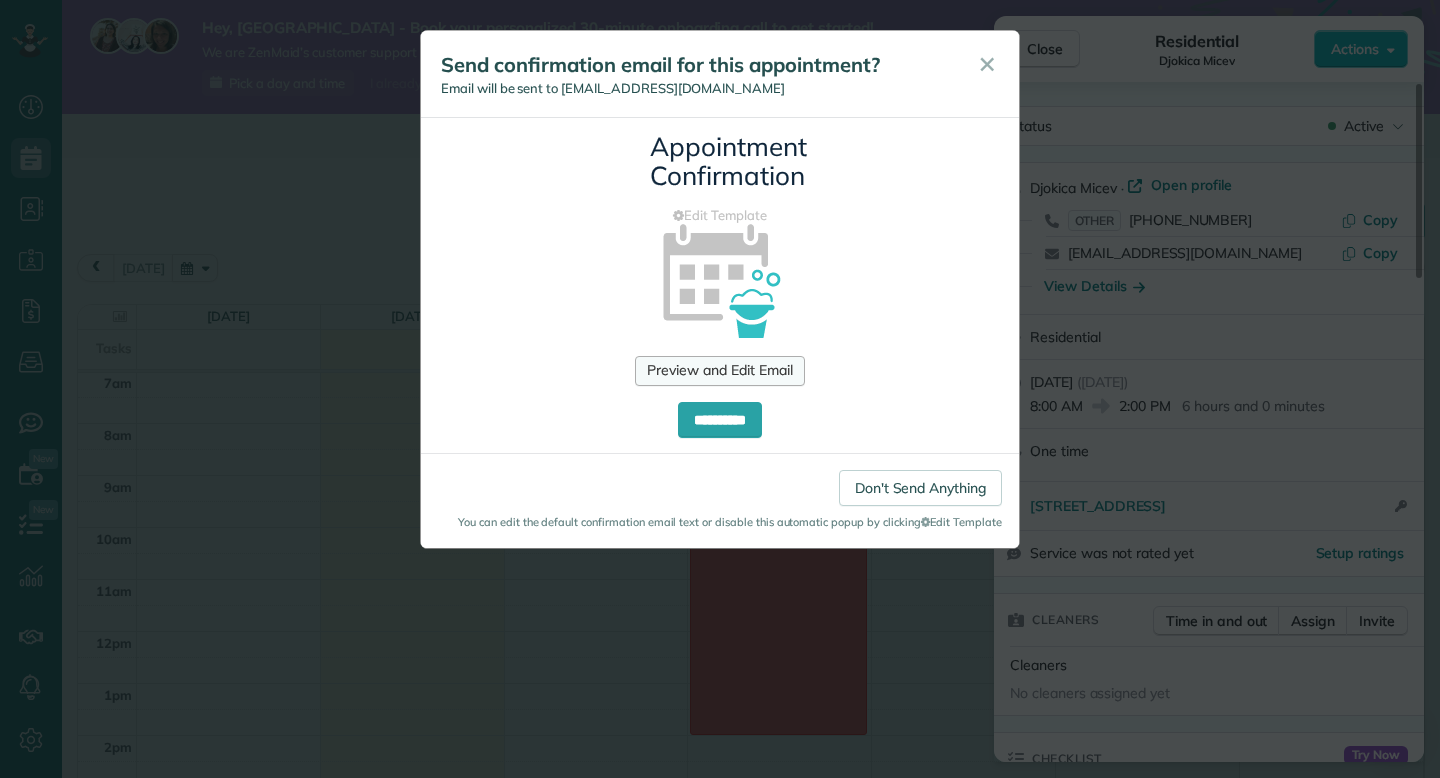 click on "Preview and Edit Email" at bounding box center [719, 371] 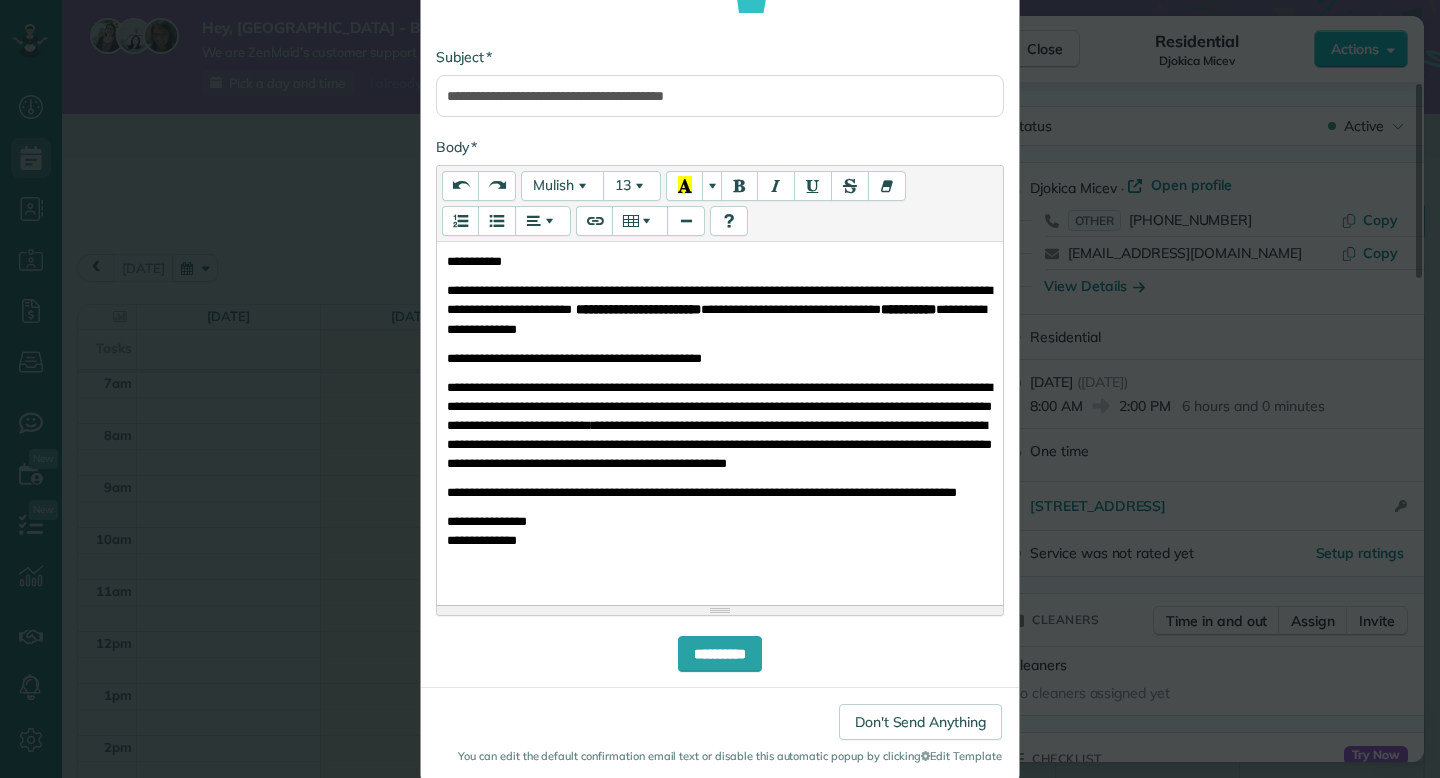 scroll, scrollTop: 359, scrollLeft: 0, axis: vertical 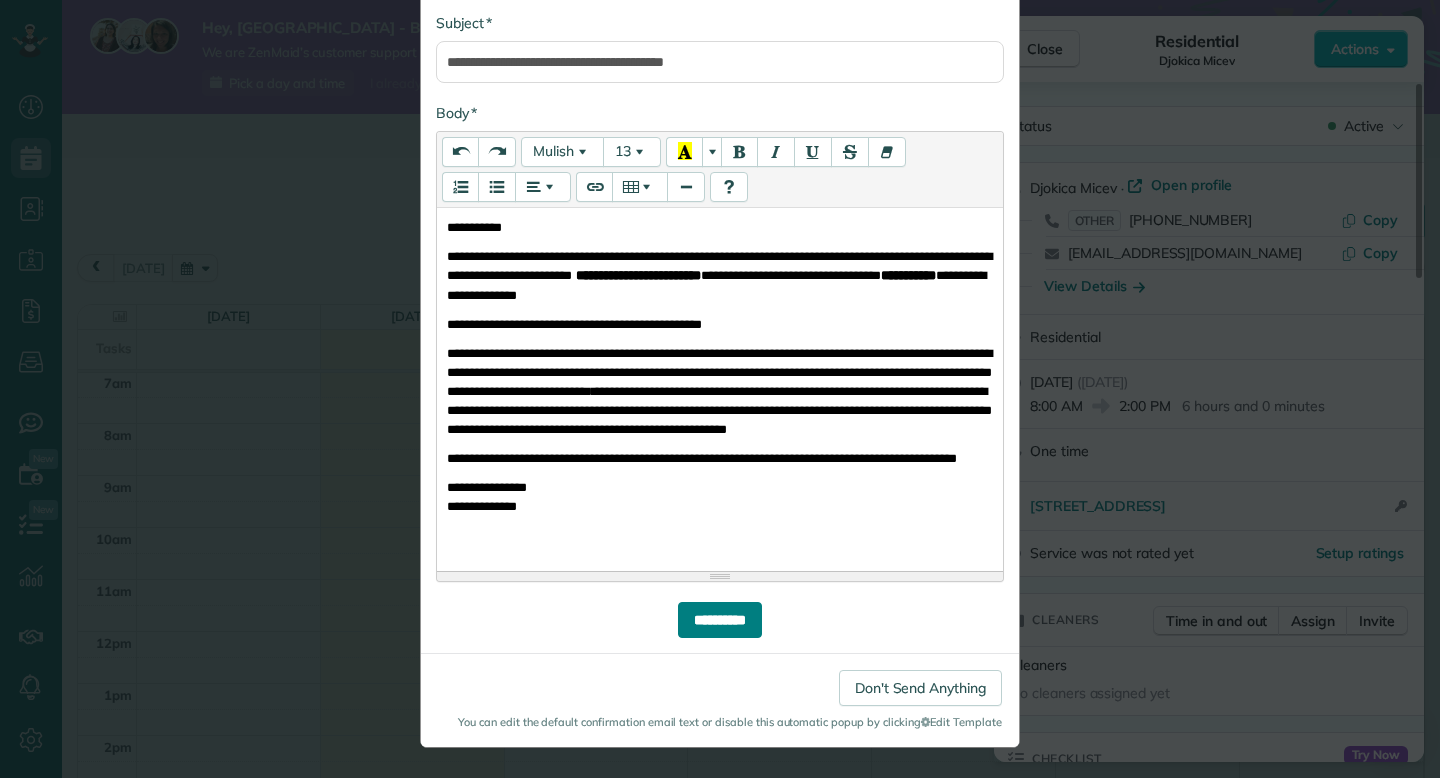 click on "**********" at bounding box center (720, 620) 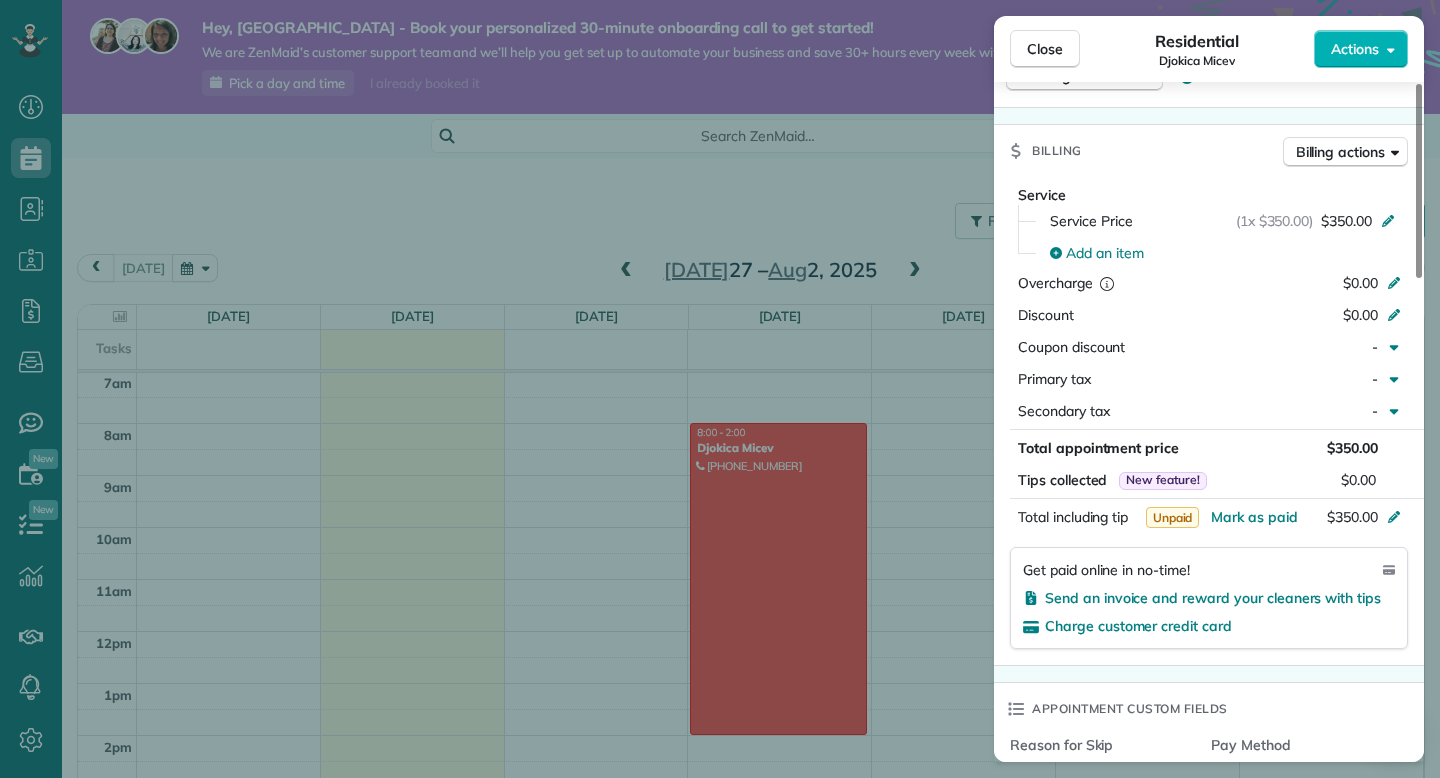 scroll, scrollTop: 814, scrollLeft: 0, axis: vertical 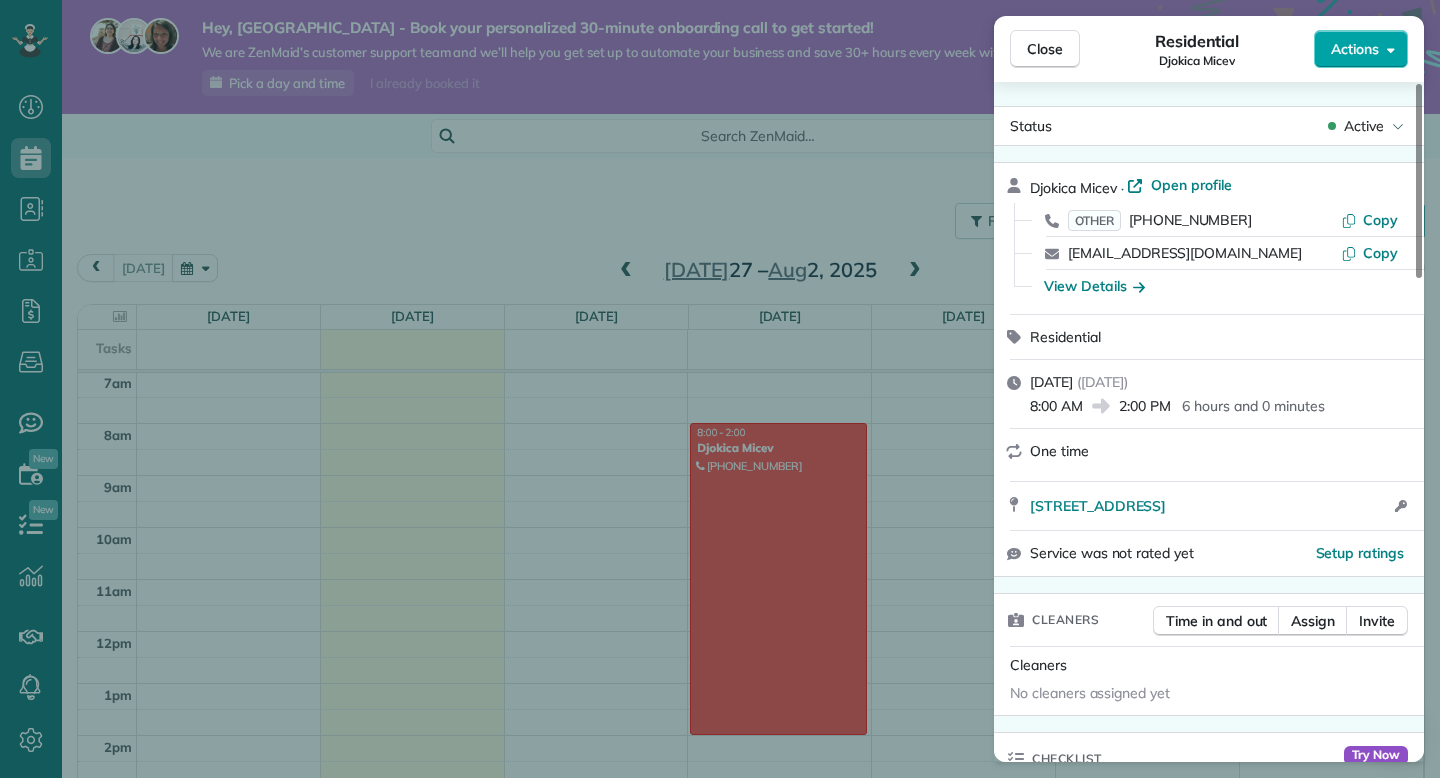 click 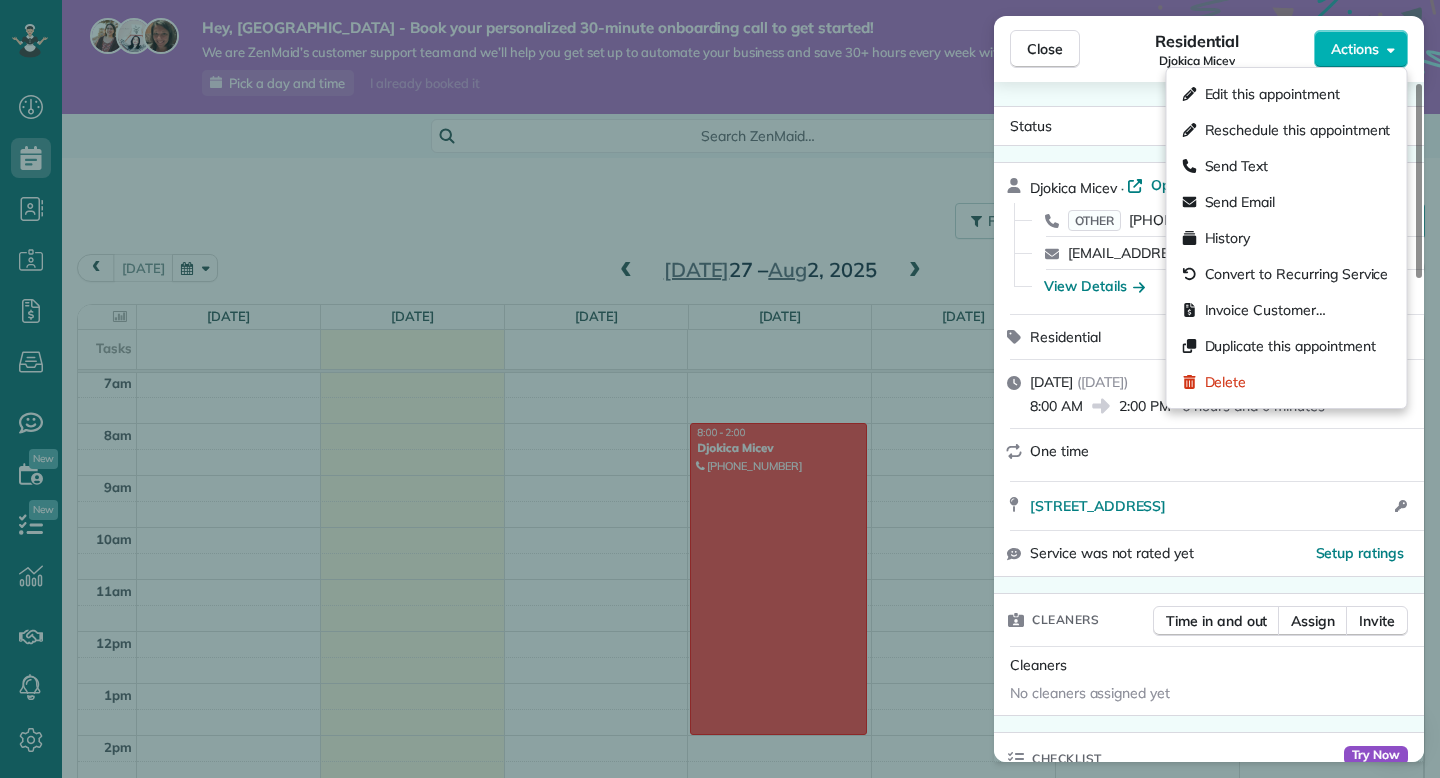 click on "Close Residential Djokica Micev Actions Status Active Djokica Micev · Open profile OTHER (219) 702-2706 Copy micevgeorge@gmail.com Copy View Details Residential Wednesday, July 30, 2025 ( in 2 days ) 8:00 AM 2:00 PM 6 hours and 0 minutes One time 1001 South Main Street Apt.210 Crown Point IN 46307 Open access information Service was not rated yet Setup ratings Cleaners Time in and out Assign Invite Cleaners No cleaners assigned yet Checklist Try Now Keep this appointment up to your standards. Stay on top of every detail, keep your cleaners organised, and your client happy. Assign a checklist Watch a 5 min demo Billing Billing actions Service Service Price (1x $350.00) $350.00 Add an item Overcharge $0.00 Discount $0.00 Coupon discount - Primary tax - Secondary tax - Total appointment price $350.00 Tips collected New feature! $0.00 Unpaid Mark as paid Total including tip $350.00 Get paid online in no-time! Send an invoice and reward your cleaners with tips Charge customer credit card Appointment custom fields" at bounding box center (720, 389) 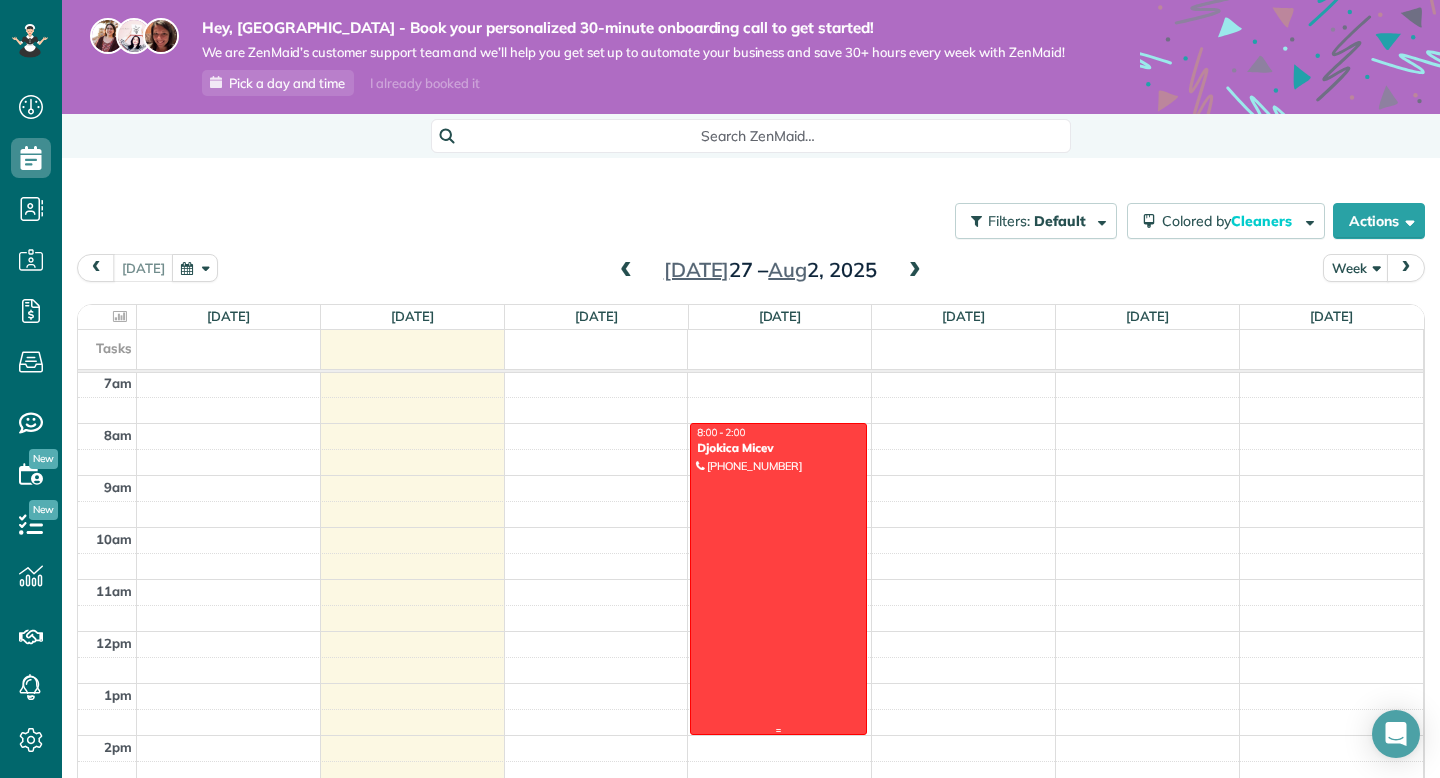 click at bounding box center [778, 579] 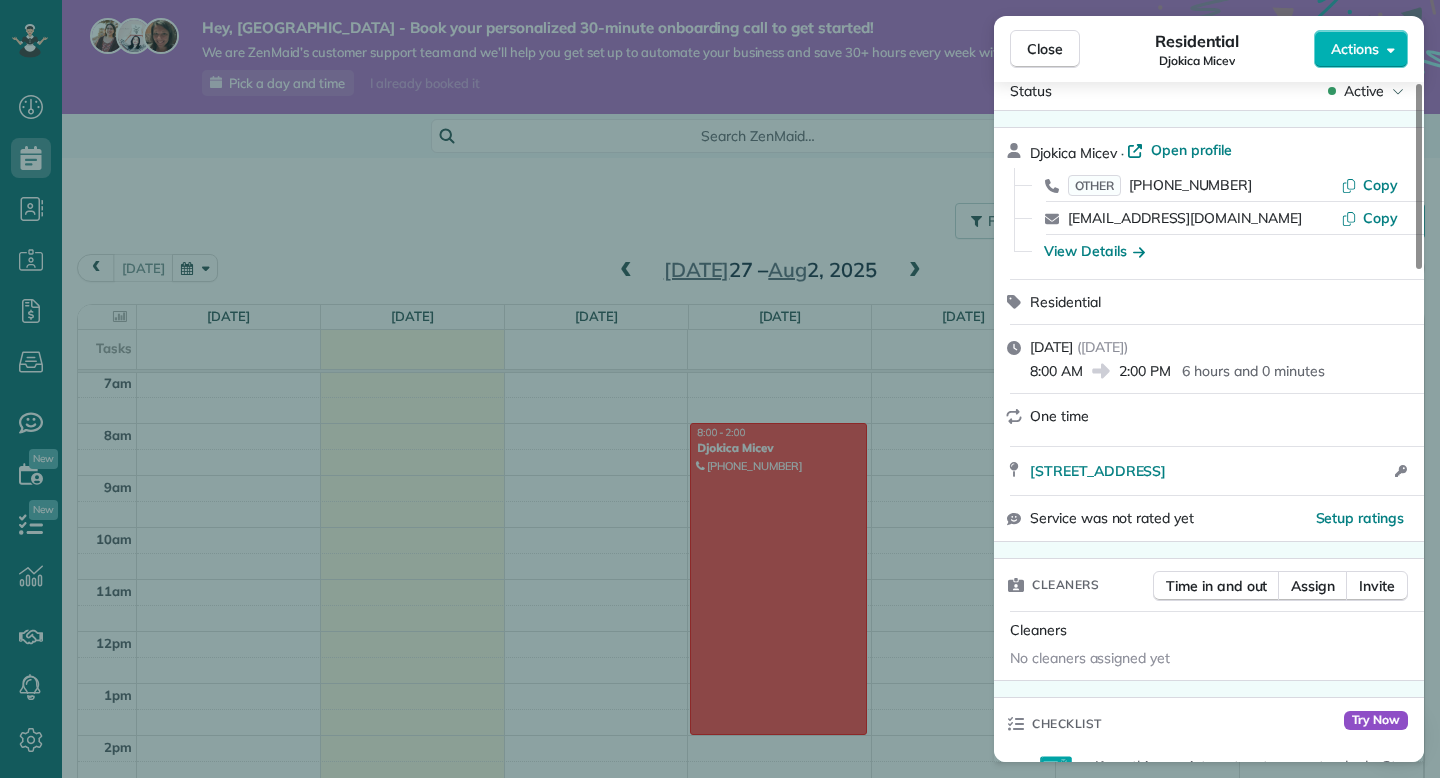 scroll, scrollTop: 0, scrollLeft: 0, axis: both 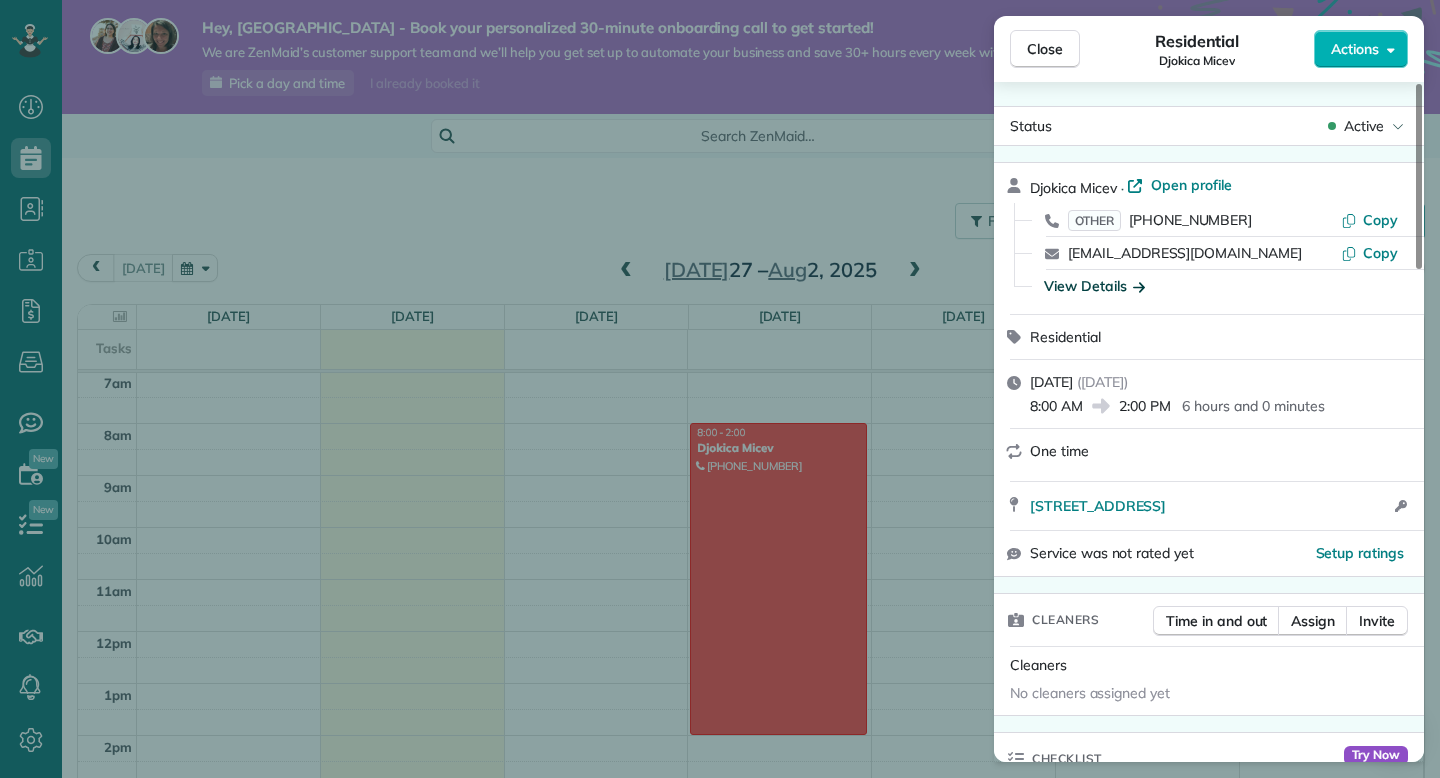 click on "View Details" at bounding box center (1094, 286) 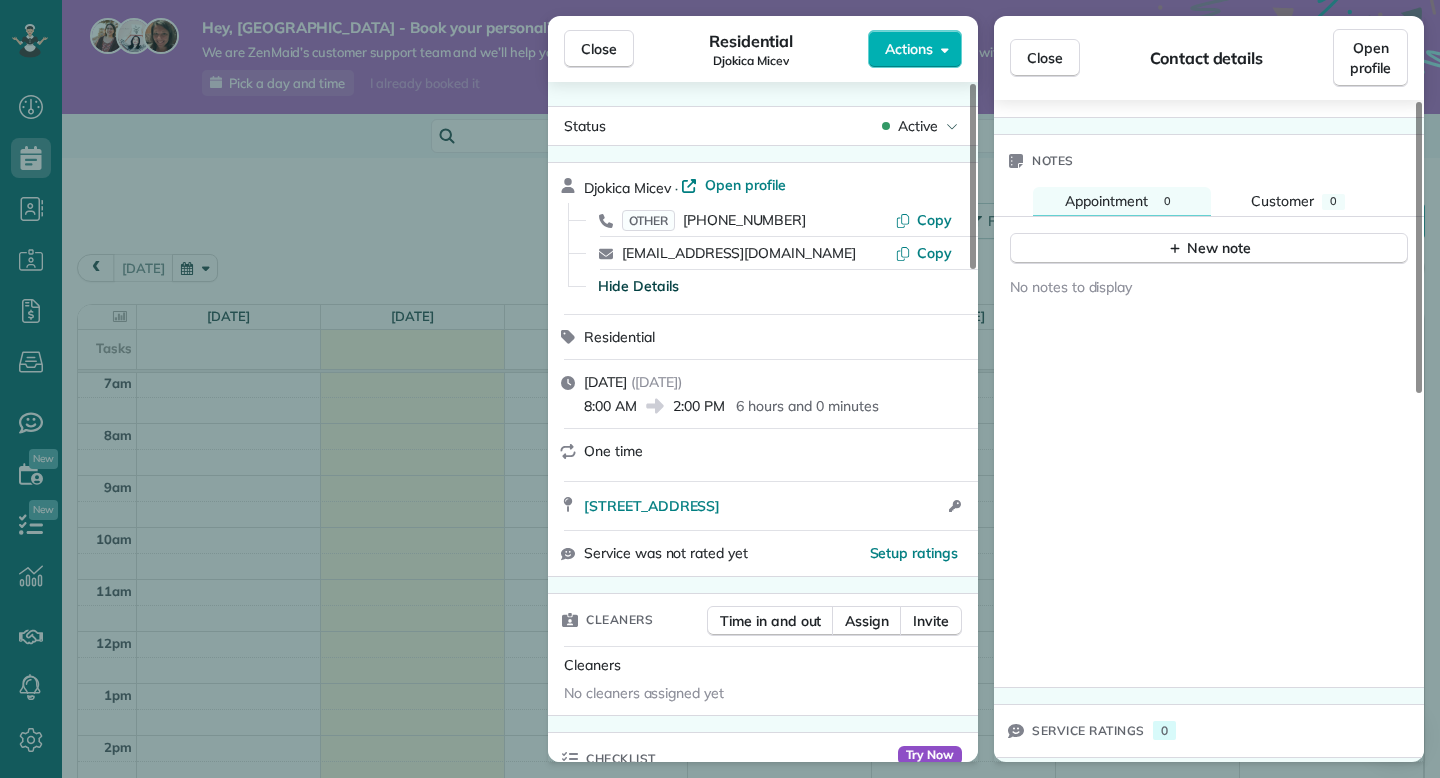 scroll, scrollTop: 836, scrollLeft: 0, axis: vertical 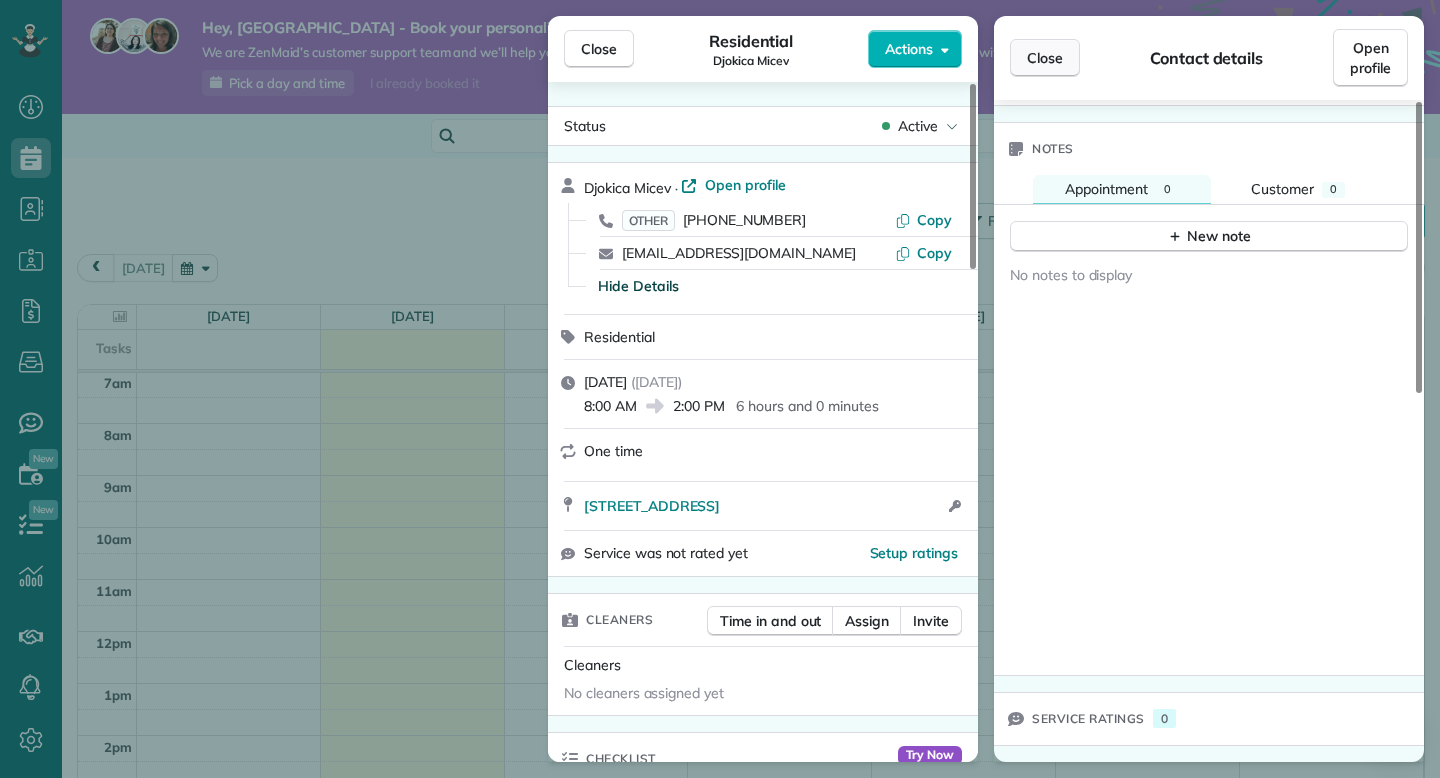 click on "Close" at bounding box center [1045, 58] 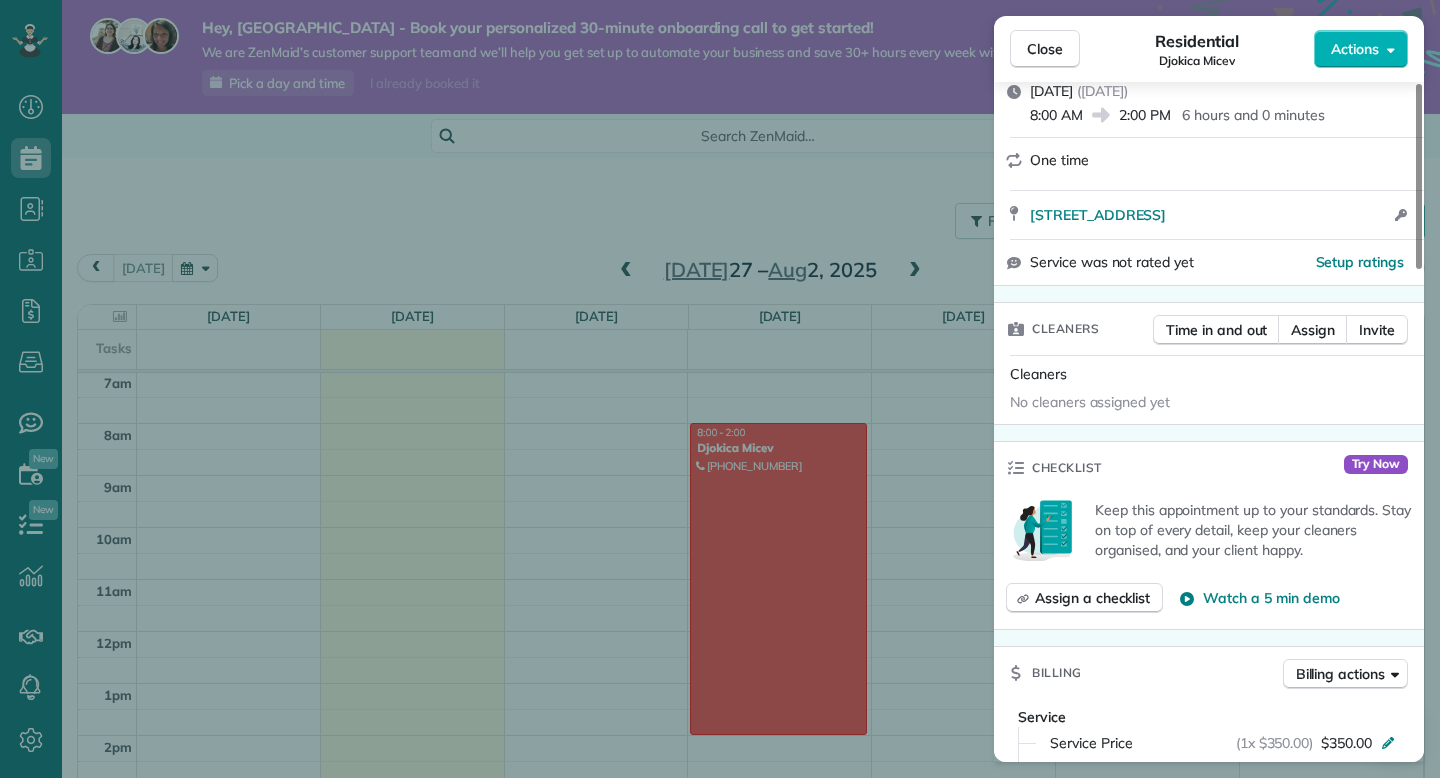 scroll, scrollTop: 292, scrollLeft: 0, axis: vertical 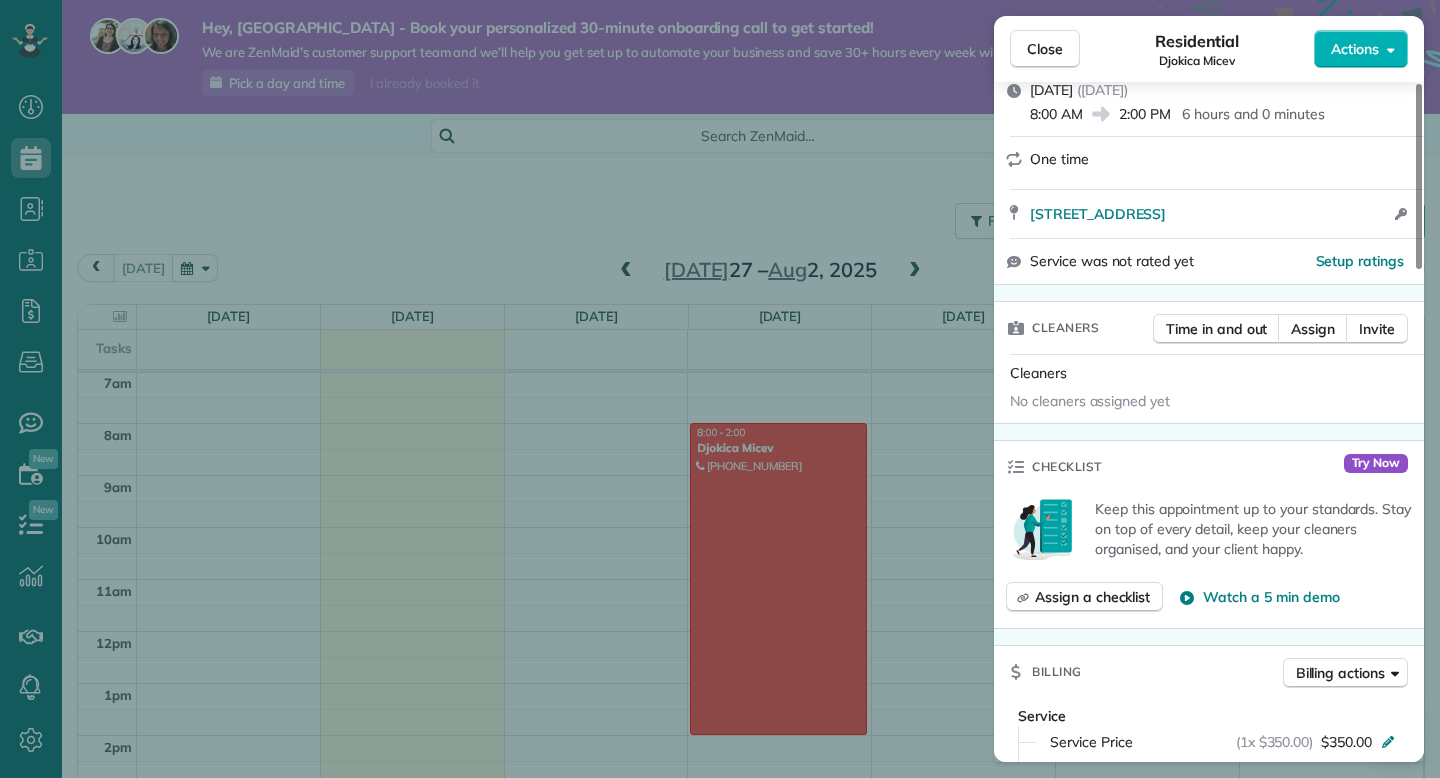 click on "Cleaners" at bounding box center (1065, 328) 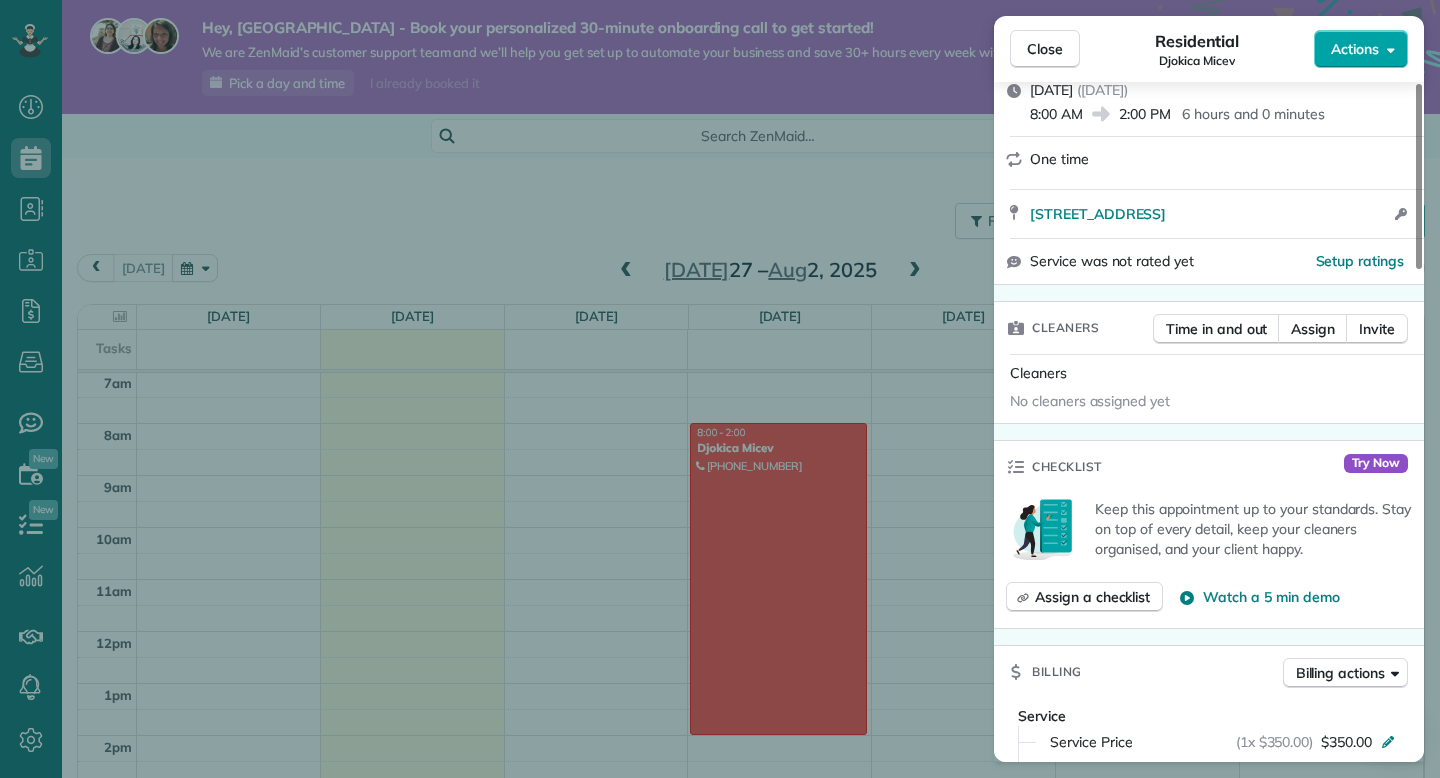 click 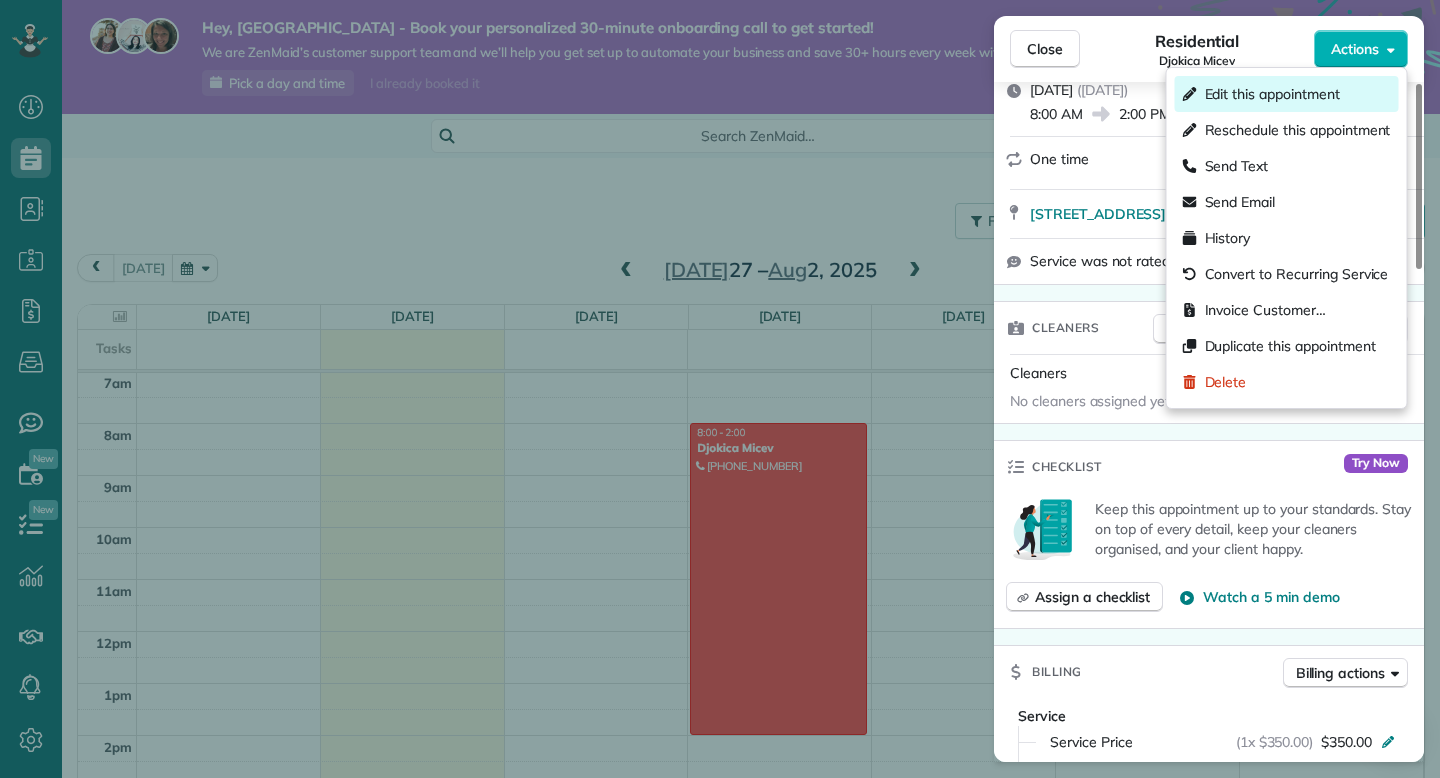 click on "Edit this appointment" at bounding box center (1272, 94) 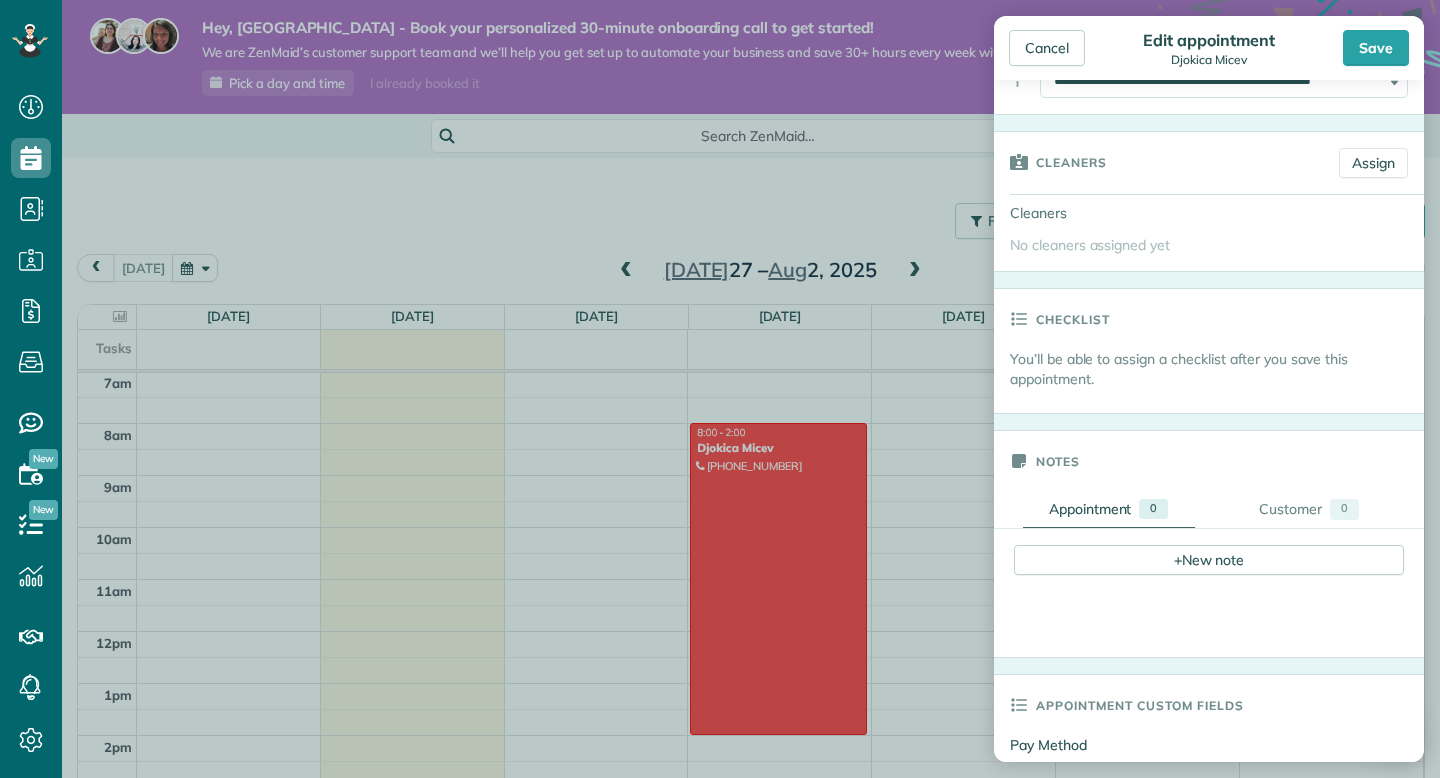 scroll, scrollTop: 302, scrollLeft: 0, axis: vertical 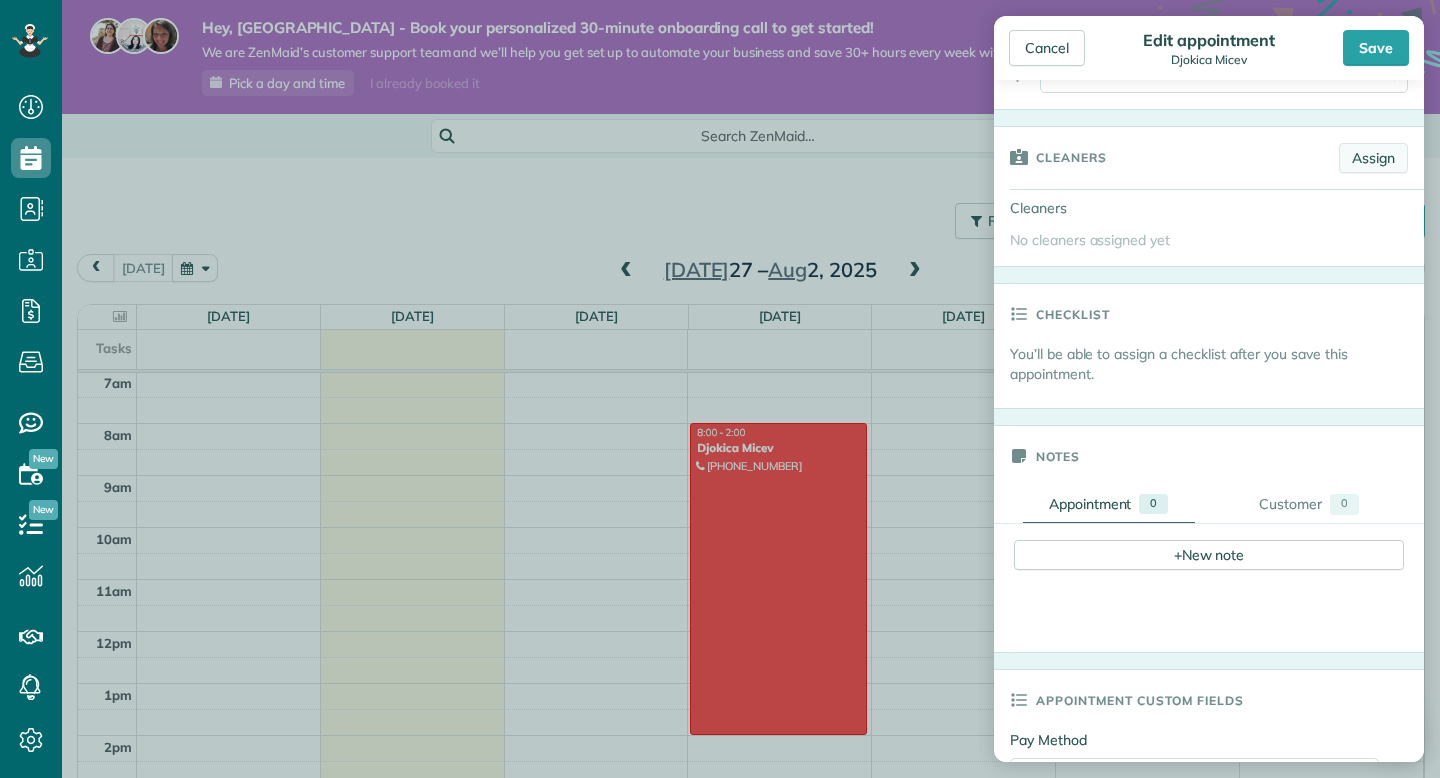 click on "Assign" at bounding box center [1373, 158] 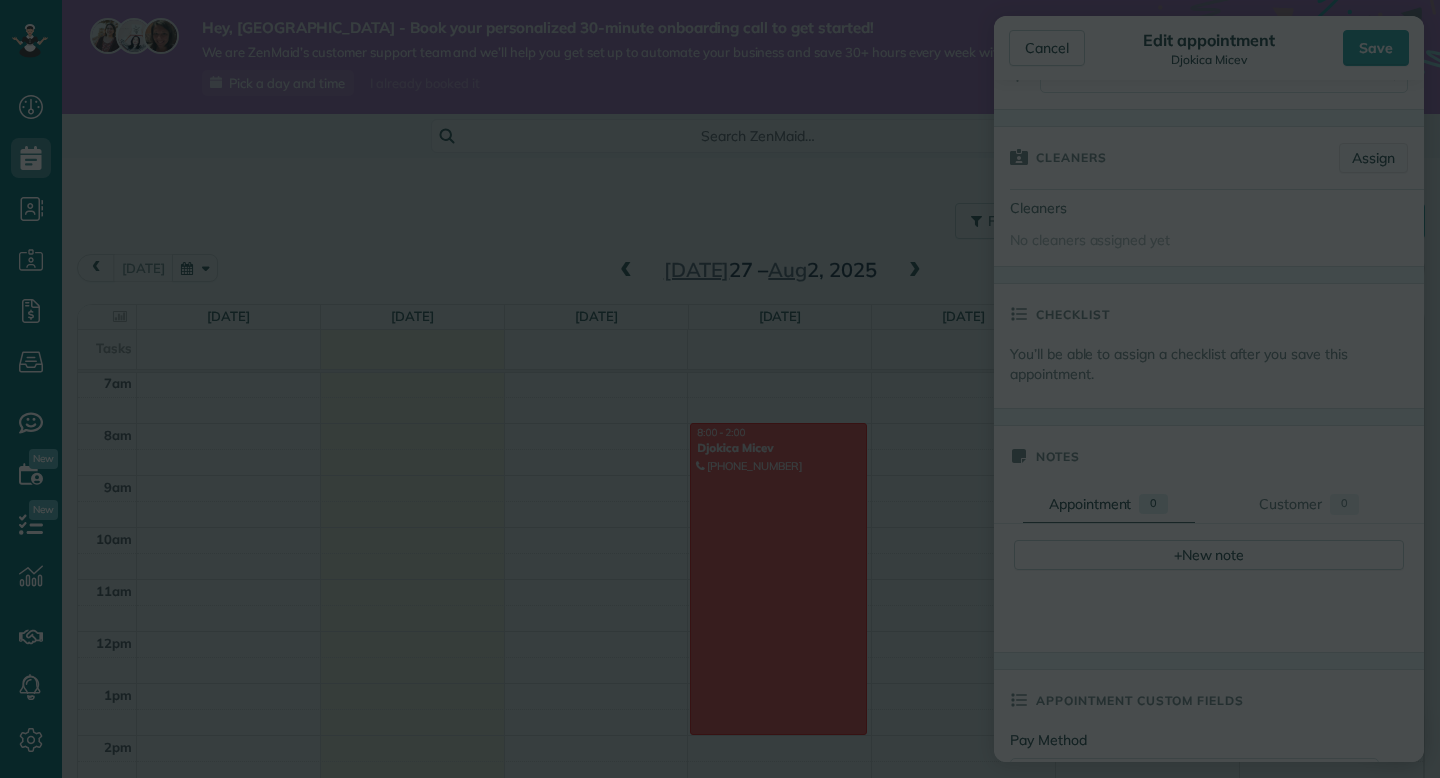 scroll, scrollTop: 0, scrollLeft: 0, axis: both 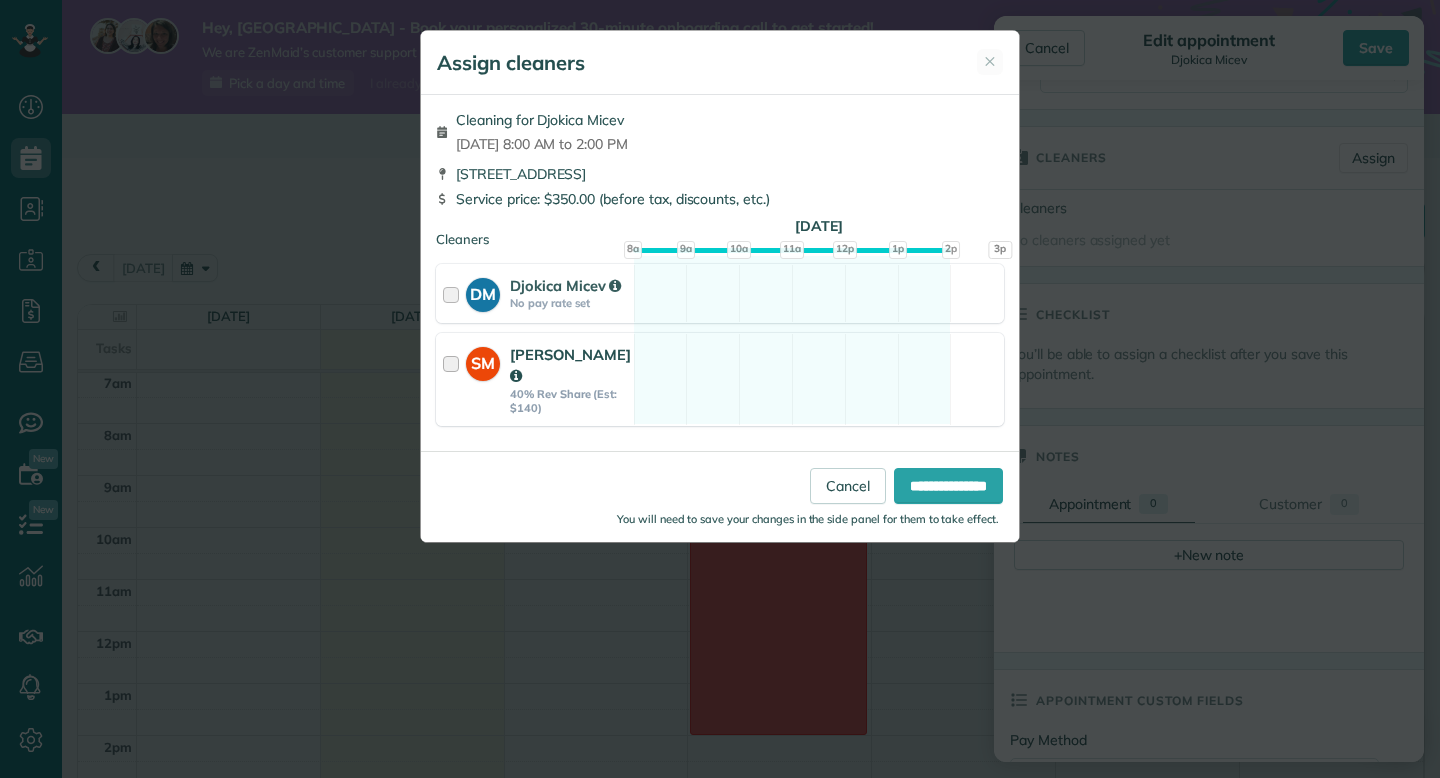 click on "SM
Sultanka Miceva
40% Rev Share (Est: $140)" at bounding box center [535, 379] 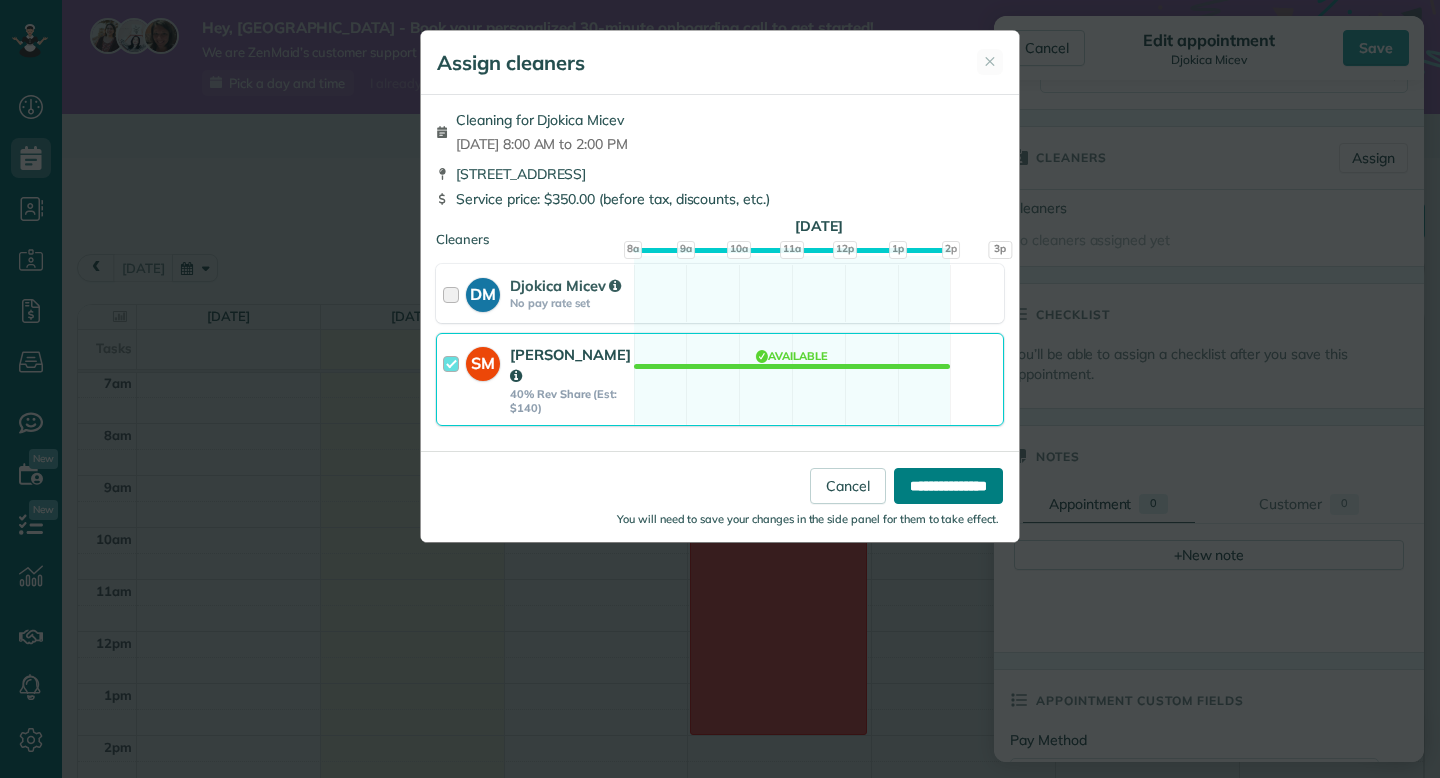 click on "**********" at bounding box center [948, 486] 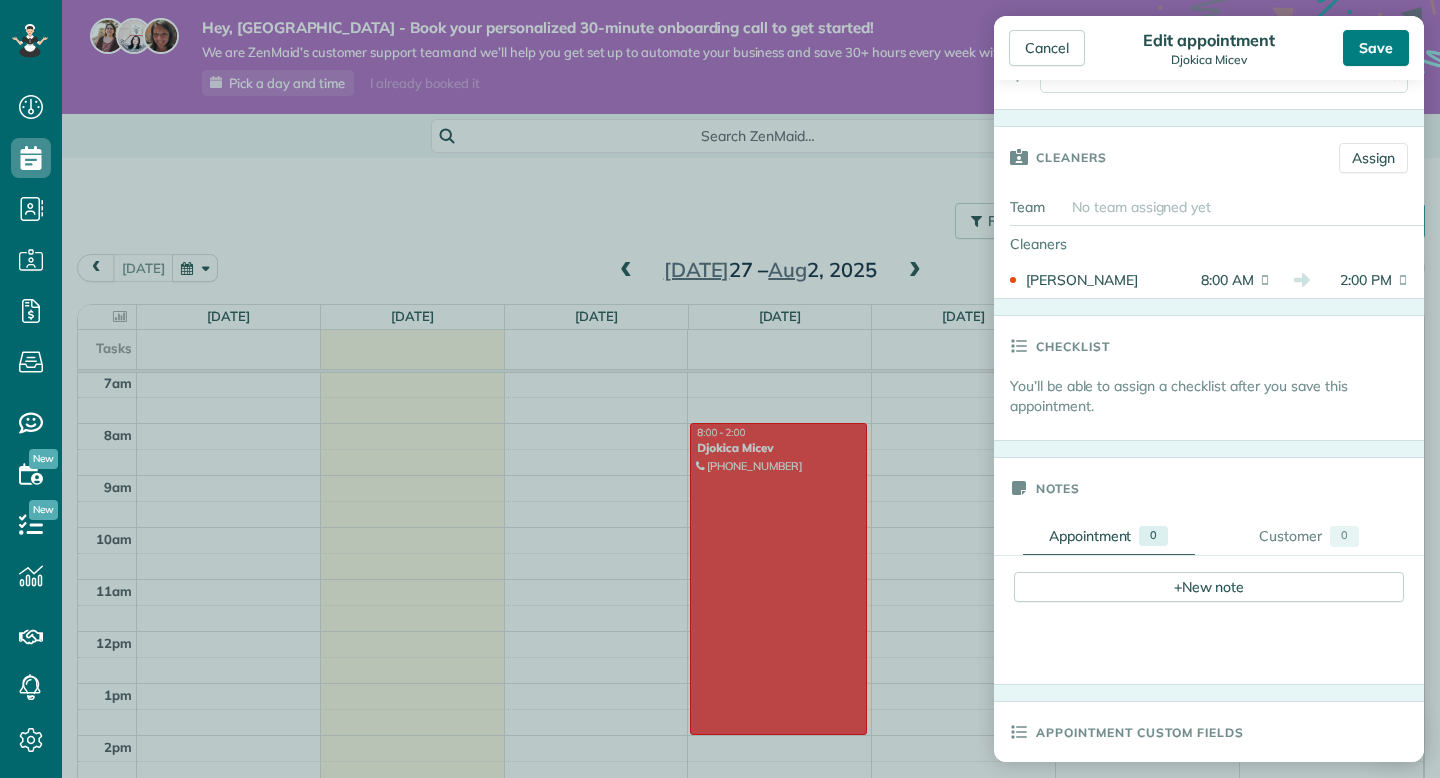 click on "Save" at bounding box center (1376, 48) 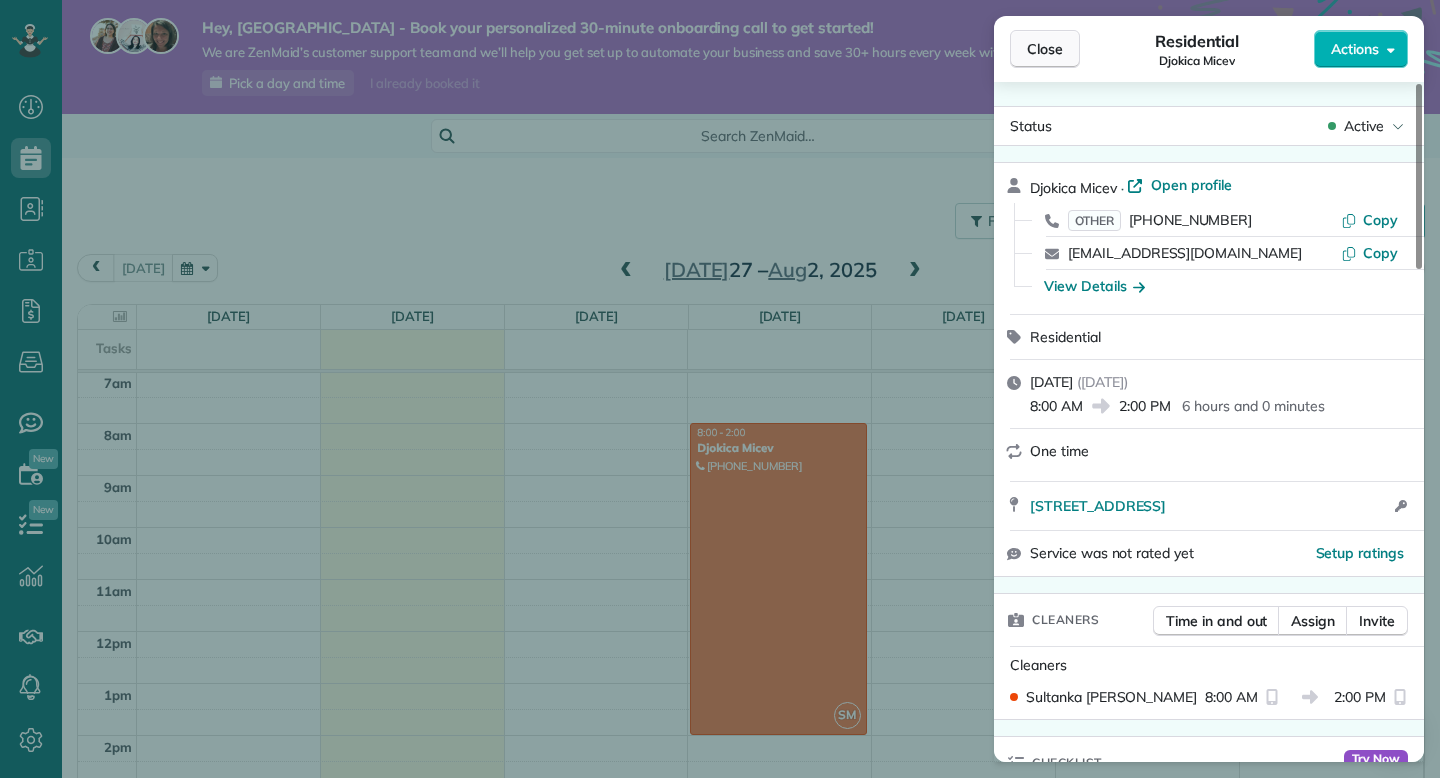 click on "Close" at bounding box center (1045, 49) 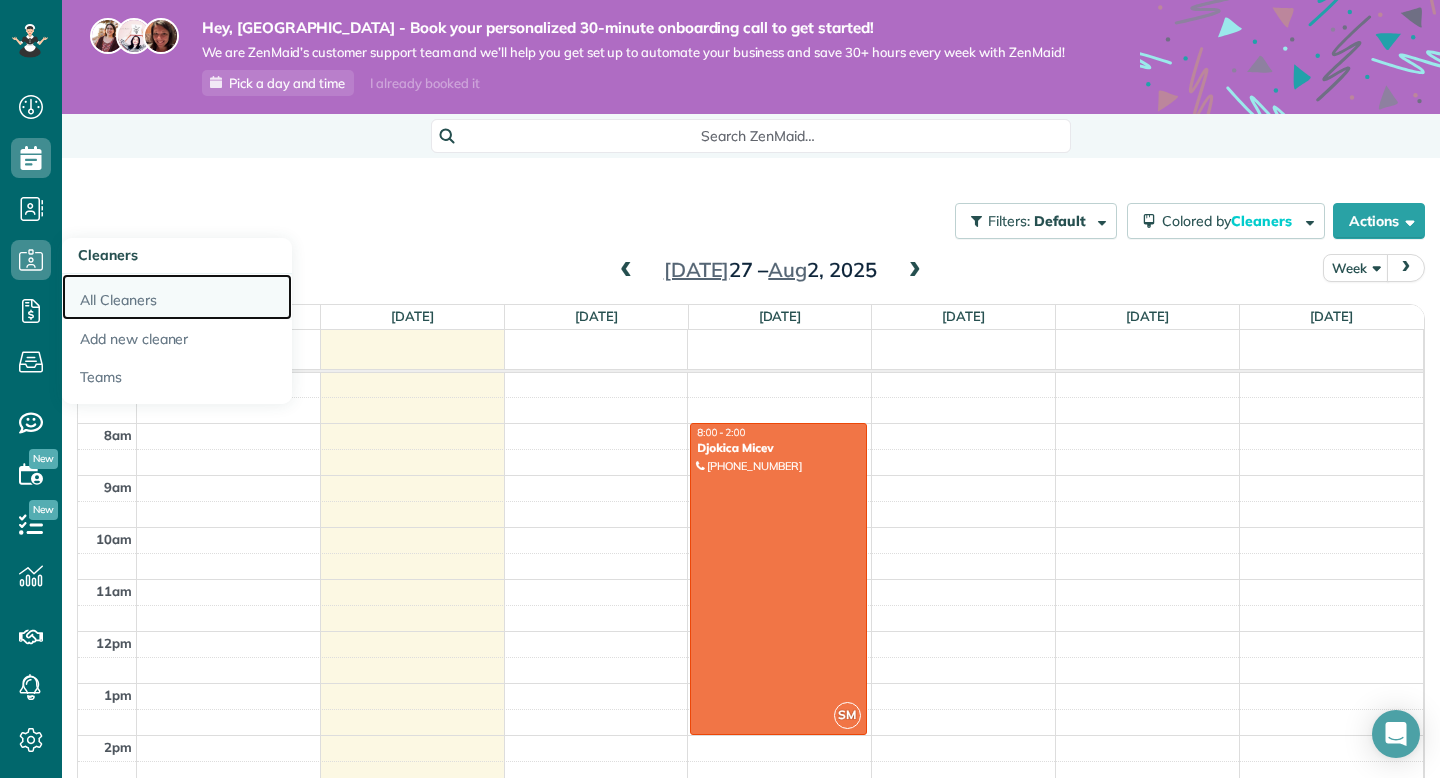 click on "All Cleaners" at bounding box center (177, 297) 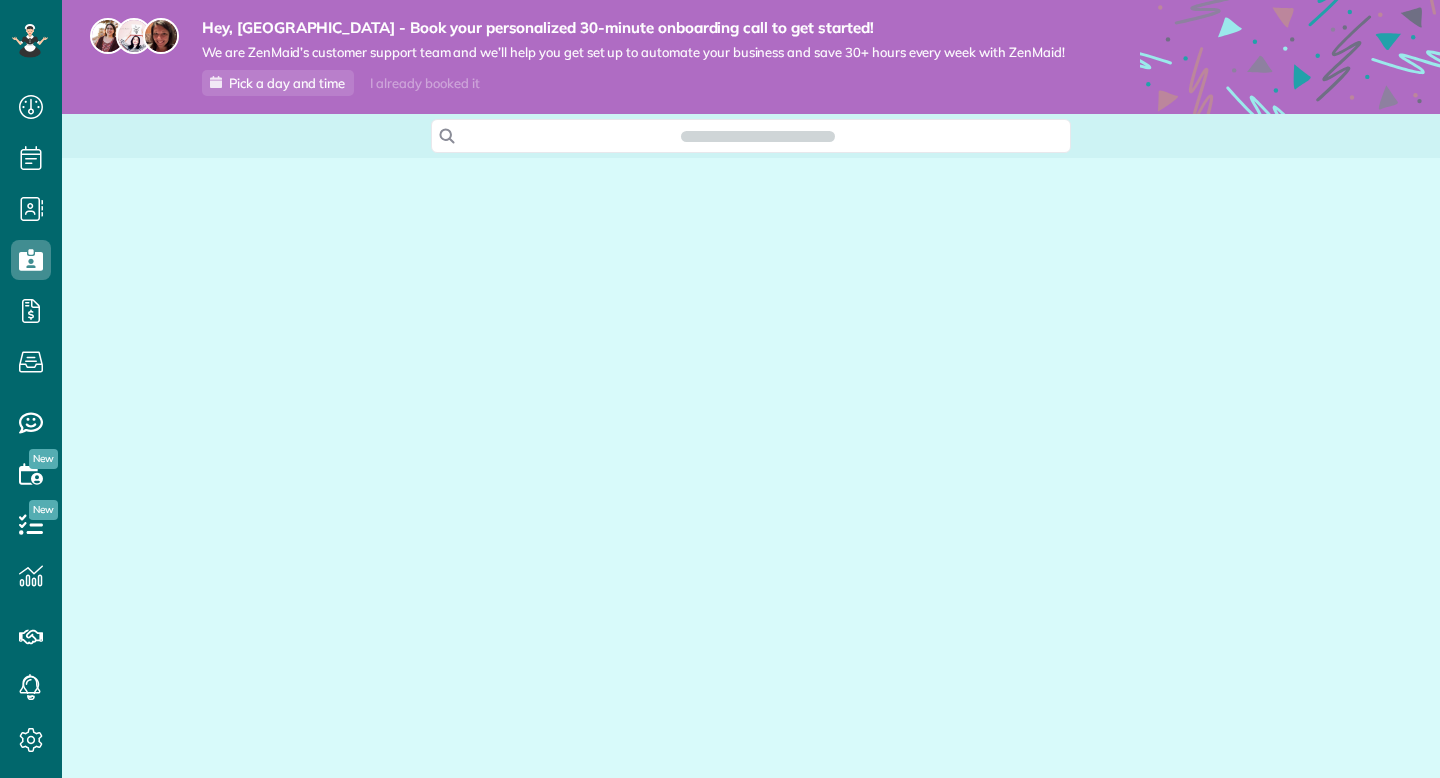 scroll, scrollTop: 0, scrollLeft: 0, axis: both 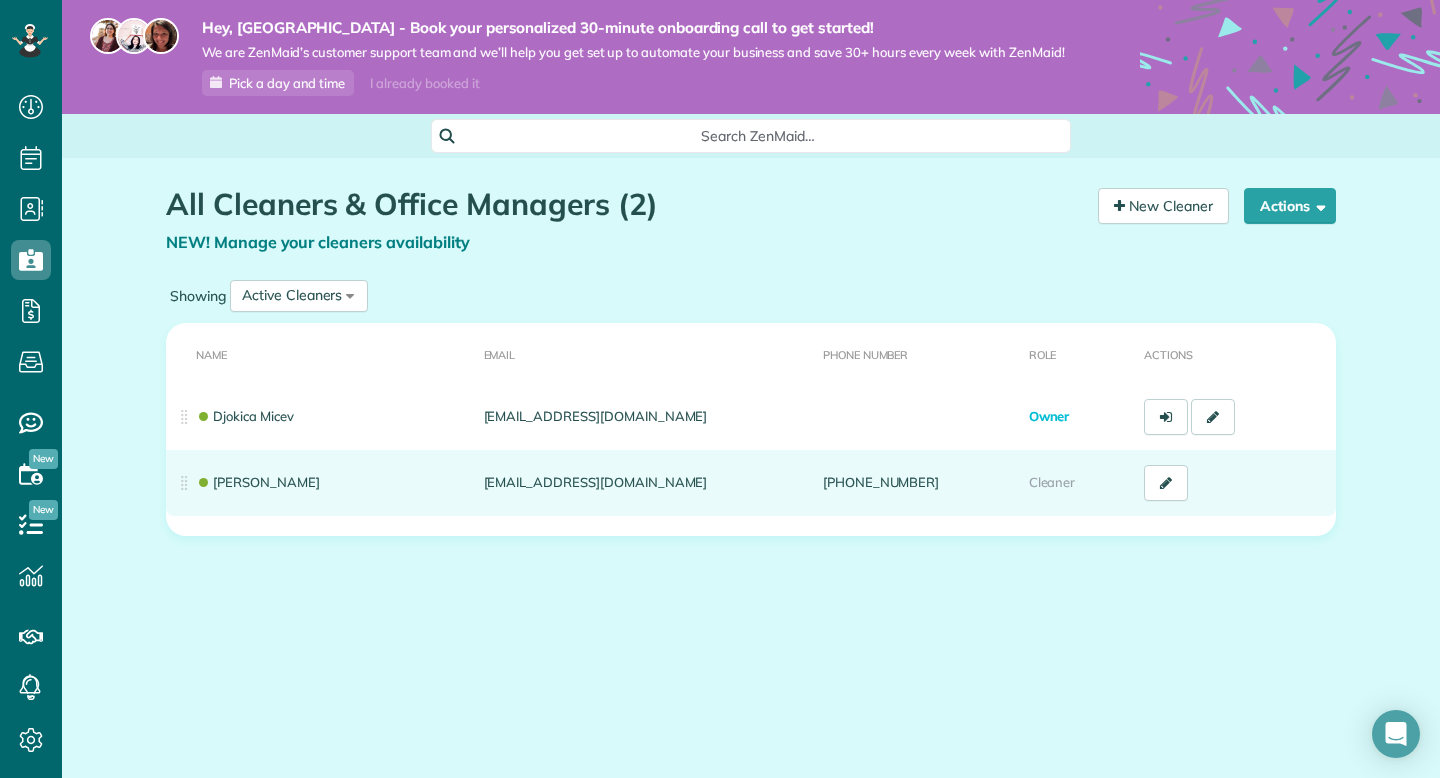 click on "[EMAIL_ADDRESS][DOMAIN_NAME]" at bounding box center [645, 483] 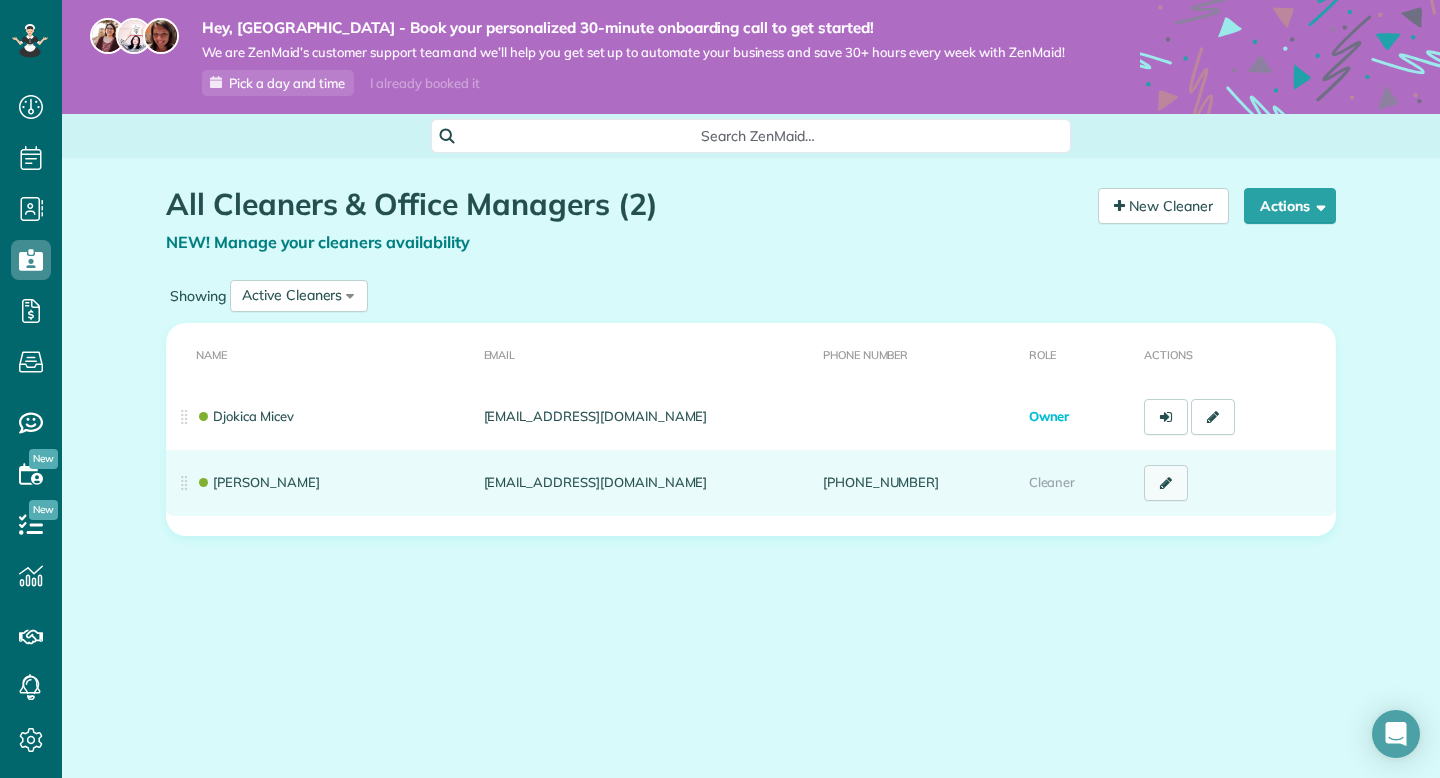 click at bounding box center [1166, 483] 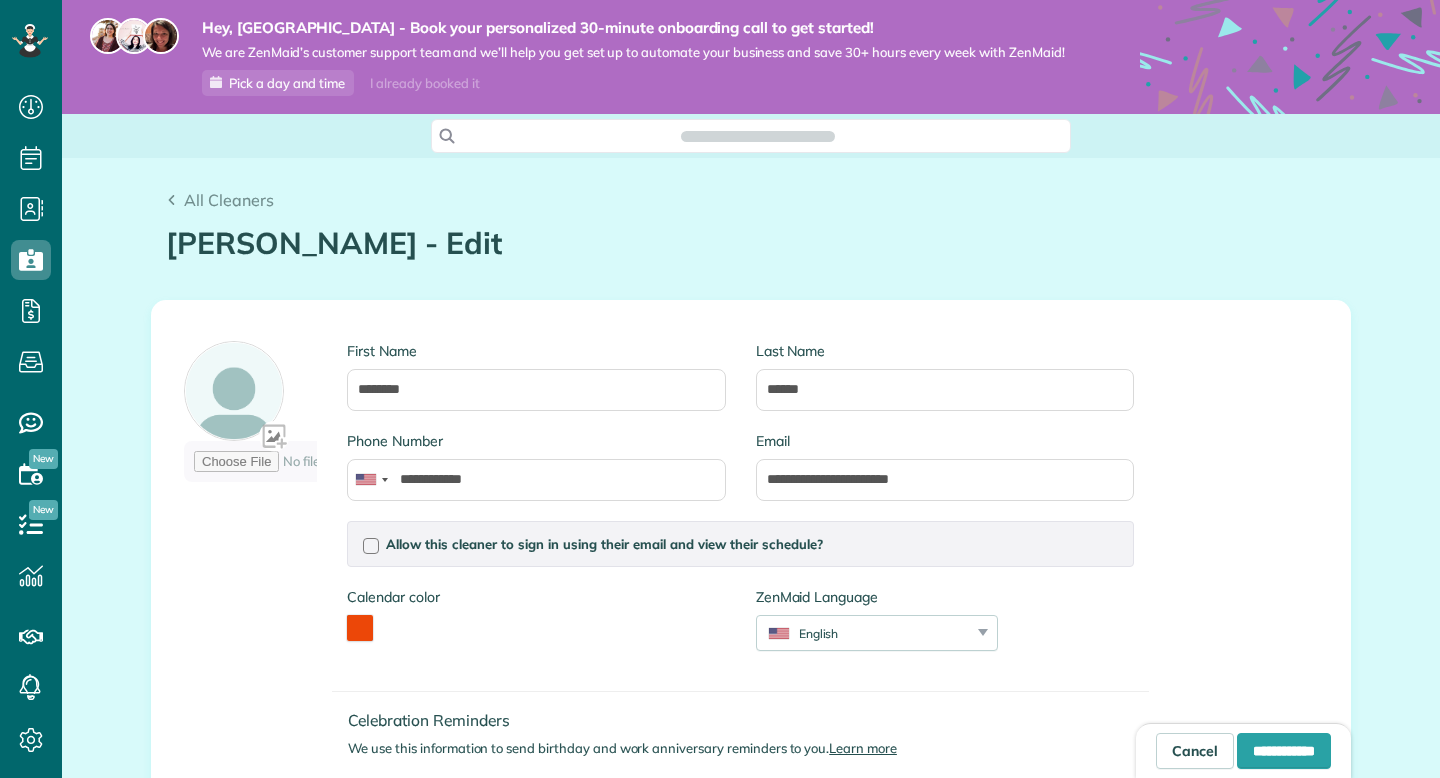 scroll, scrollTop: 0, scrollLeft: 0, axis: both 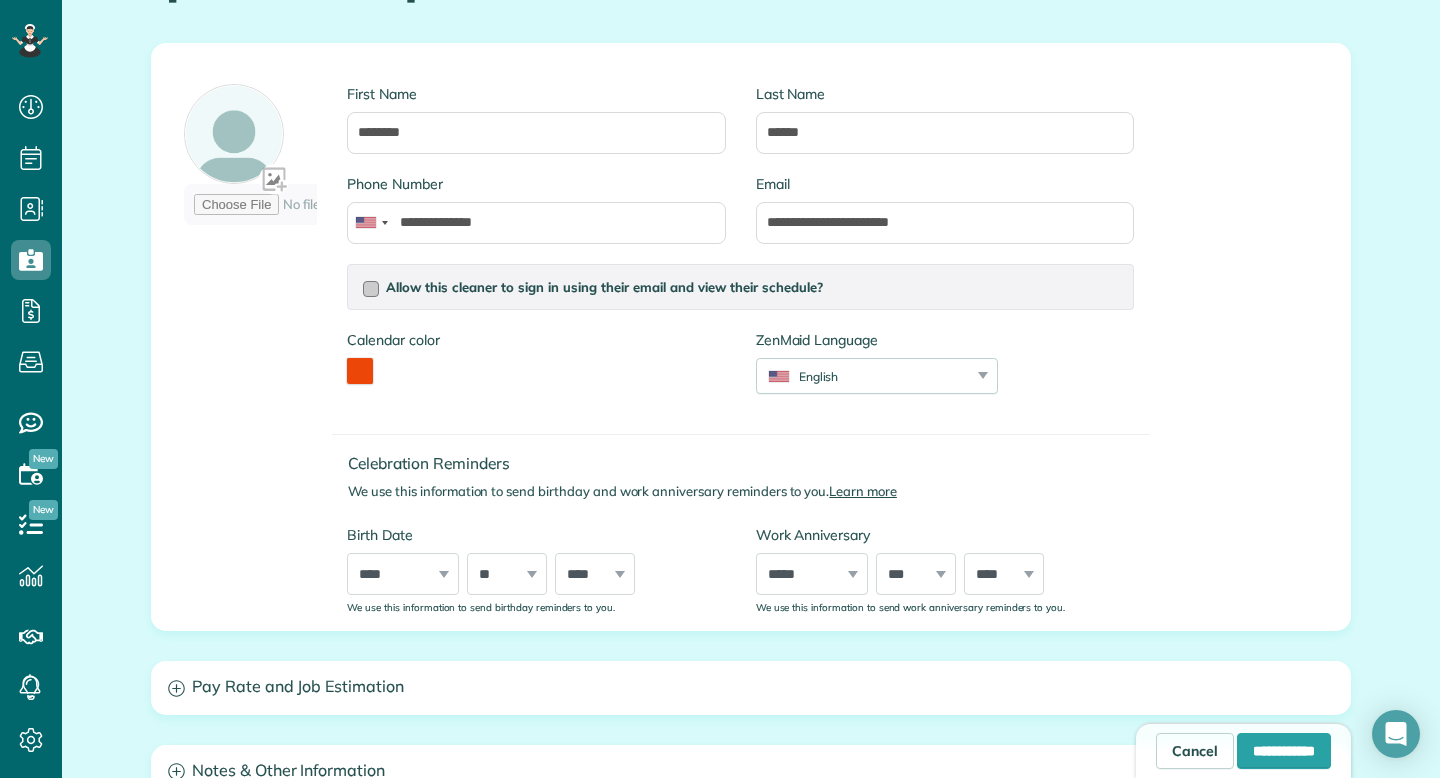 click at bounding box center [371, 289] 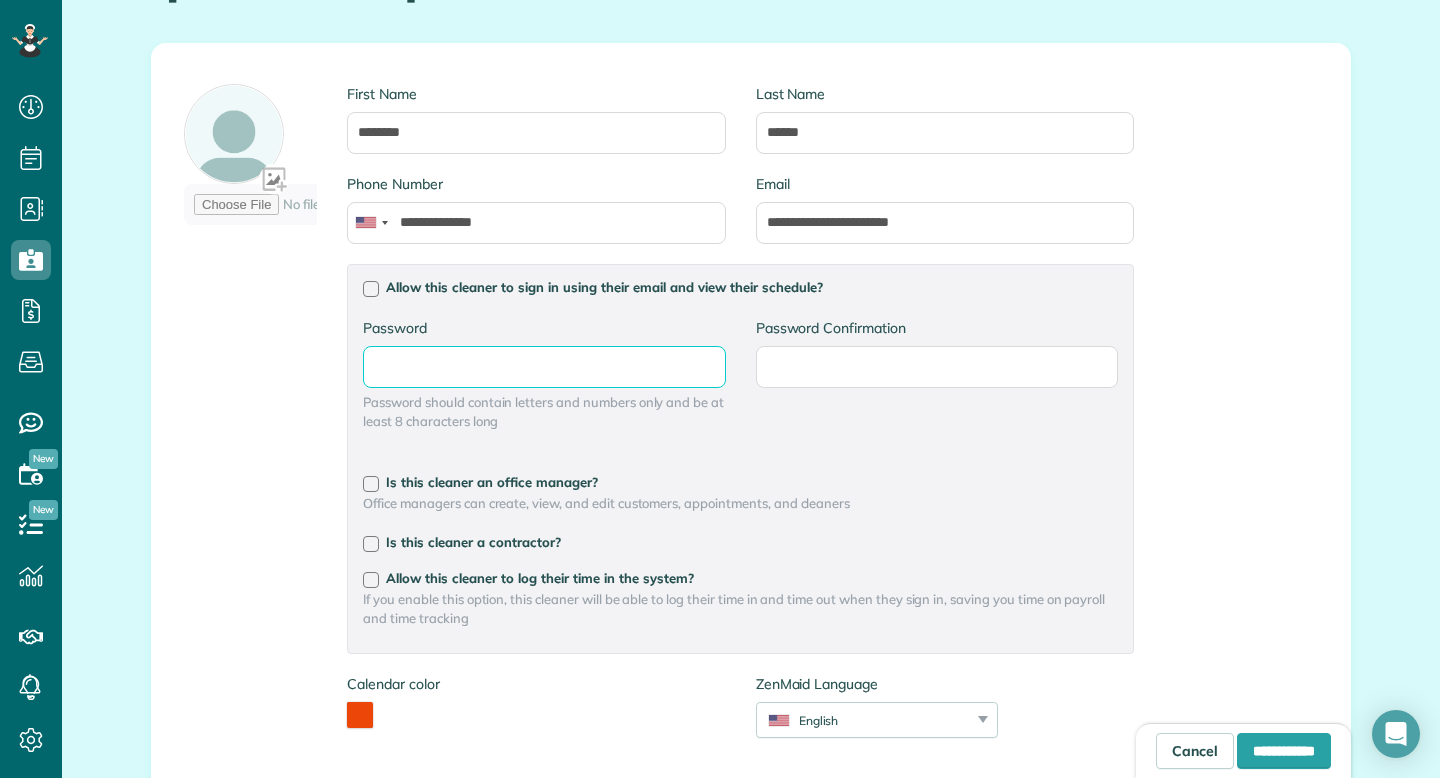 click on "Password" at bounding box center [0, 0] 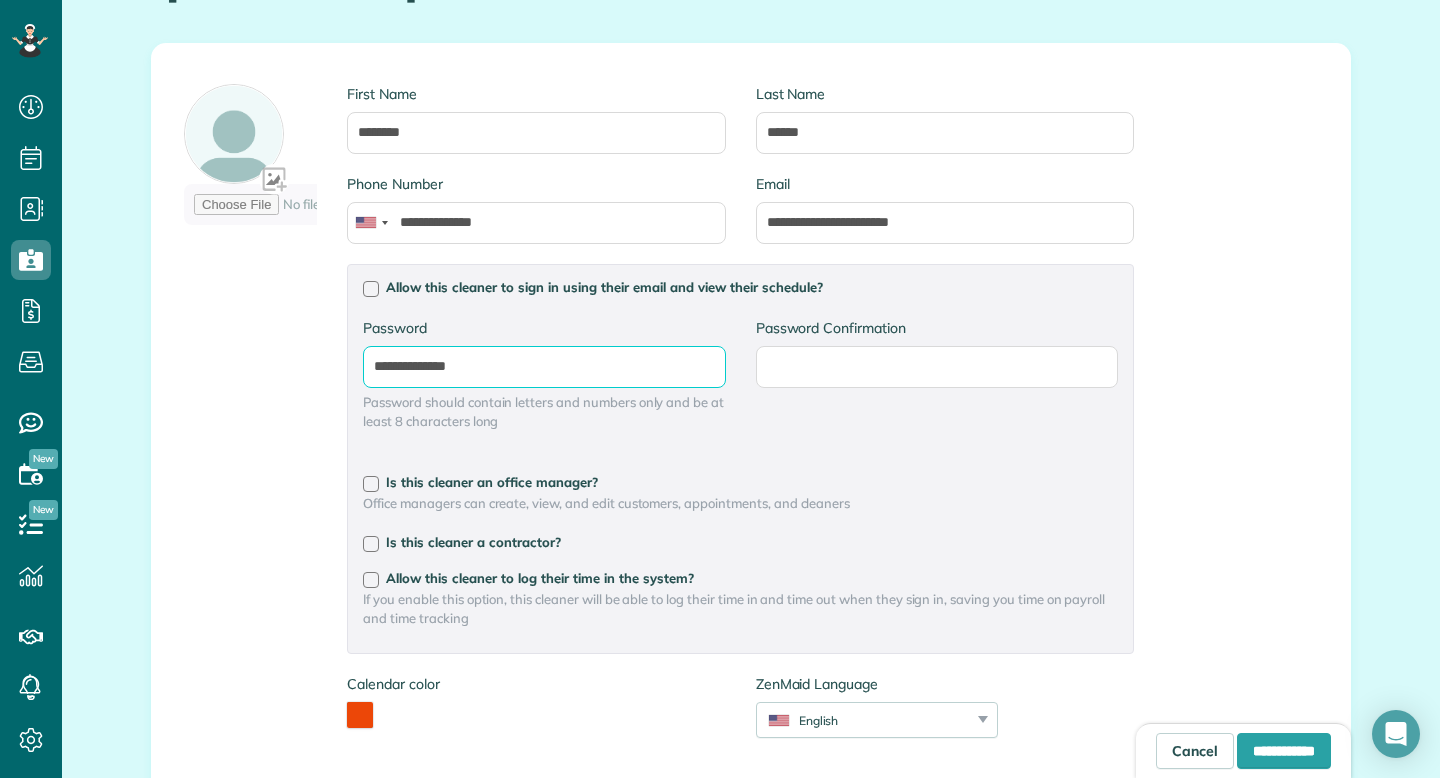 type on "**********" 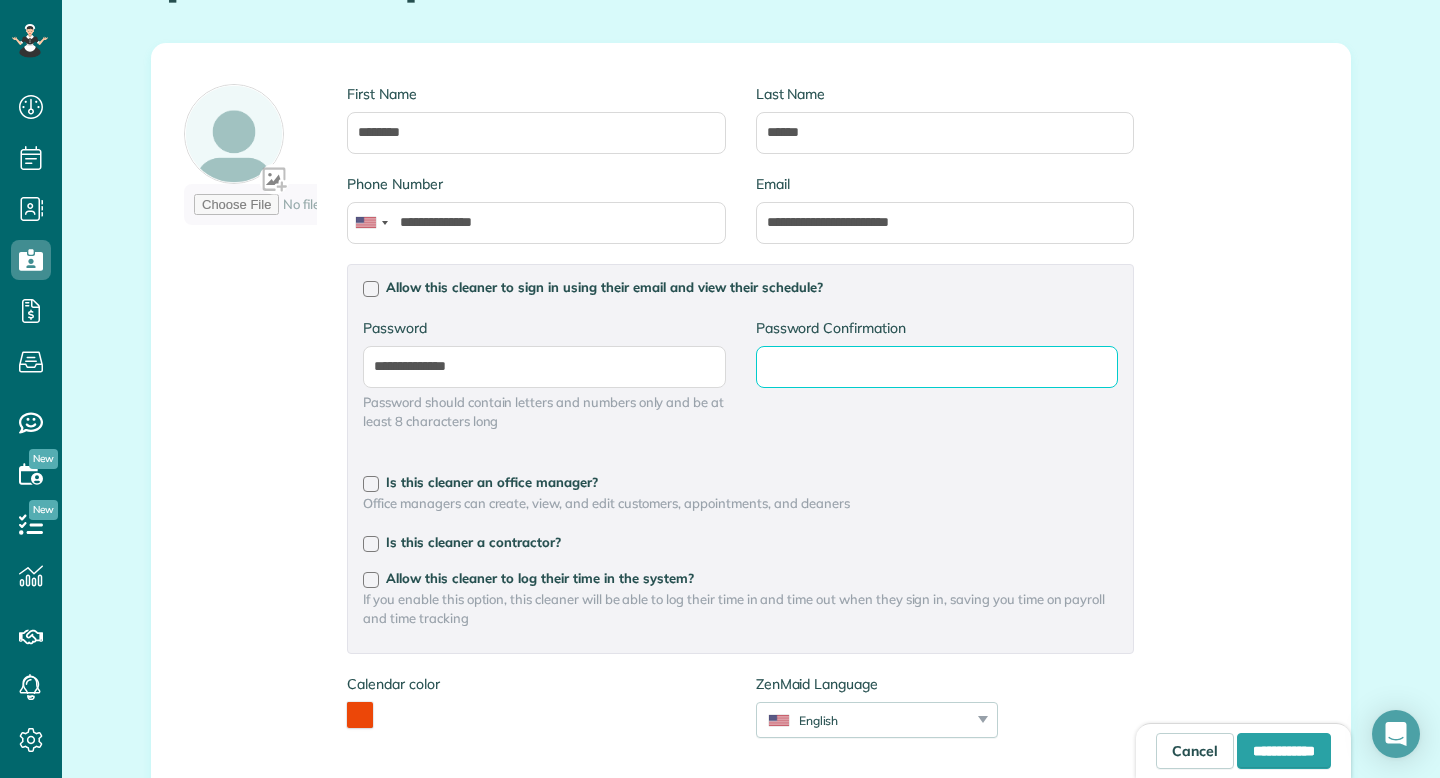 click on "Password Confirmation" at bounding box center [0, 0] 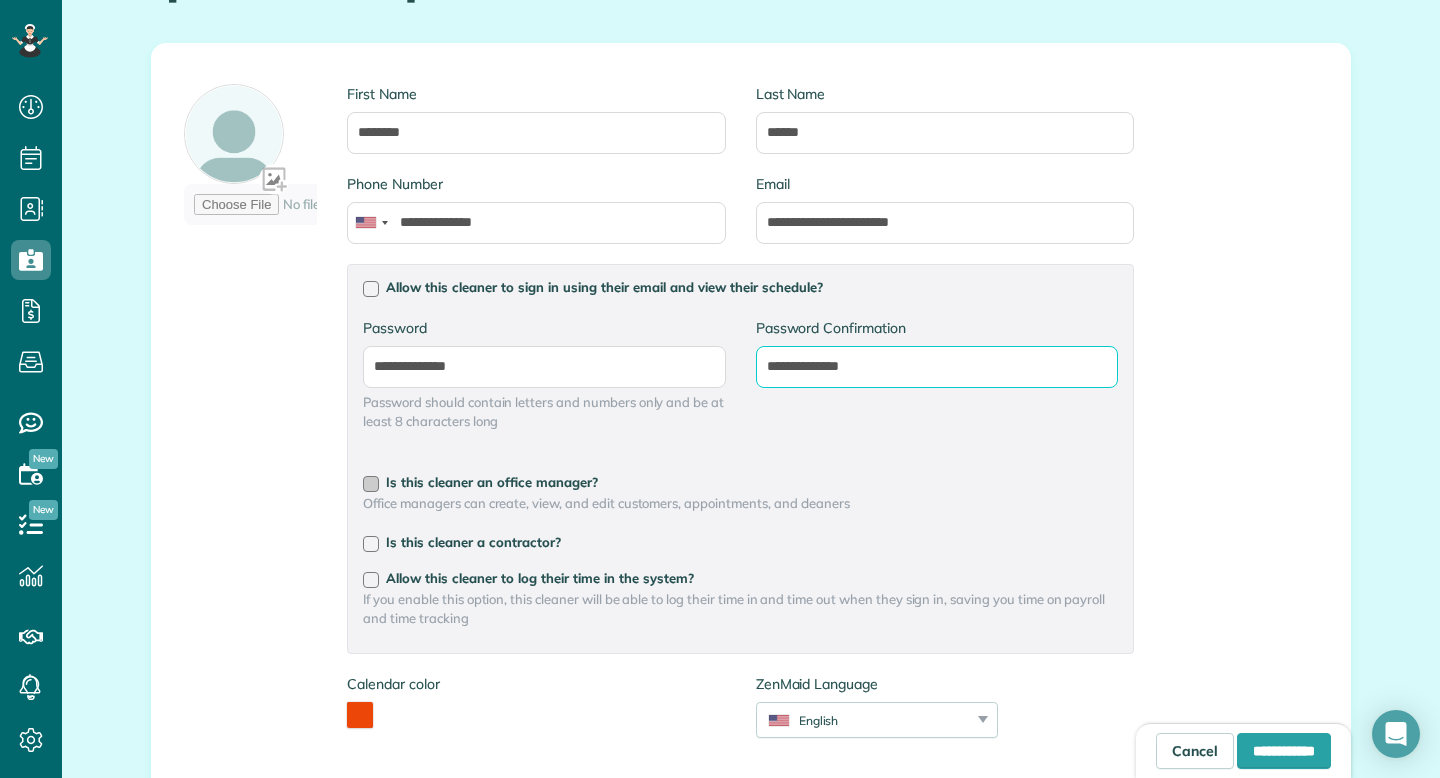 type on "**********" 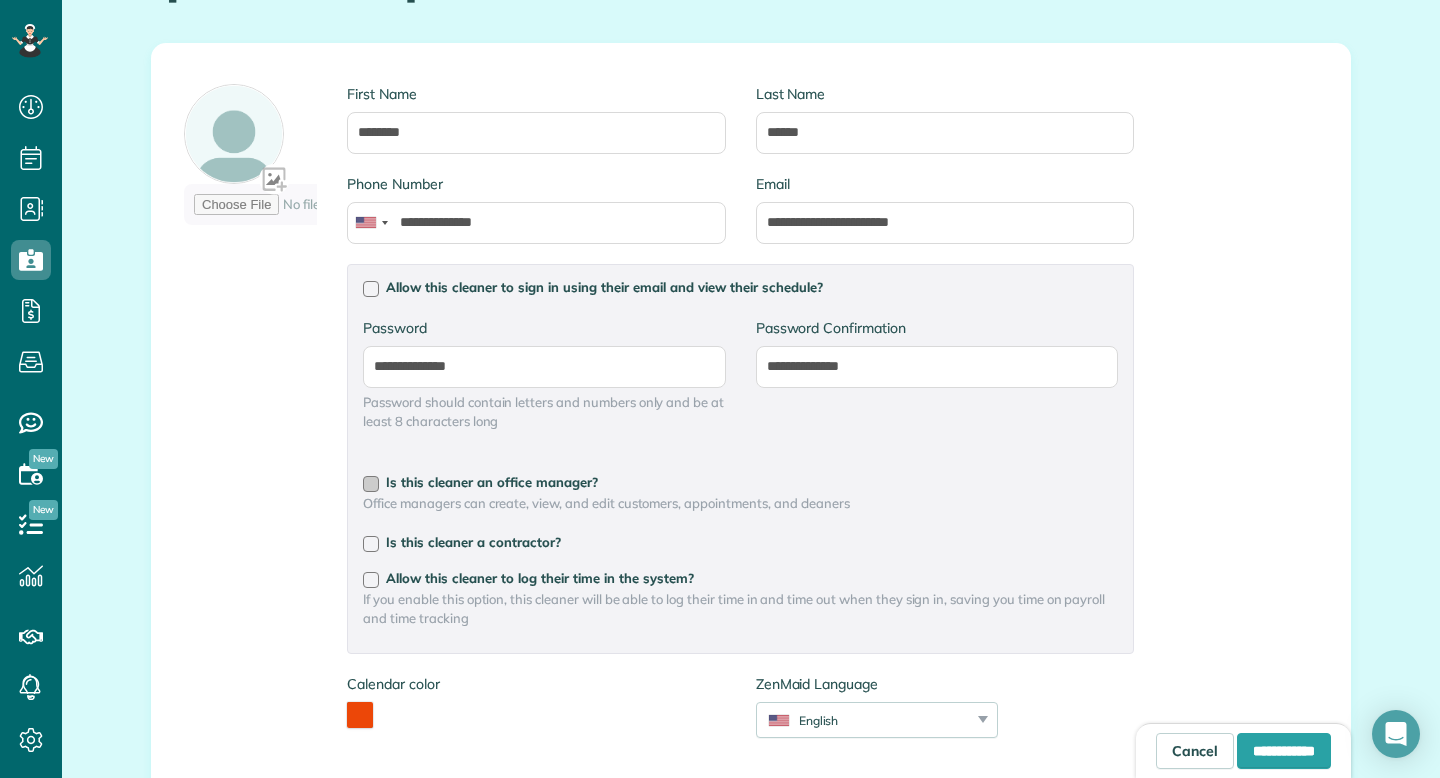 click at bounding box center (371, 484) 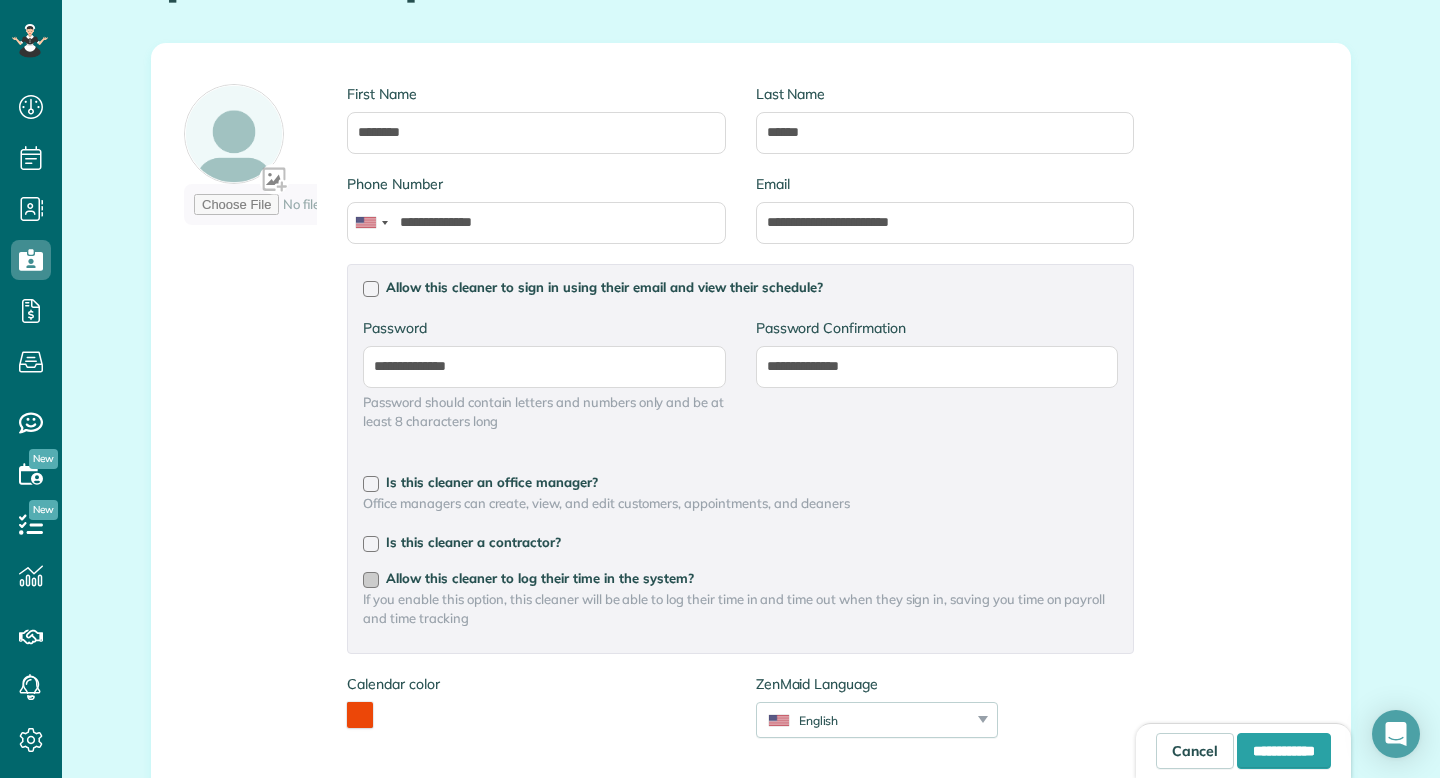 click at bounding box center (371, 580) 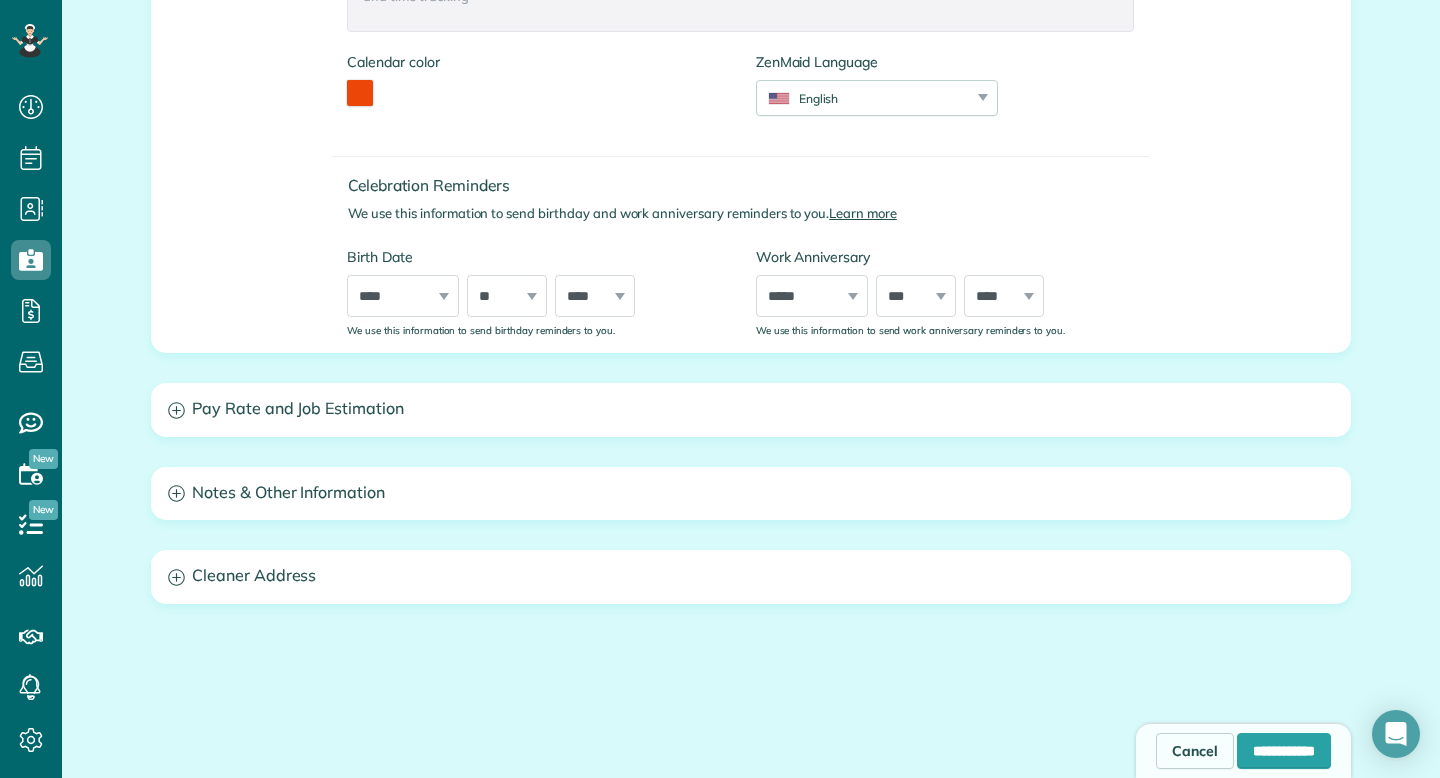 scroll, scrollTop: 912, scrollLeft: 0, axis: vertical 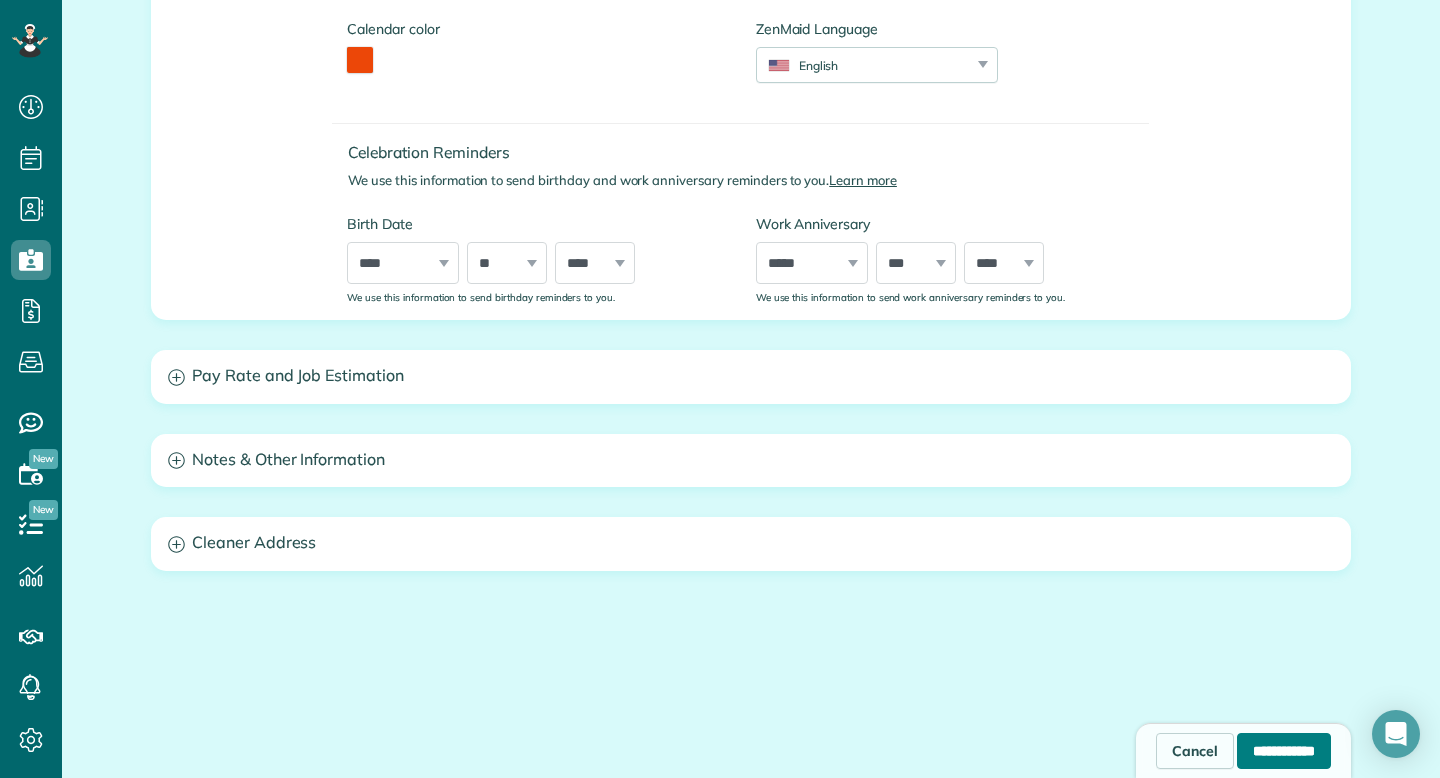 click on "**********" at bounding box center [1284, 751] 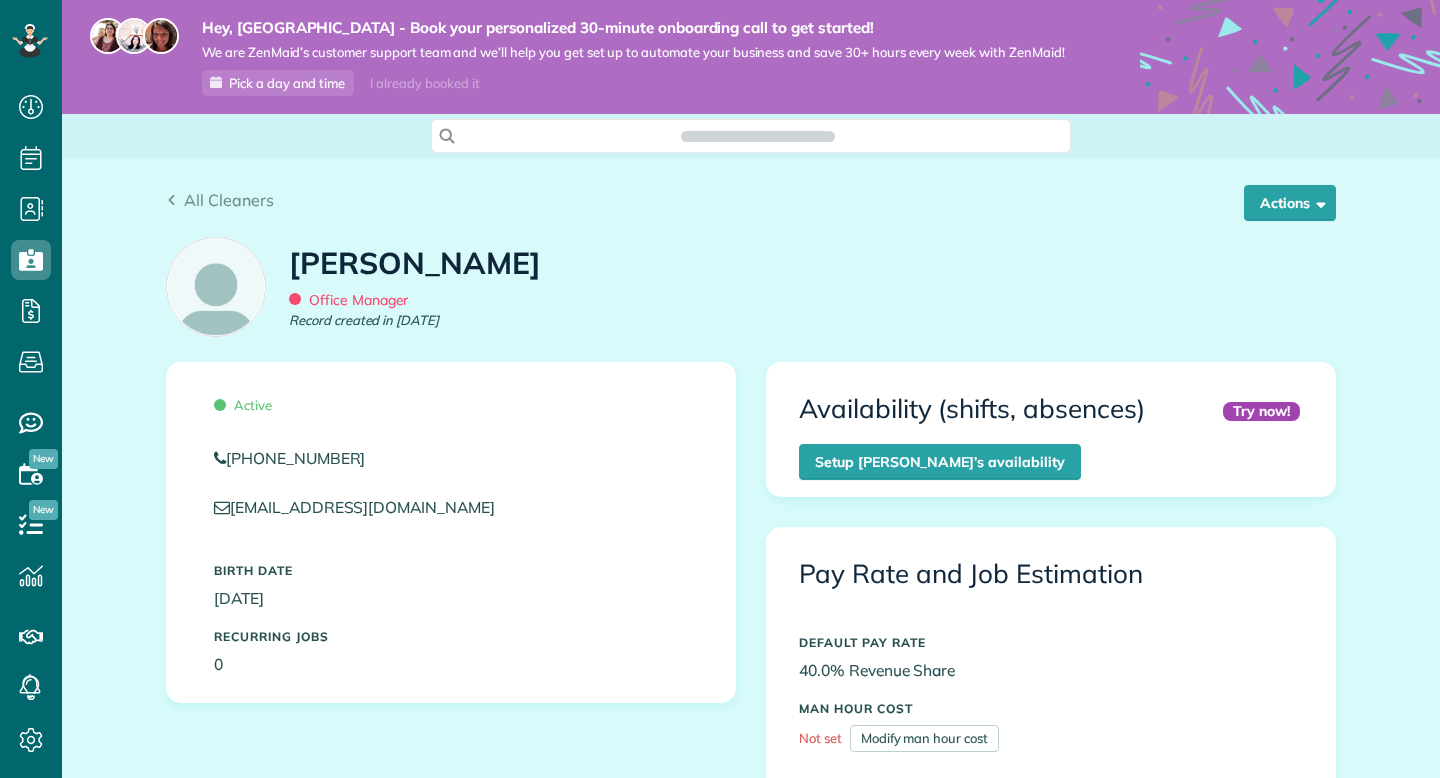 scroll, scrollTop: 0, scrollLeft: 0, axis: both 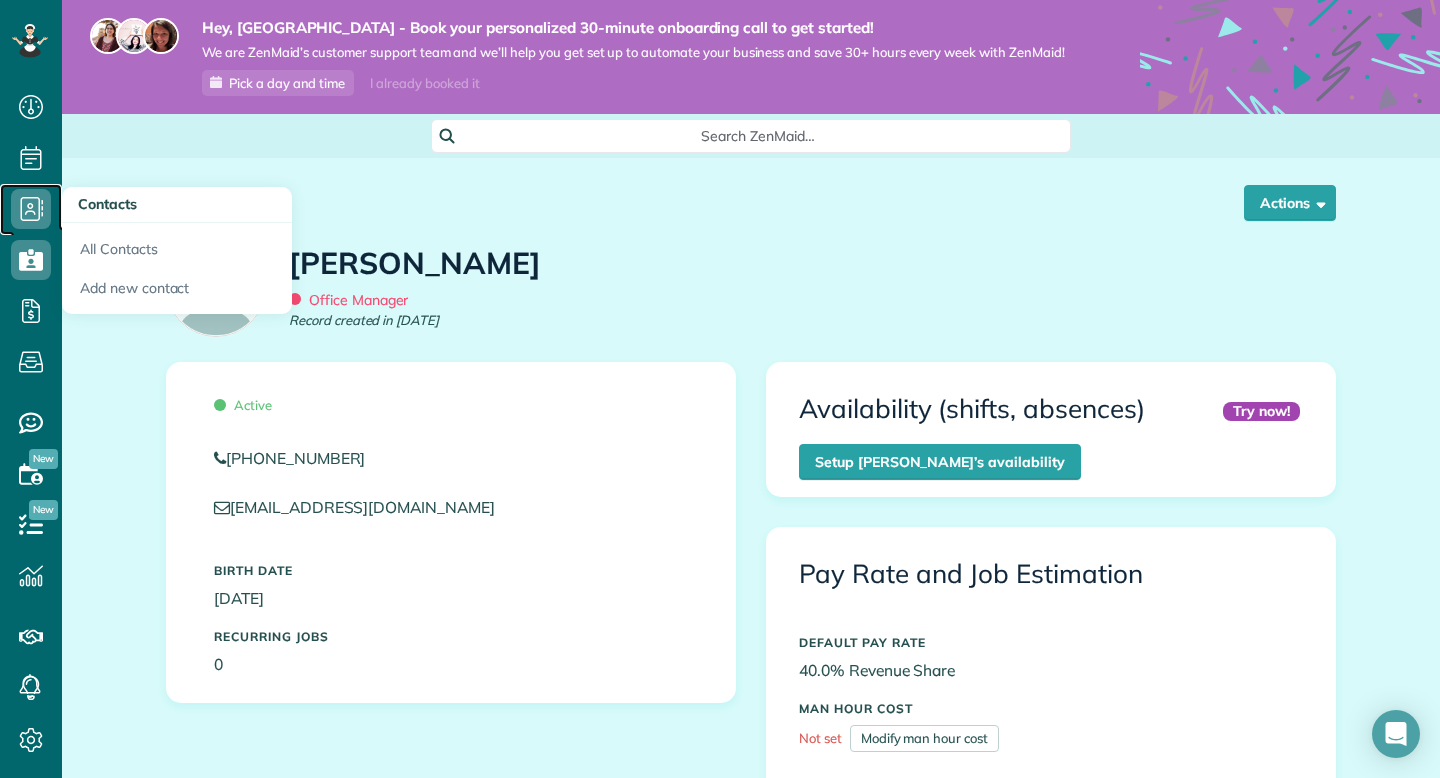 click 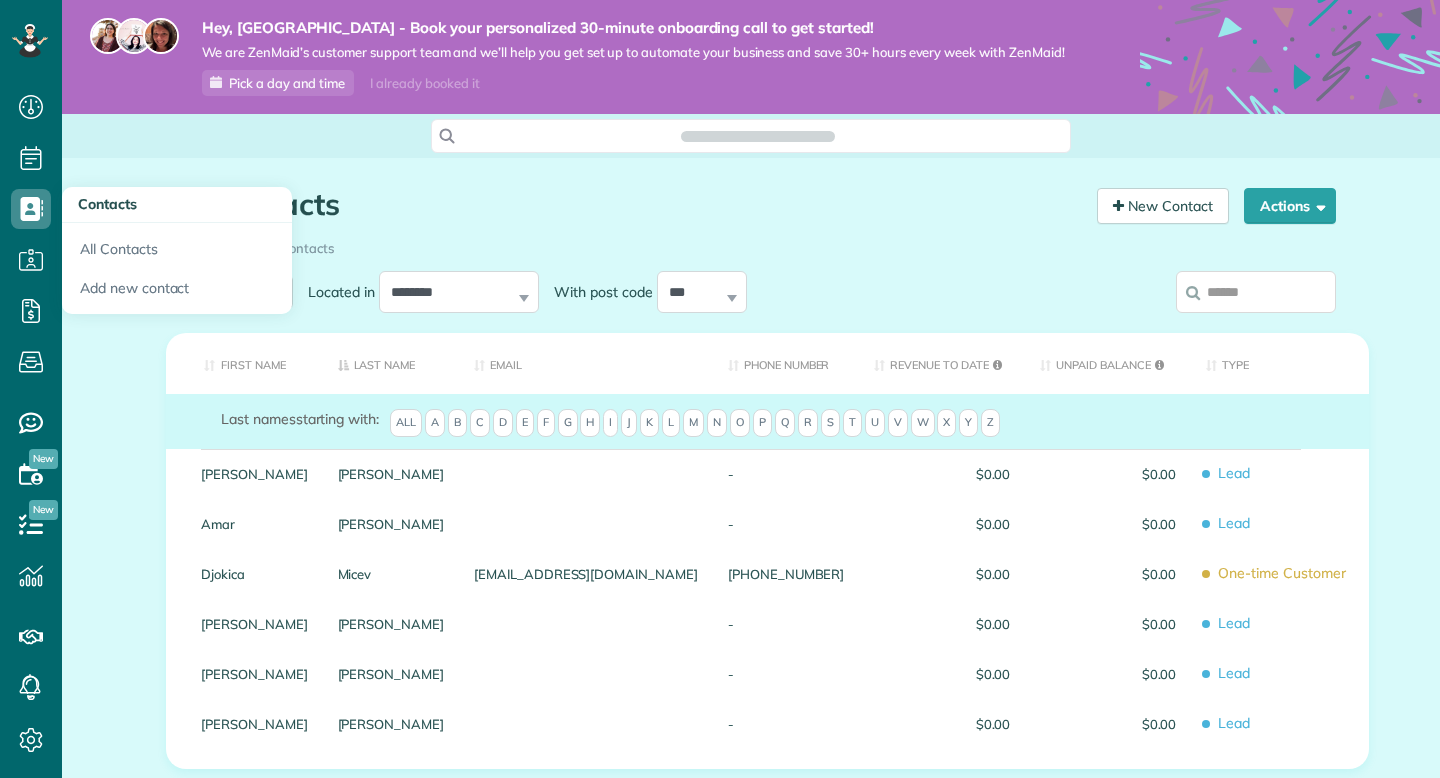 scroll, scrollTop: 0, scrollLeft: 0, axis: both 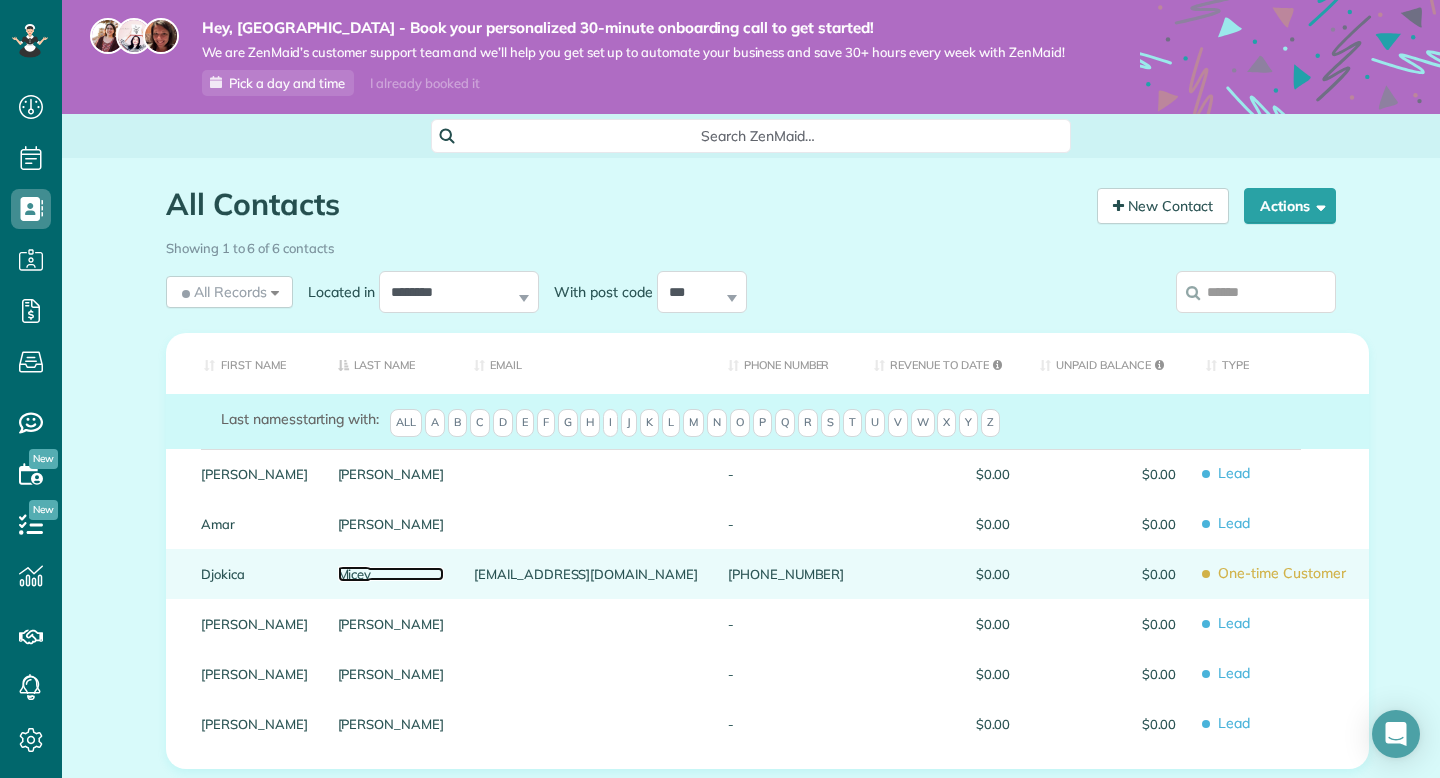 click on "Micev" at bounding box center [391, 574] 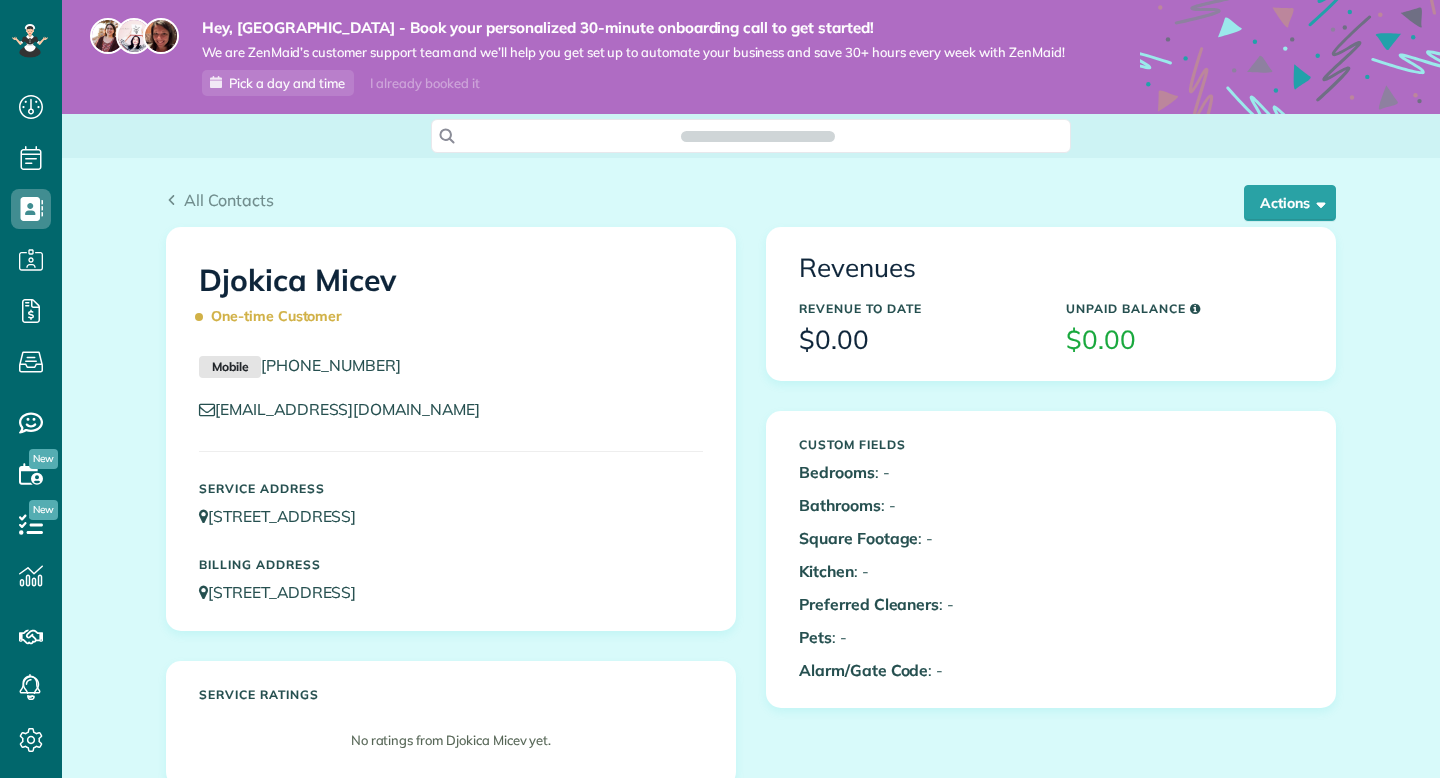 scroll, scrollTop: 0, scrollLeft: 0, axis: both 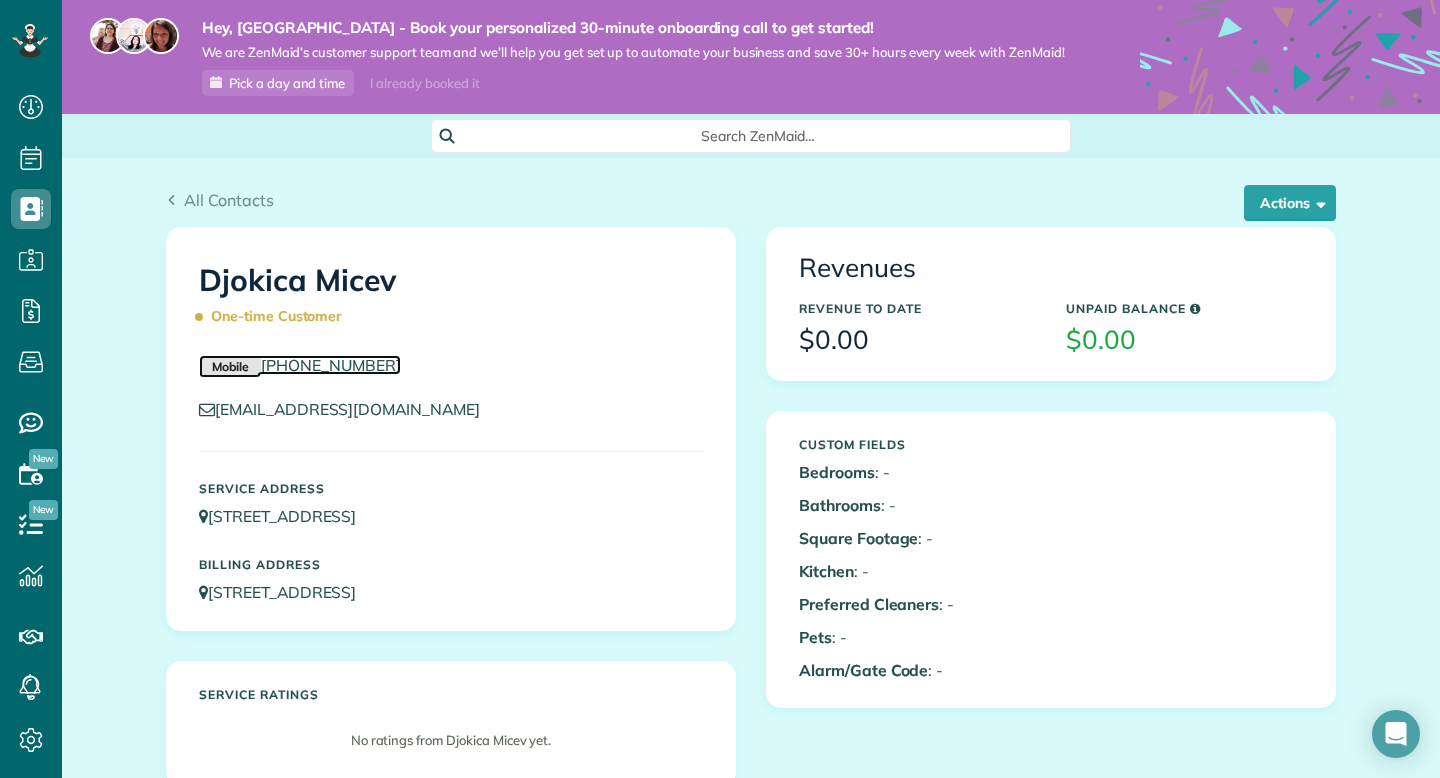 click on "Mobile
[PHONE_NUMBER]" at bounding box center (300, 365) 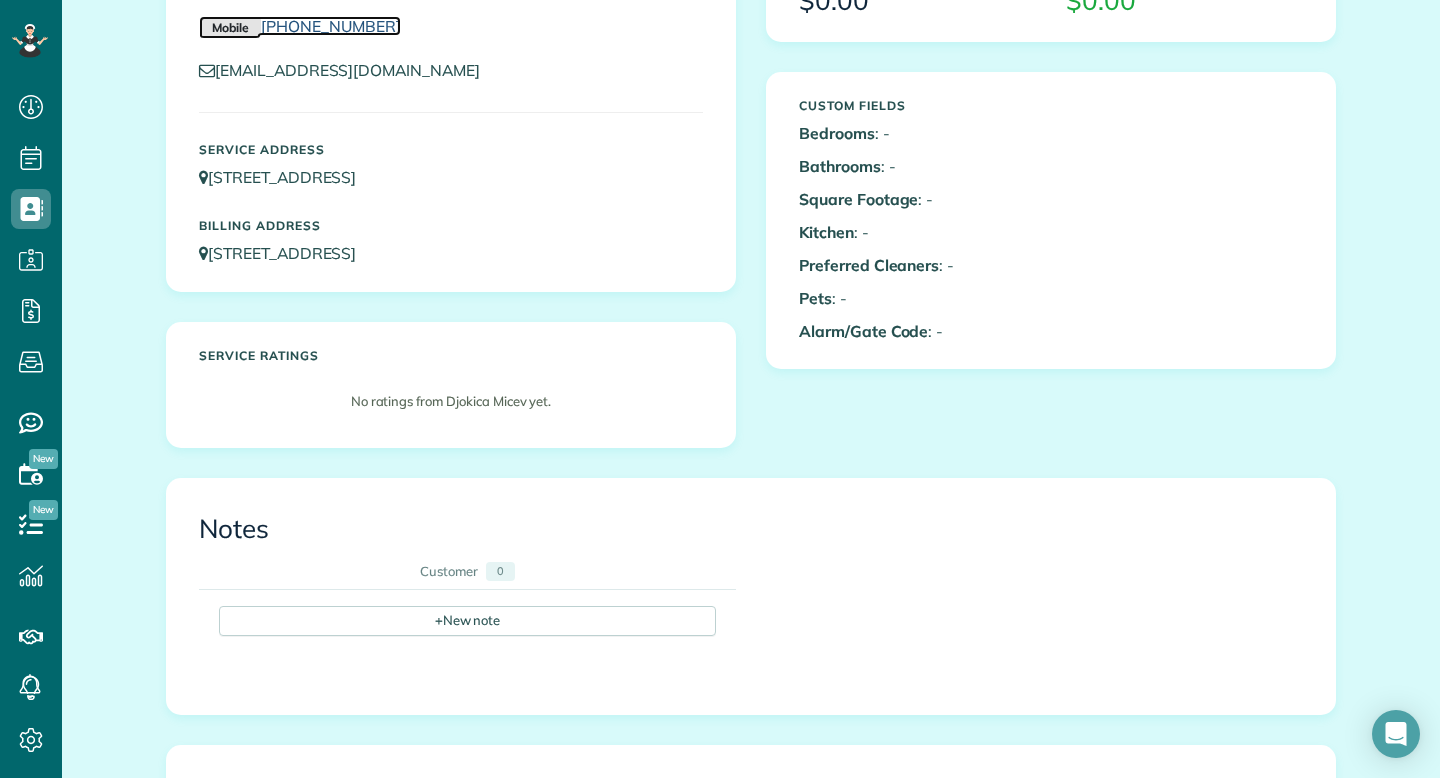 scroll, scrollTop: 0, scrollLeft: 0, axis: both 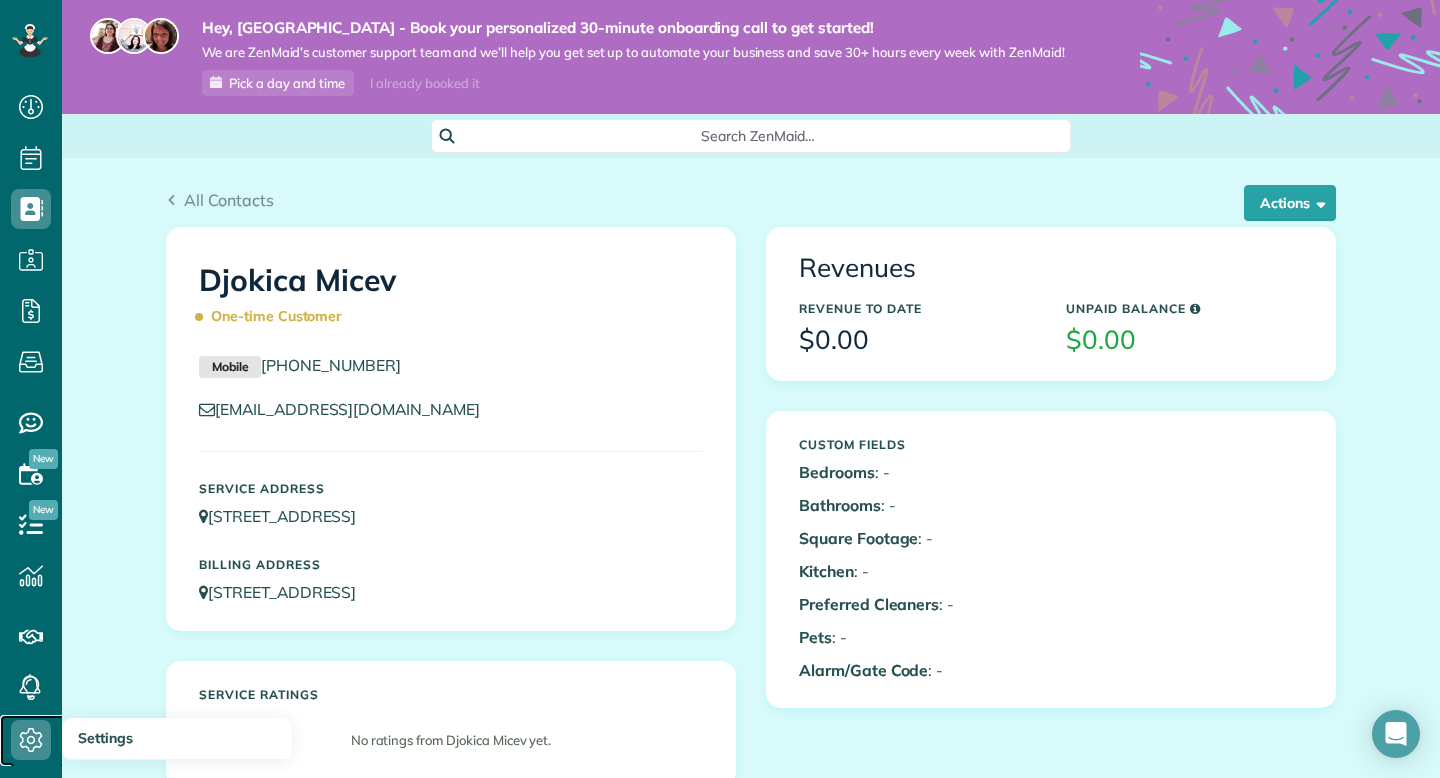 click on "Settings" at bounding box center [37, 740] 